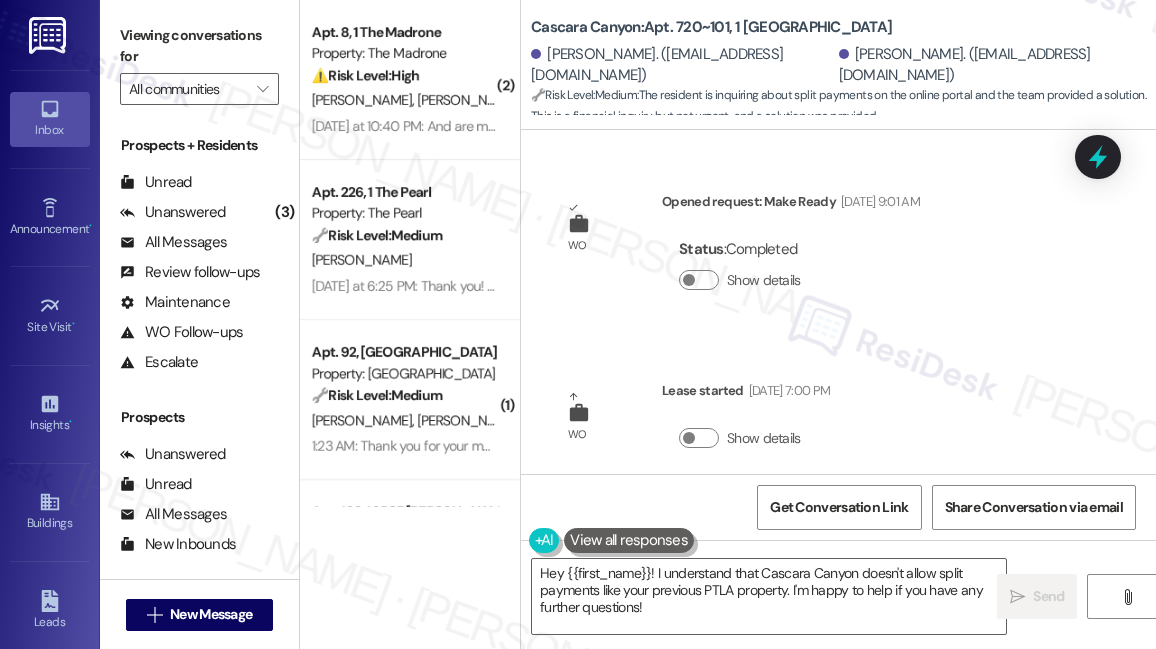 scroll, scrollTop: 0, scrollLeft: 0, axis: both 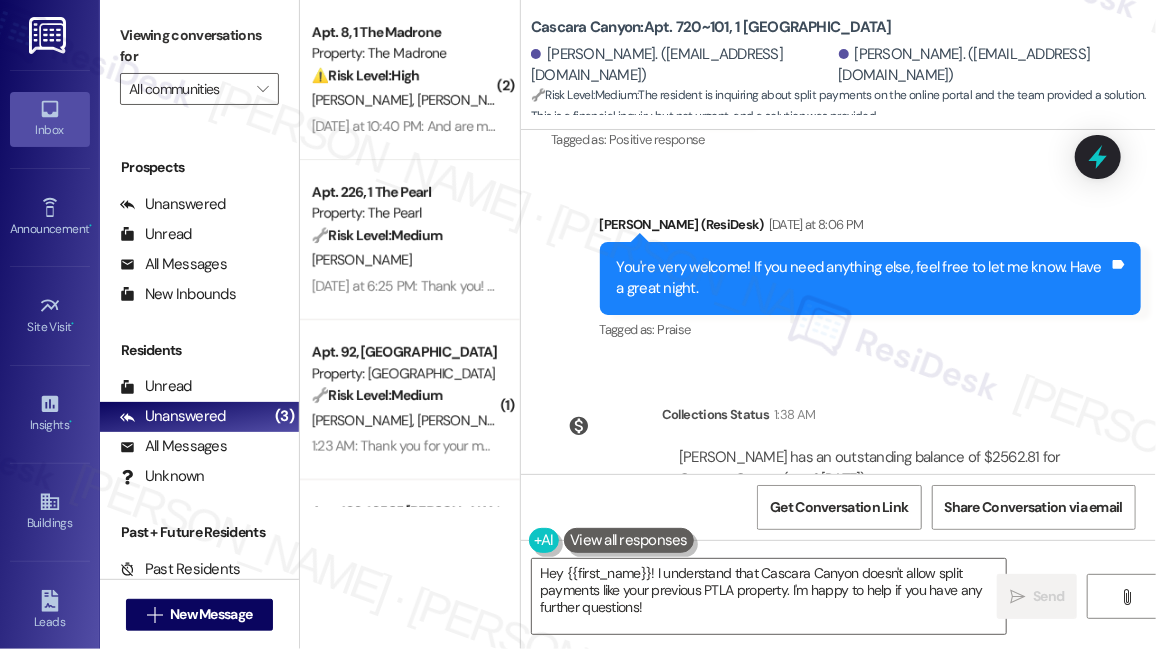 click on "You're very welcome! If you need anything else, feel free to let me know. Have a great night. Tags and notes" at bounding box center (871, 278) 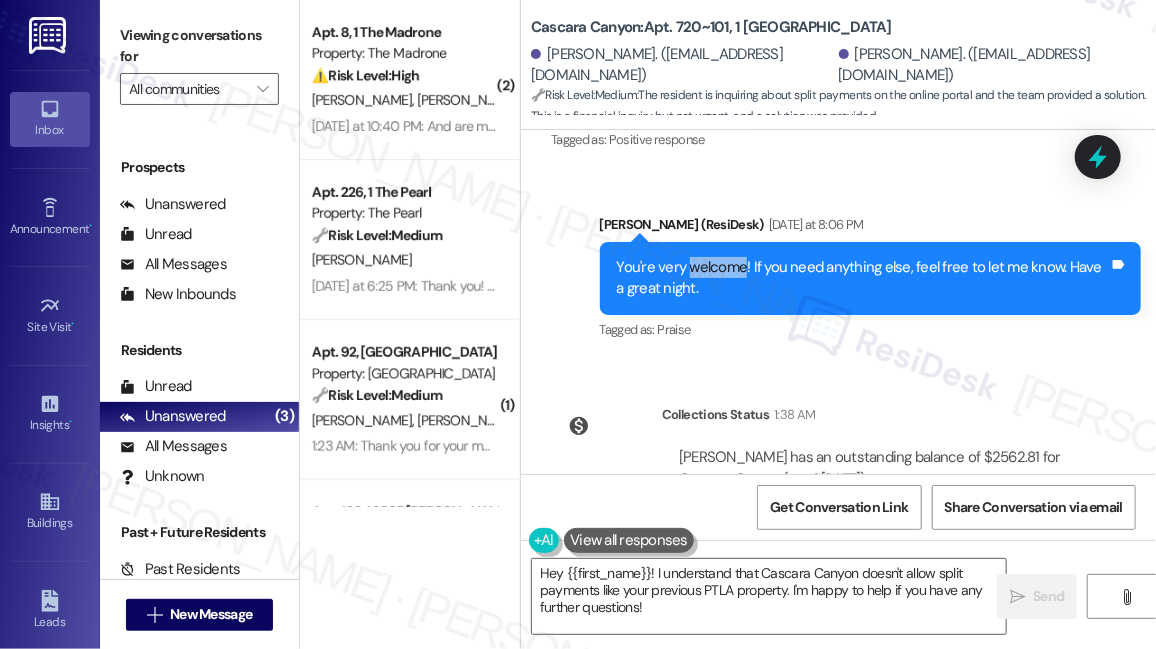 click on "You're very welcome! If you need anything else, feel free to let me know. Have a great night. Tags and notes" at bounding box center (871, 278) 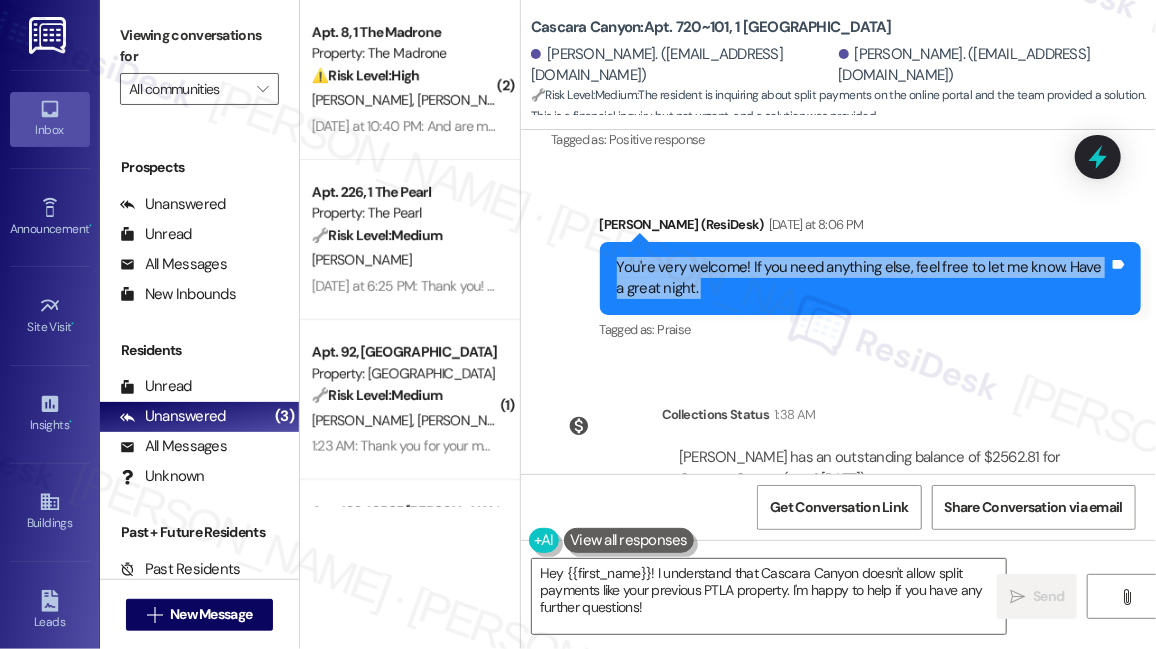 click on "You're very welcome! If you need anything else, feel free to let me know. Have a great night. Tags and notes" at bounding box center [871, 278] 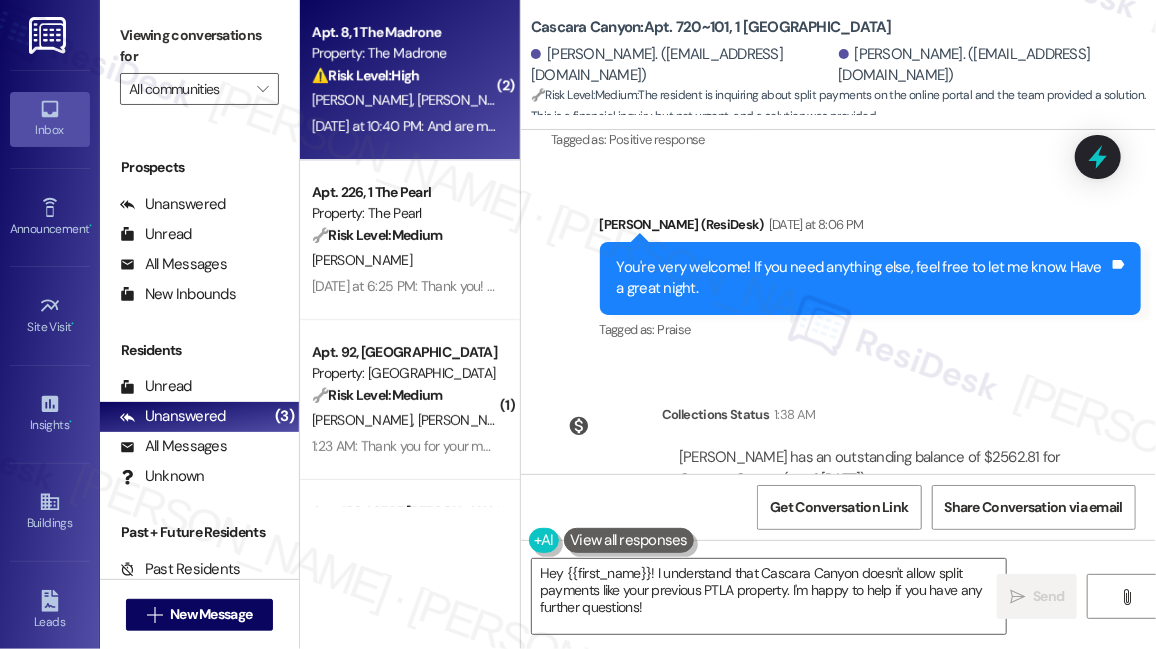 click on "[PERSON_NAME]" at bounding box center (573, 100) 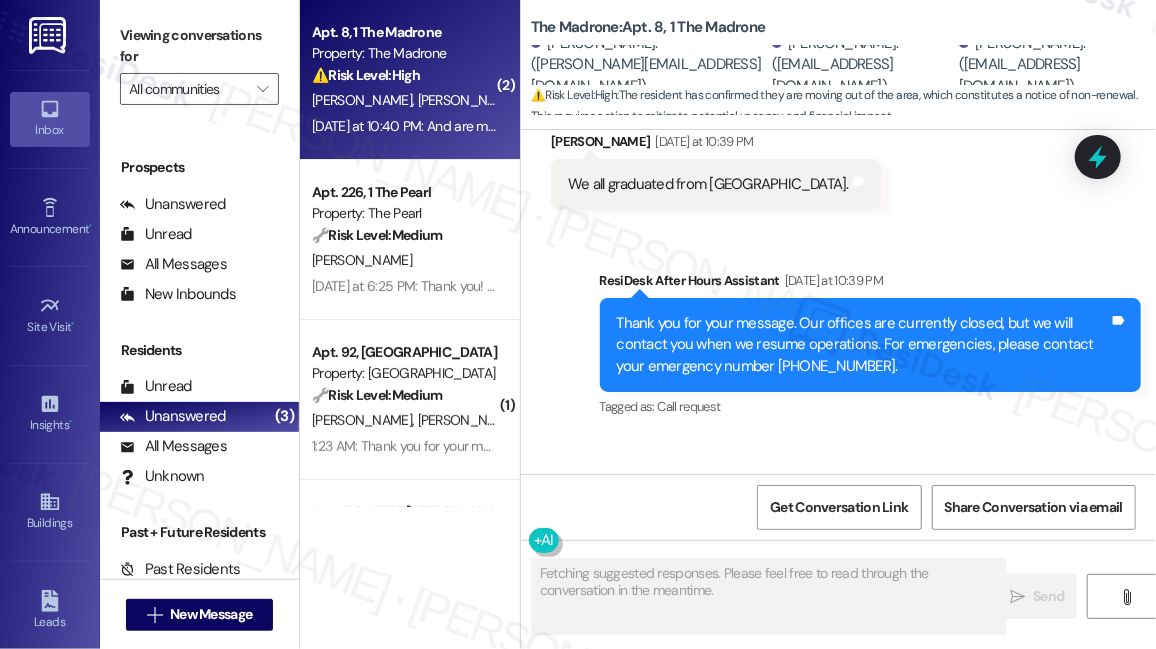 scroll, scrollTop: 13911, scrollLeft: 0, axis: vertical 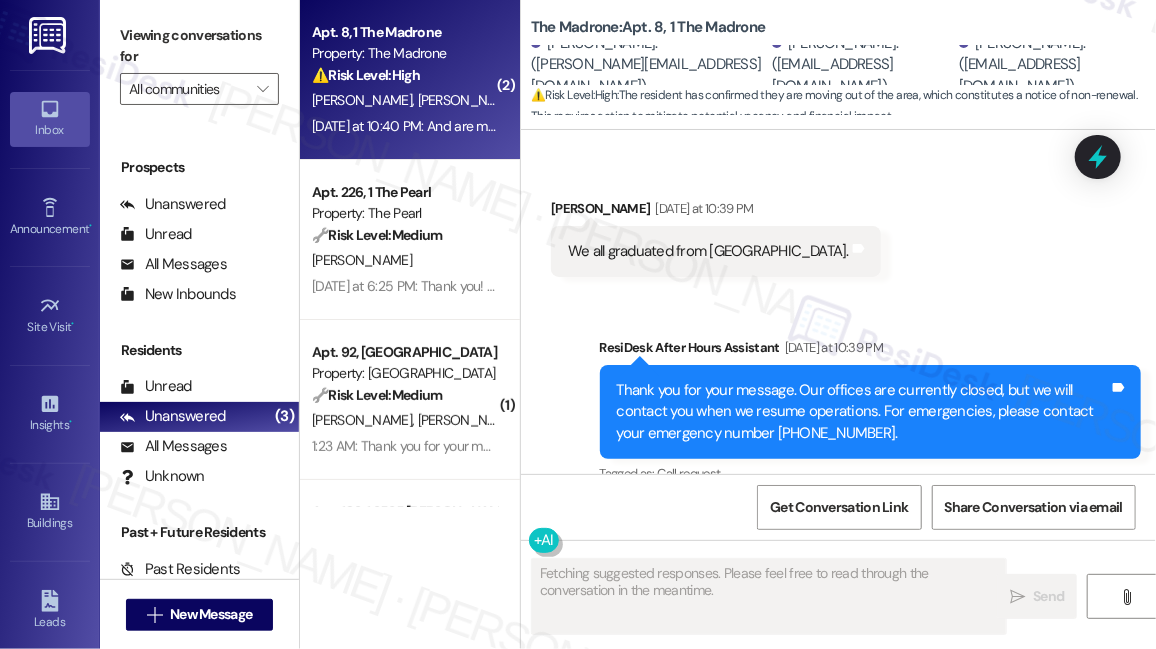 click on "And are moving out of [GEOGRAPHIC_DATA]." at bounding box center [709, 602] 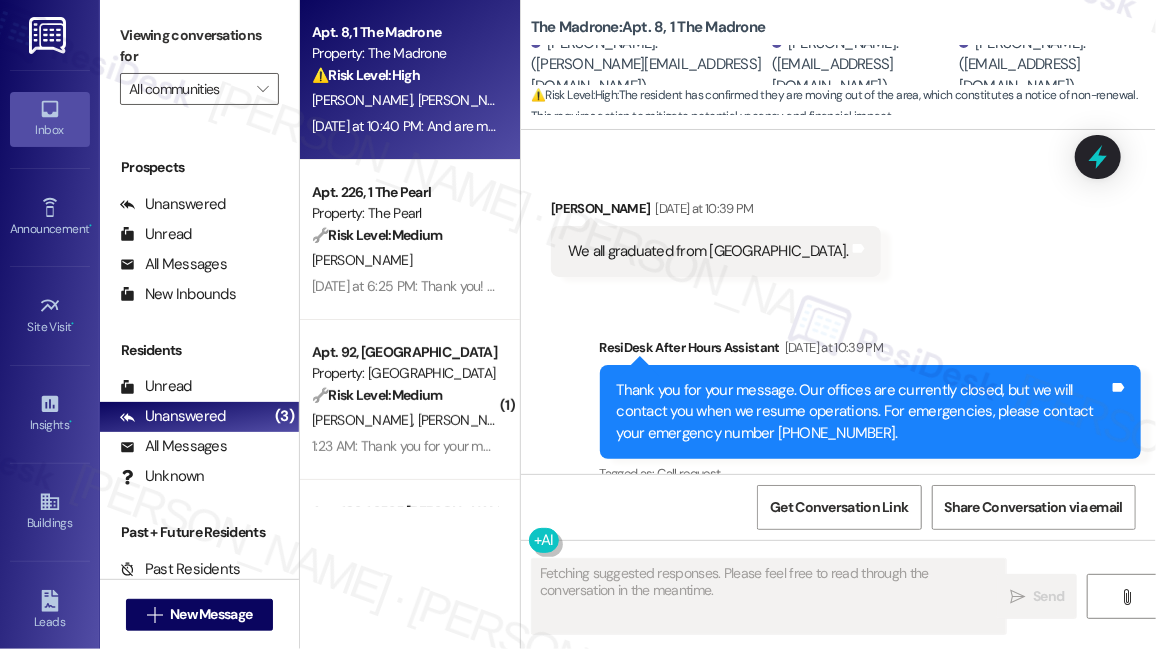 click on "And are moving out of [GEOGRAPHIC_DATA]." at bounding box center (709, 602) 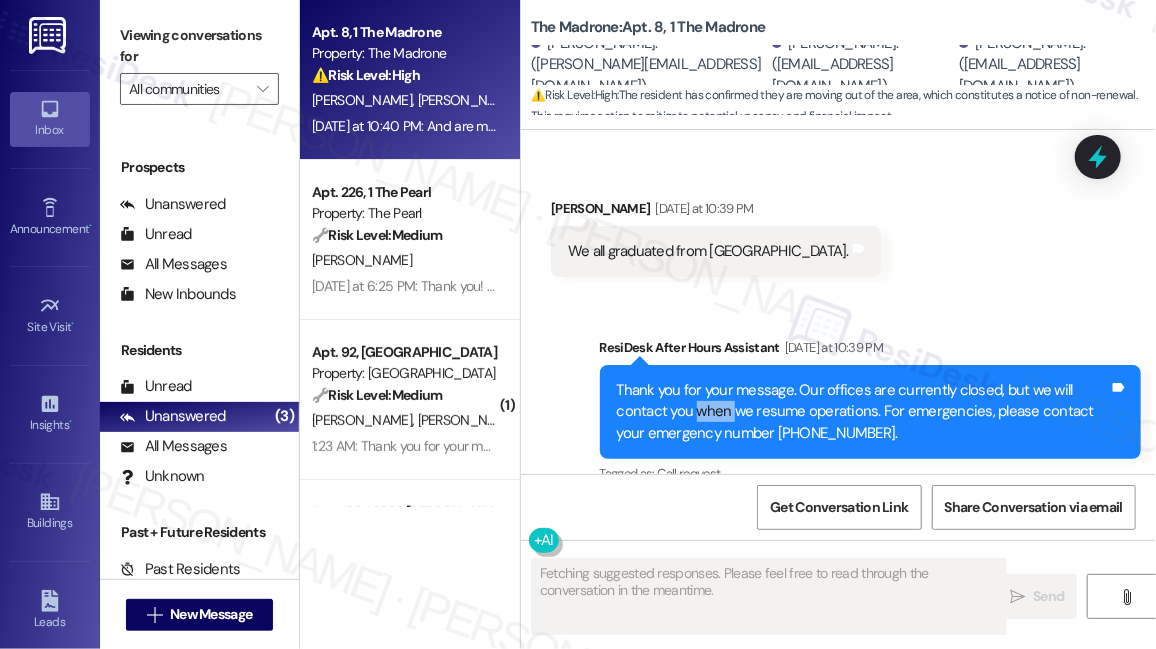 click on "Thank you for your message. Our offices are currently closed, but we will contact you when we resume operations. For emergencies, please contact your emergency number [PHONE_NUMBER]." at bounding box center (863, 412) 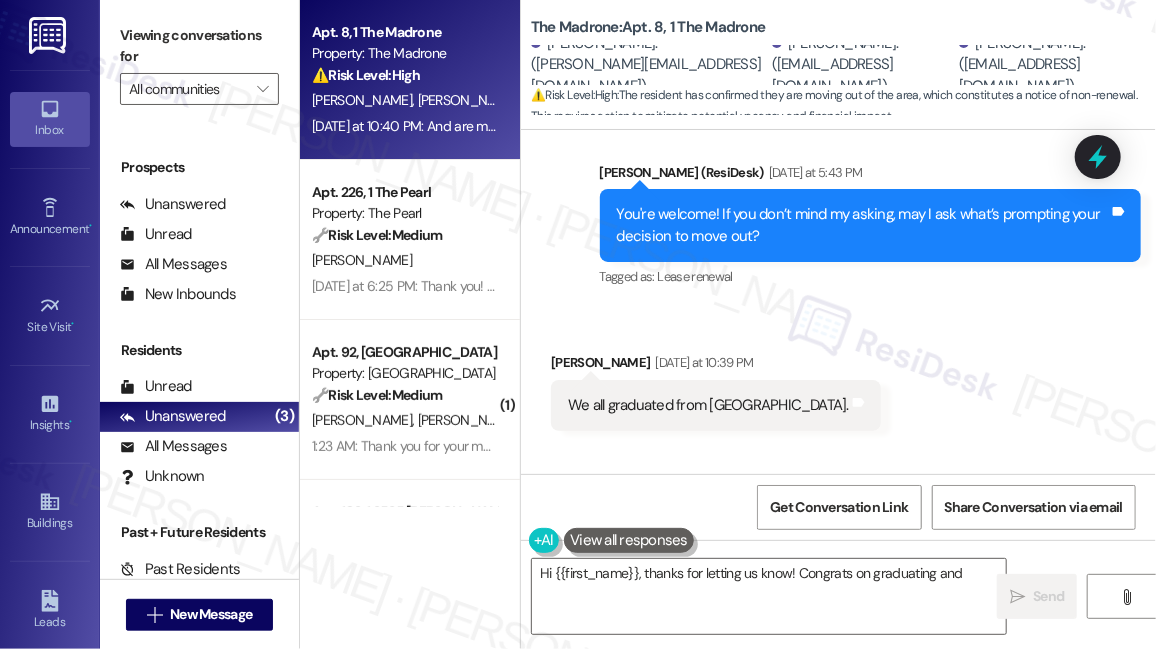 scroll, scrollTop: 13547, scrollLeft: 0, axis: vertical 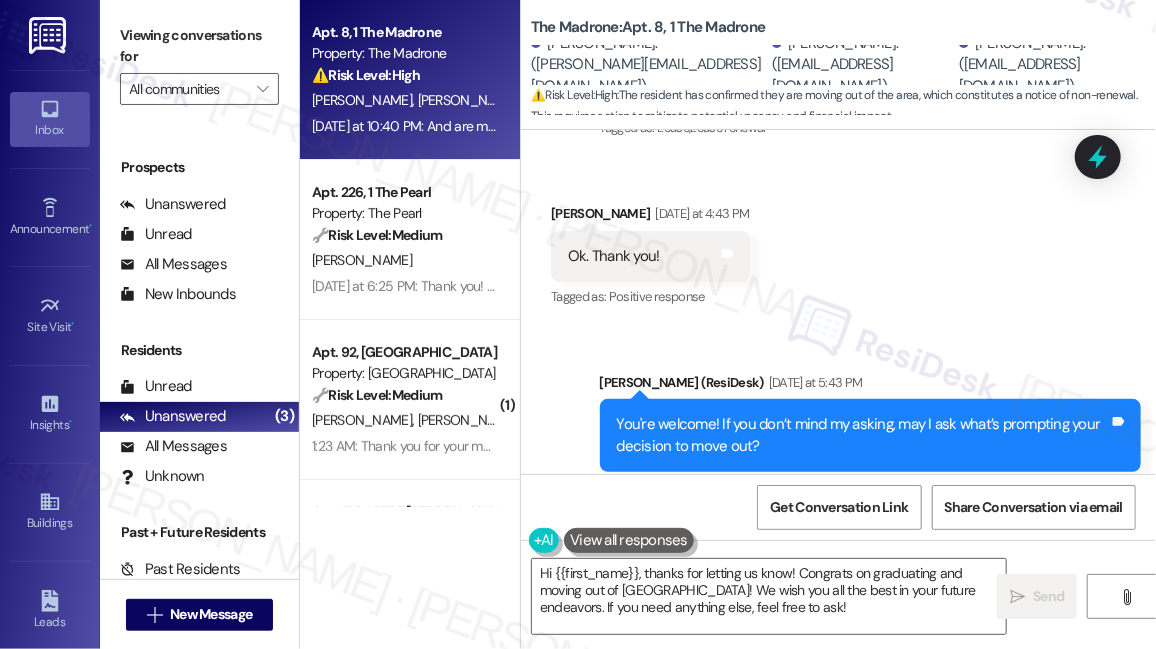 click on "You're welcome! If you don’t mind my asking, may I ask what’s prompting your decision to move out?" at bounding box center (863, 435) 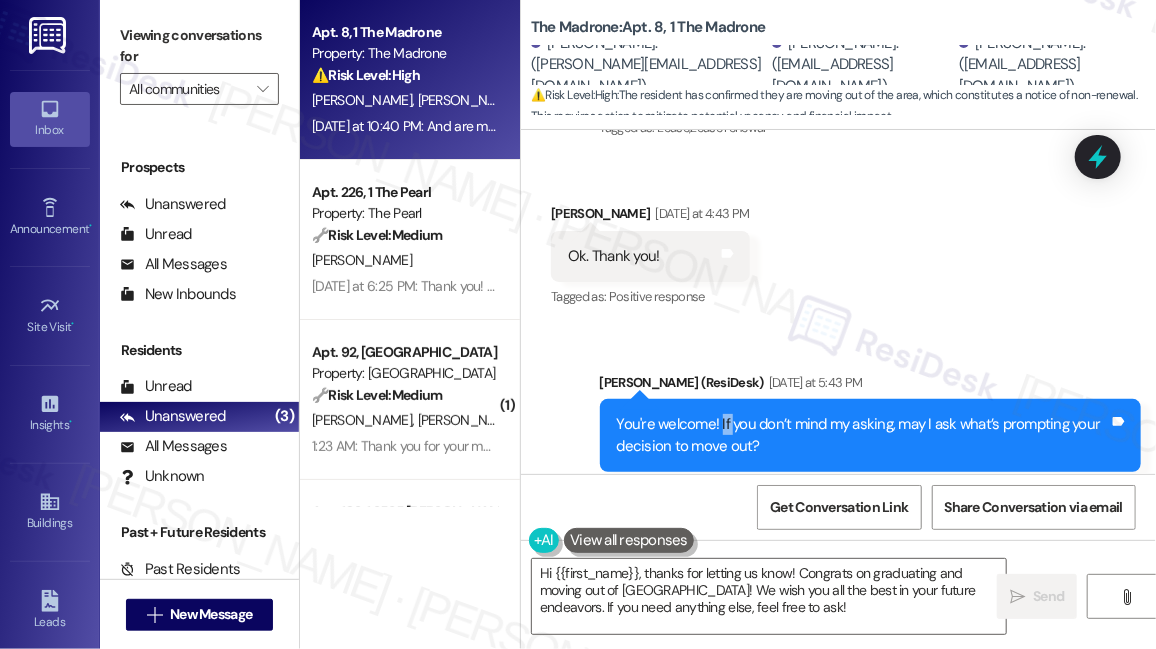 click on "You're welcome! If you don’t mind my asking, may I ask what’s prompting your decision to move out?" at bounding box center (863, 435) 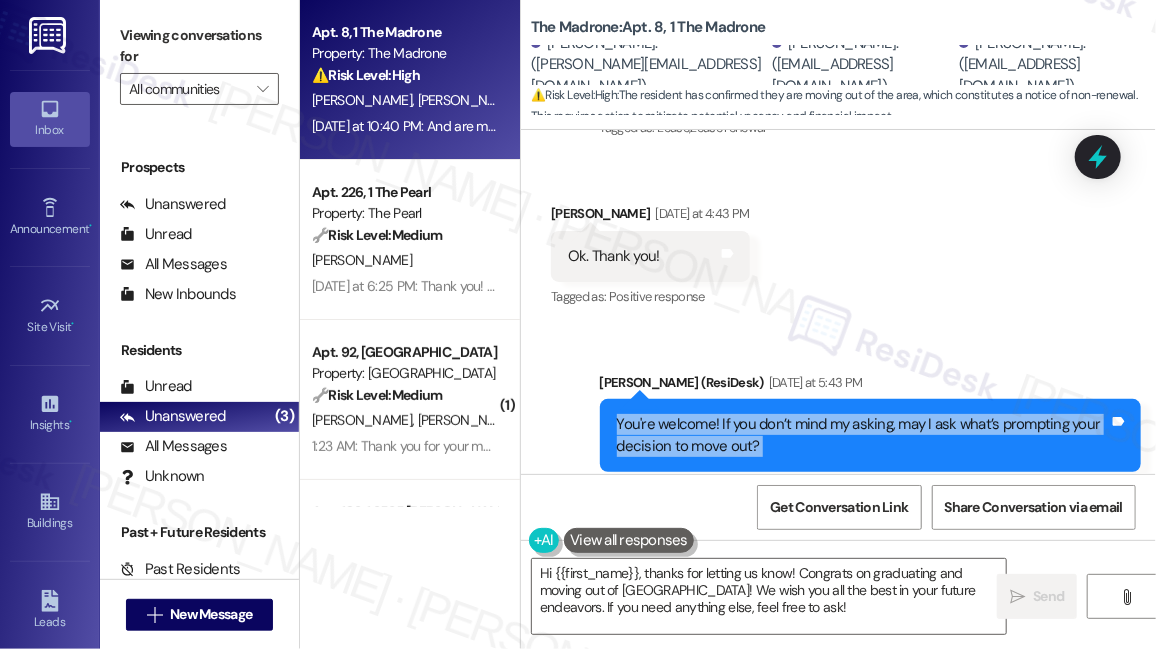 click on "You're welcome! If you don’t mind my asking, may I ask what’s prompting your decision to move out?" at bounding box center (863, 435) 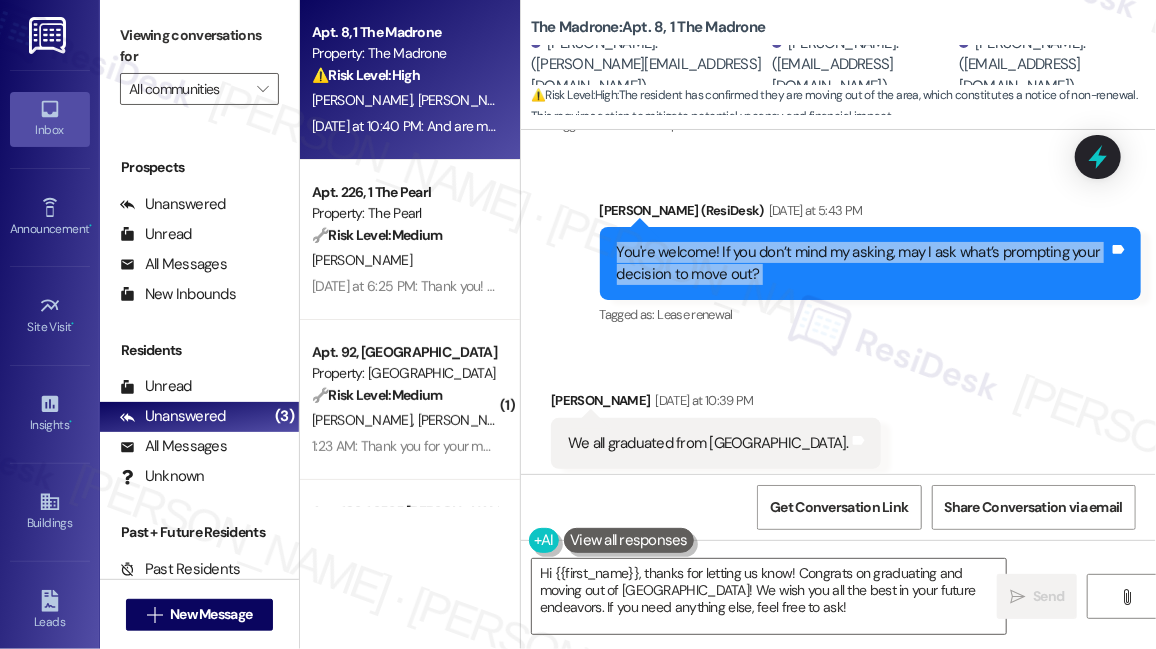 scroll, scrollTop: 13729, scrollLeft: 0, axis: vertical 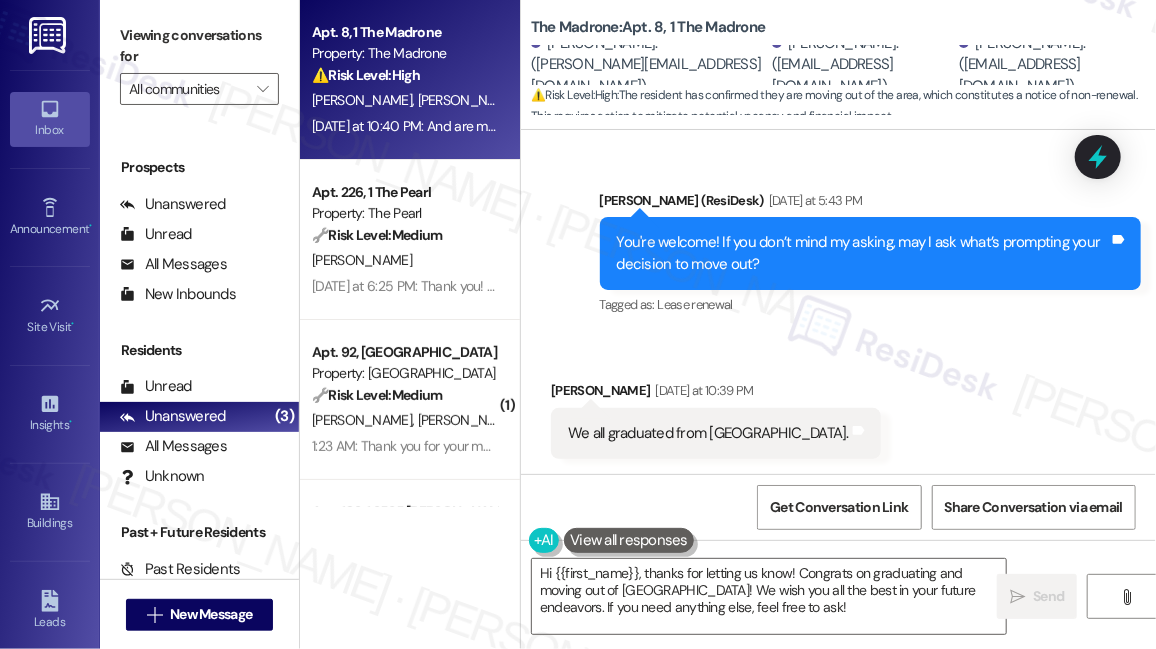 click on "We all graduated from [GEOGRAPHIC_DATA]." at bounding box center (708, 433) 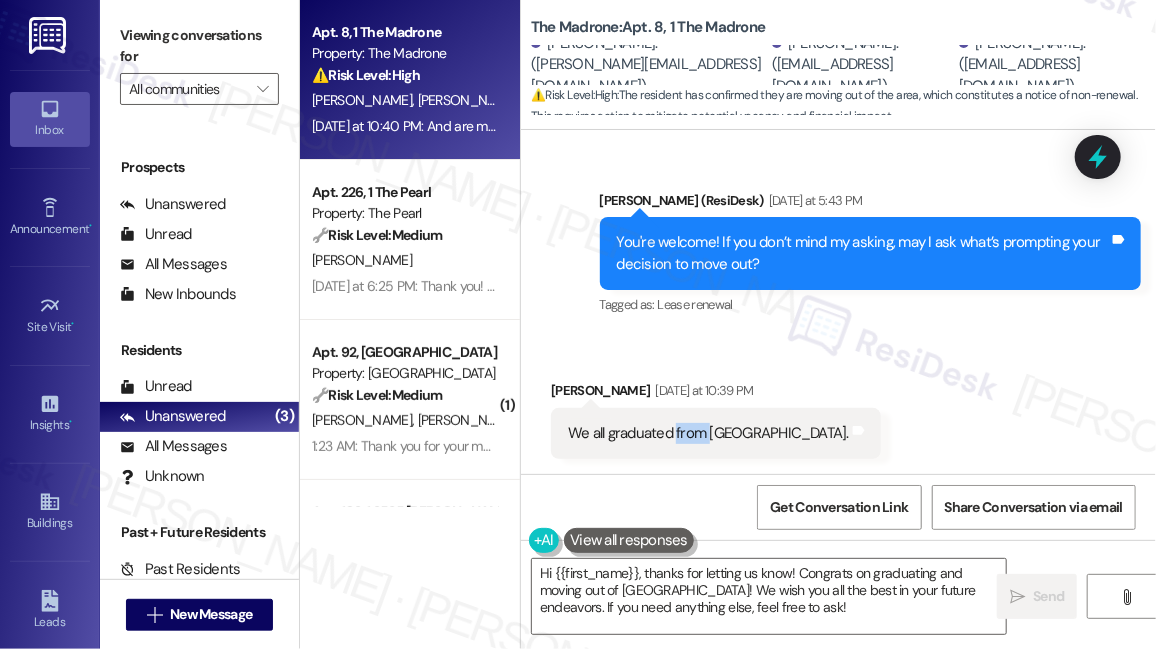 click on "We all graduated from [GEOGRAPHIC_DATA]." at bounding box center (708, 433) 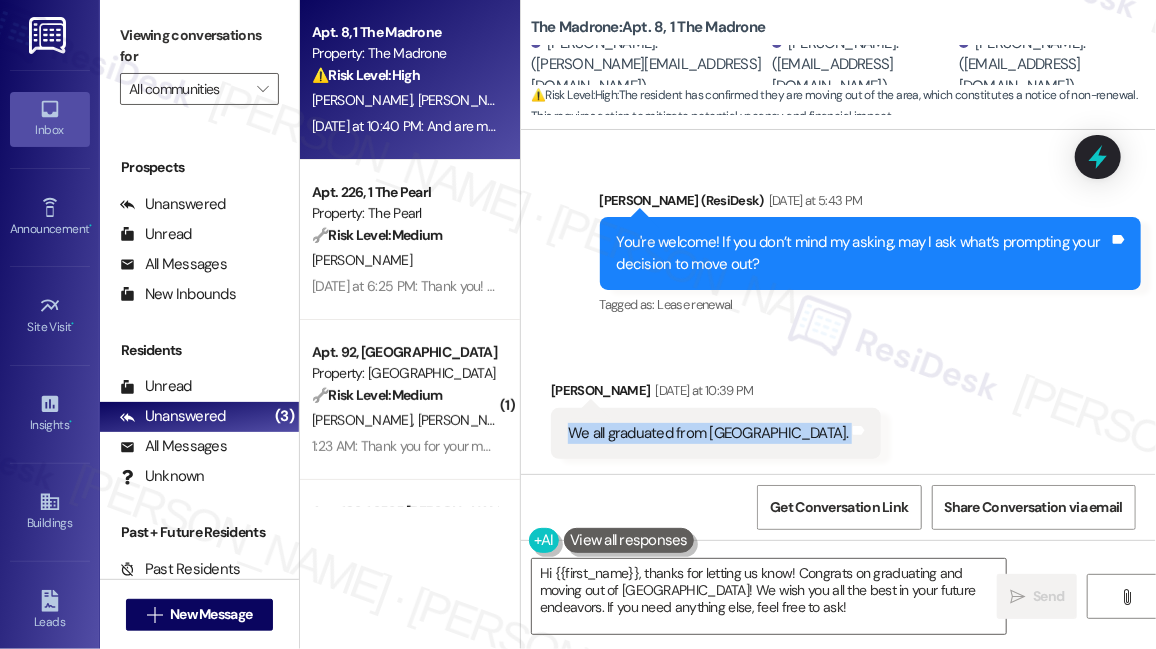 click on "We all graduated from [GEOGRAPHIC_DATA]." at bounding box center [708, 433] 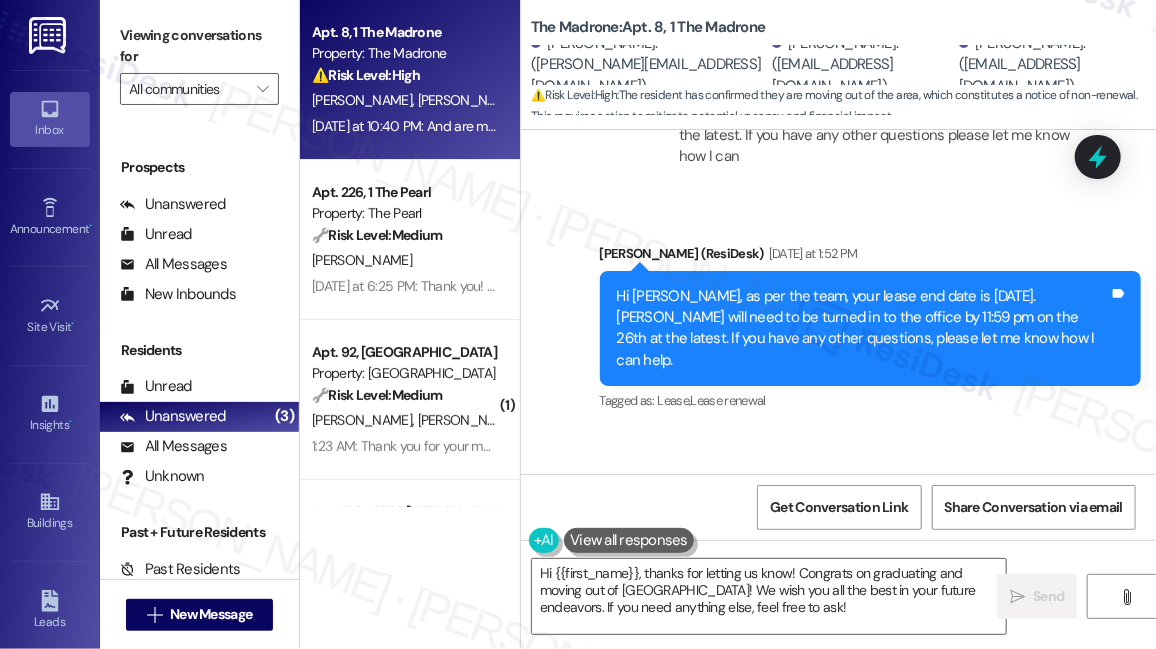 scroll, scrollTop: 13093, scrollLeft: 0, axis: vertical 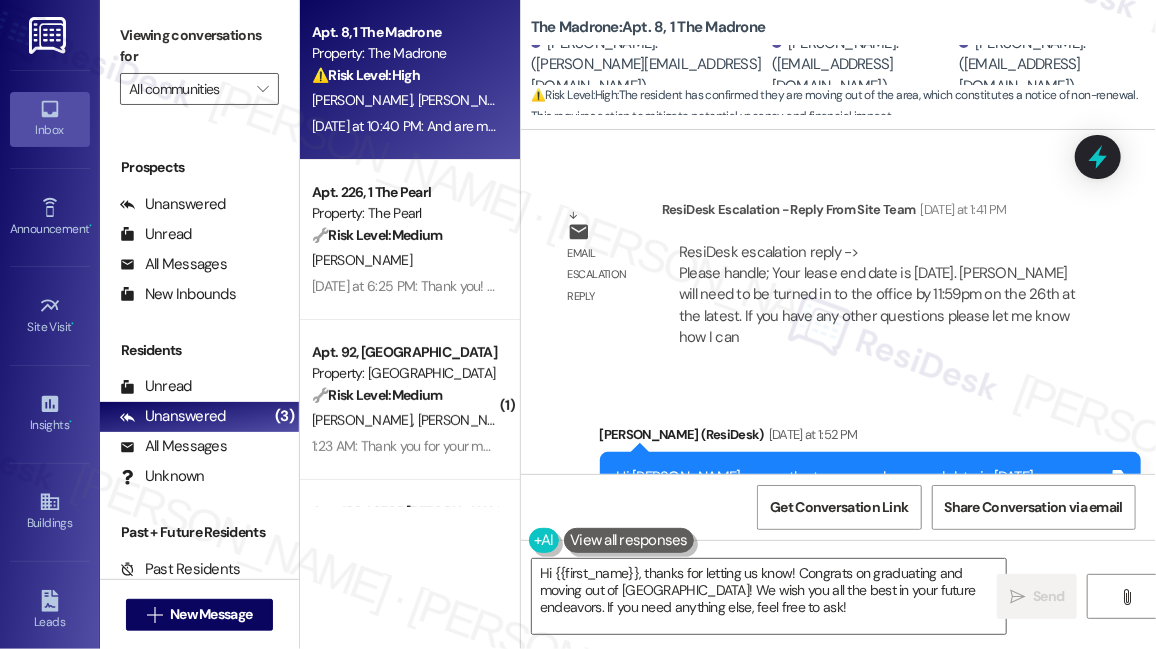 click on "Hi [PERSON_NAME], as per the team, your lease end date is [DATE].  [PERSON_NAME] will need to be turned in to the office by 11:59 pm on the 26th at the latest.  If you have any other questions, please let me know how I can help." at bounding box center [863, 510] 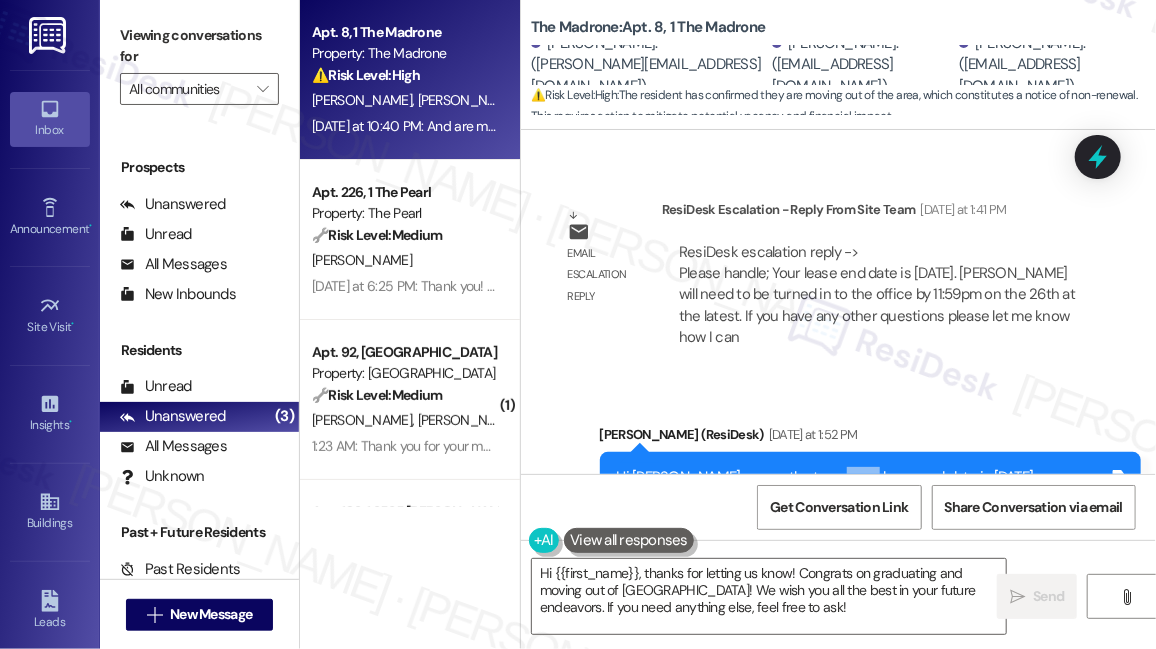 click on "Hi [PERSON_NAME], as per the team, your lease end date is [DATE].  [PERSON_NAME] will need to be turned in to the office by 11:59 pm on the 26th at the latest.  If you have any other questions, please let me know how I can help." at bounding box center (863, 510) 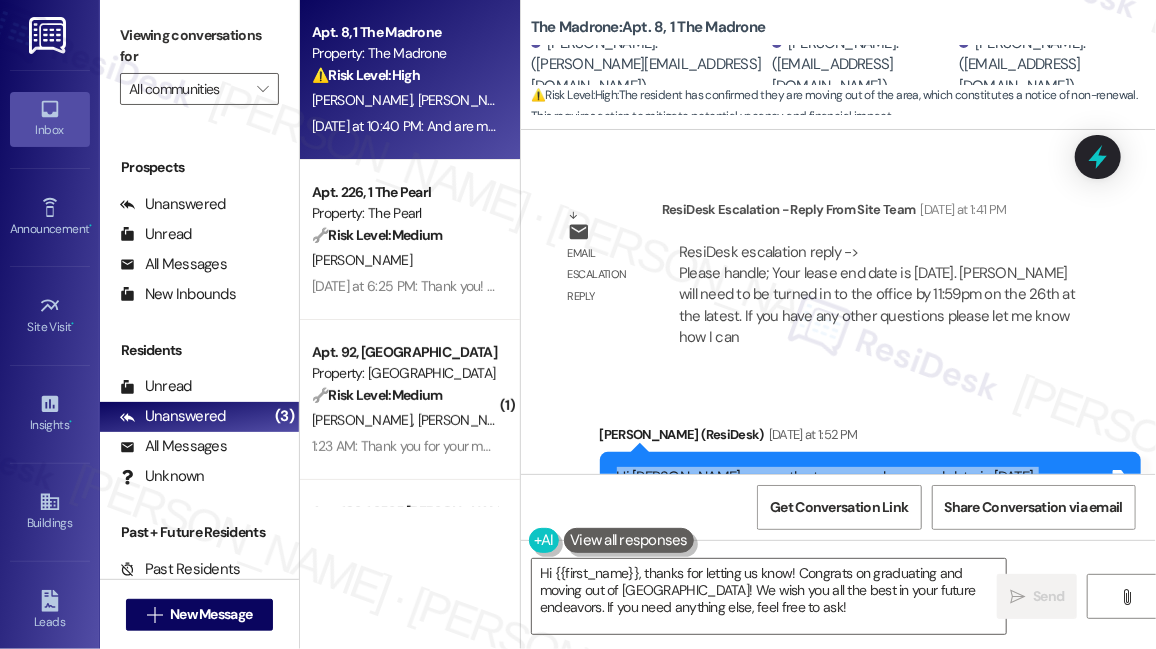 click on "Hi [PERSON_NAME], as per the team, your lease end date is [DATE].  [PERSON_NAME] will need to be turned in to the office by 11:59 pm on the 26th at the latest.  If you have any other questions, please let me know how I can help." at bounding box center [863, 510] 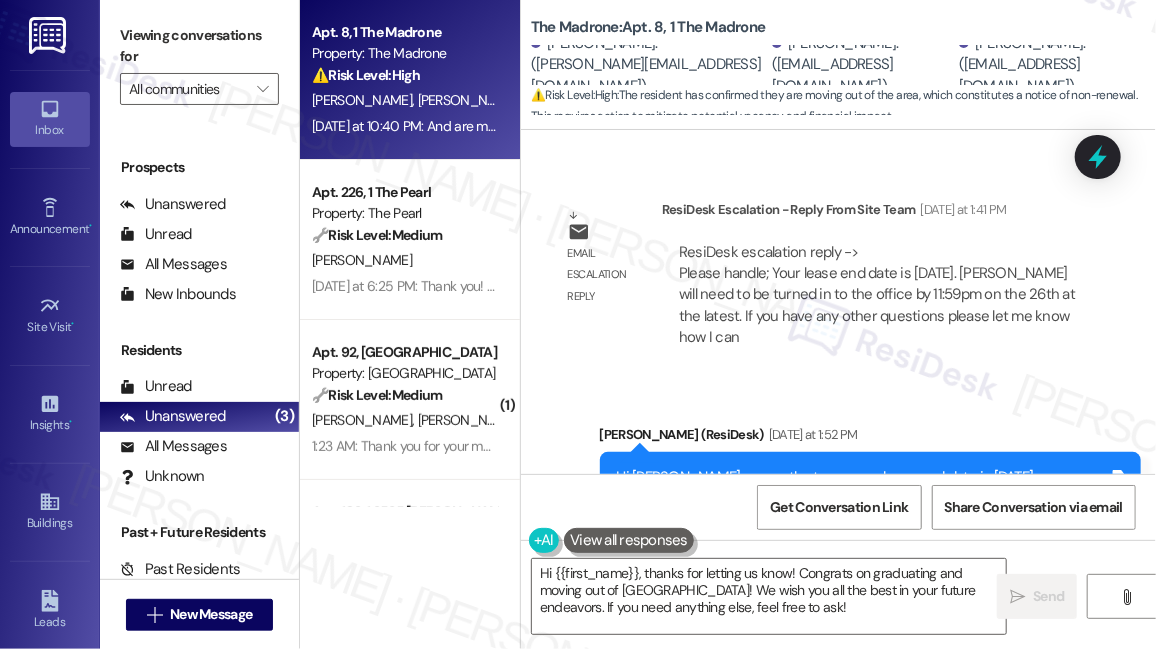 click on "Hi [PERSON_NAME], as per the team, your lease end date is [DATE].  [PERSON_NAME] will need to be turned in to the office by 11:59 pm on the 26th at the latest.  If you have any other questions, please let me know how I can help." at bounding box center (863, 510) 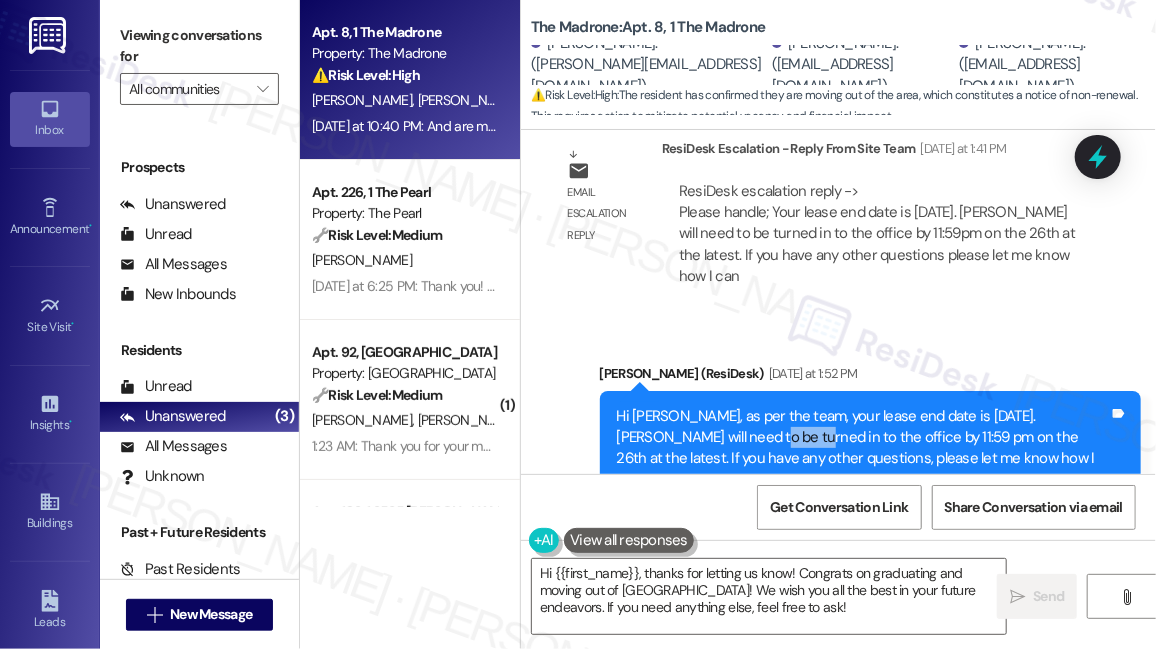 scroll, scrollTop: 13274, scrollLeft: 0, axis: vertical 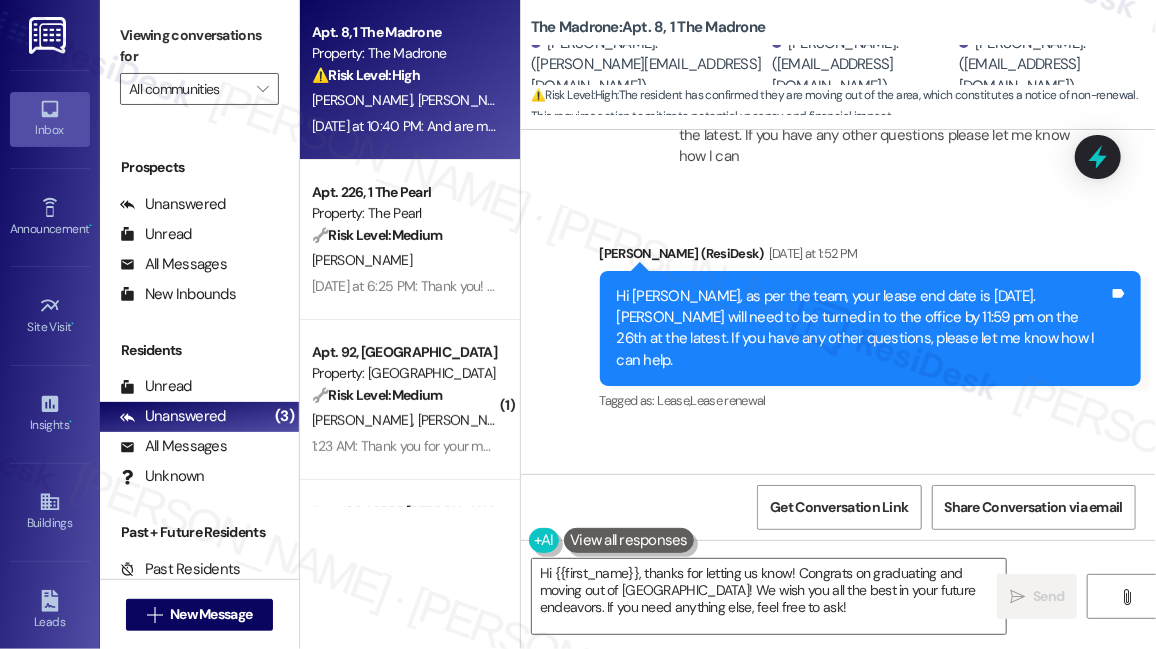 click on "Hi [PERSON_NAME], as per the team, your lease end date is [DATE].  [PERSON_NAME] will need to be turned in to the office by 11:59 pm on the 26th at the latest.  If you have any other questions, please let me know how I can help. Tags and notes" at bounding box center (871, 329) 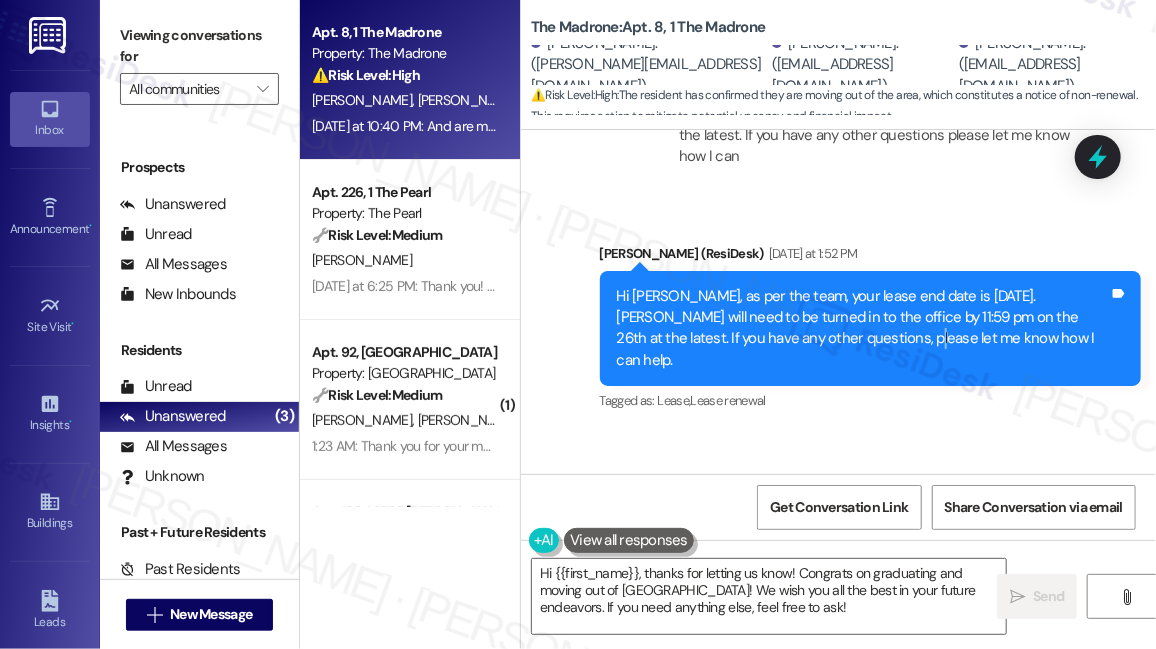 click on "Hi [PERSON_NAME], as per the team, your lease end date is [DATE].  [PERSON_NAME] will need to be turned in to the office by 11:59 pm on the 26th at the latest.  If you have any other questions, please let me know how I can help. Tags and notes" at bounding box center (871, 329) 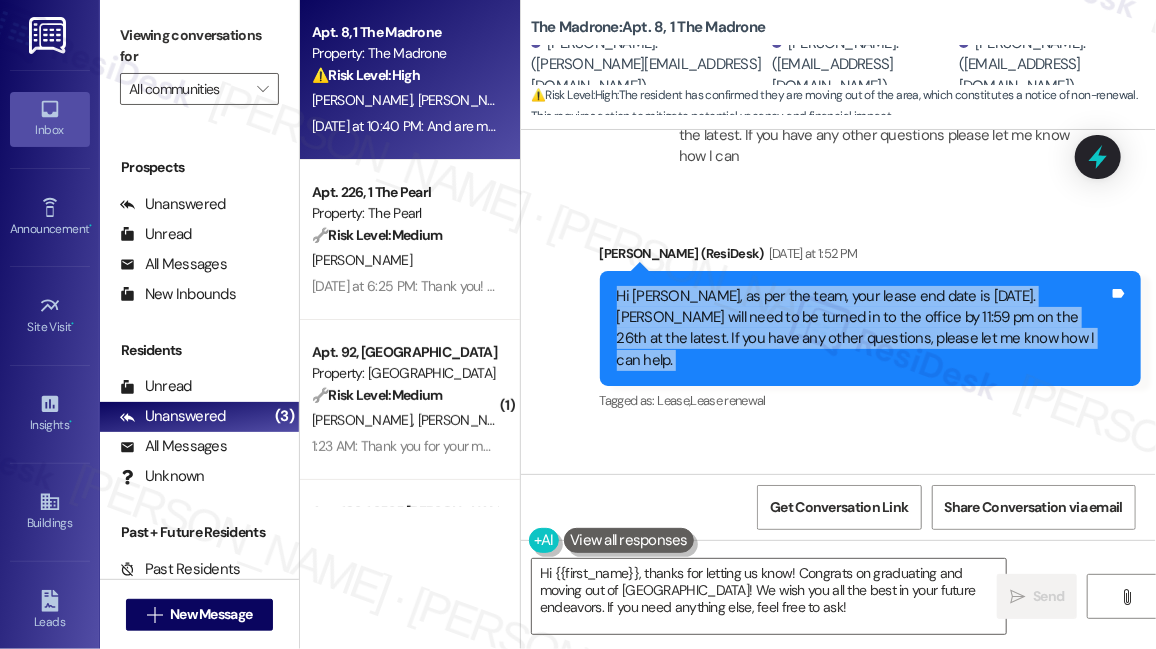 click on "Hi [PERSON_NAME], as per the team, your lease end date is [DATE].  [PERSON_NAME] will need to be turned in to the office by 11:59 pm on the 26th at the latest.  If you have any other questions, please let me know how I can help. Tags and notes" at bounding box center (871, 329) 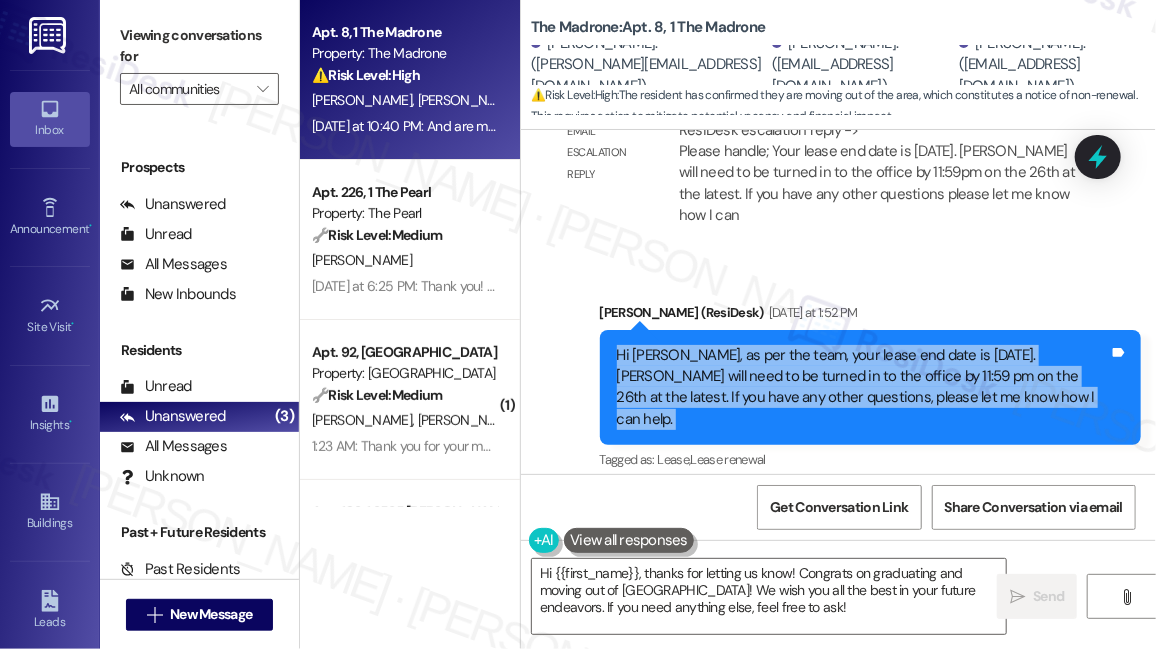 scroll, scrollTop: 13184, scrollLeft: 0, axis: vertical 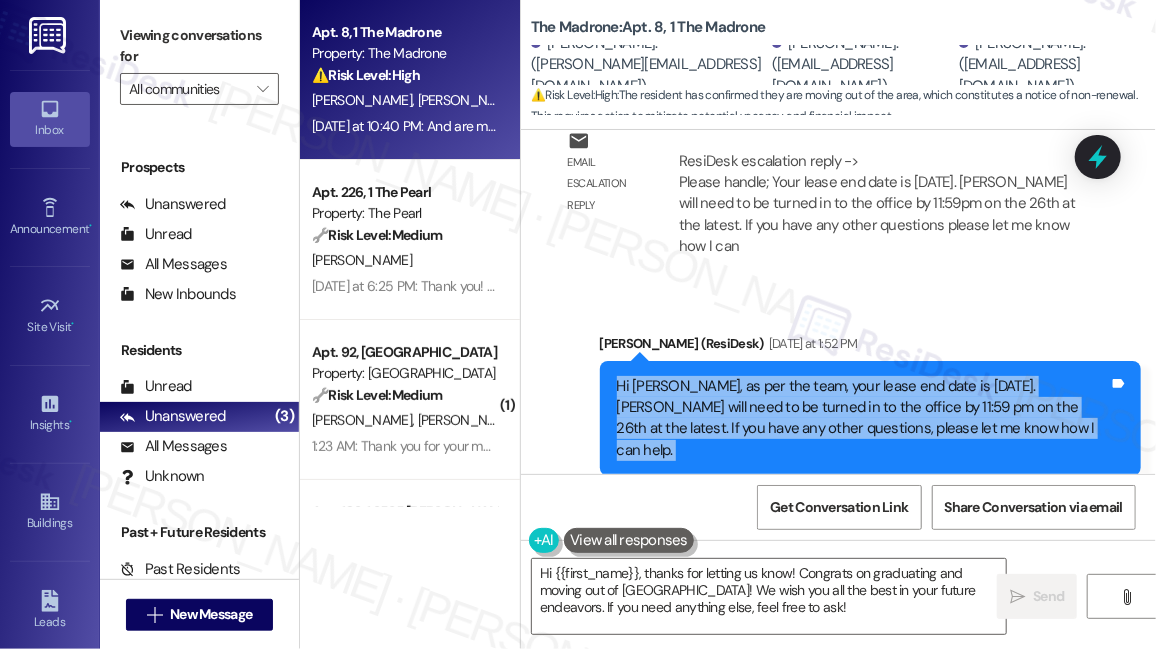 click on "Hi [PERSON_NAME], as per the team, your lease end date is [DATE].  [PERSON_NAME] will need to be turned in to the office by 11:59 pm on the 26th at the latest.  If you have any other questions, please let me know how I can help." at bounding box center [863, 419] 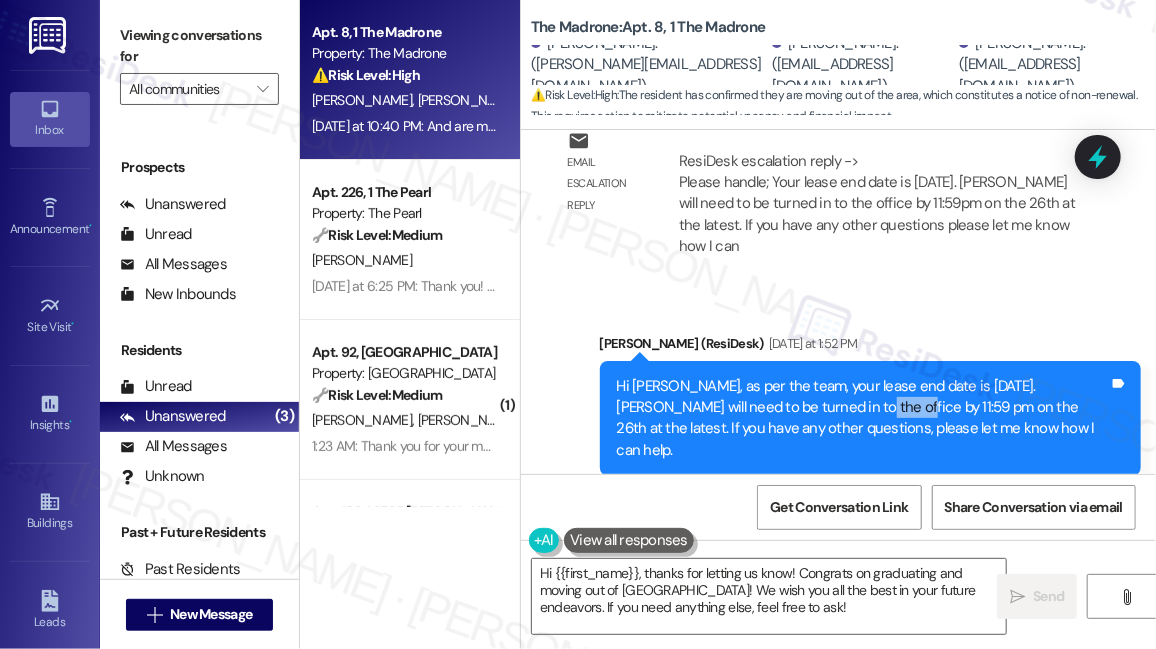 click on "Hi [PERSON_NAME], as per the team, your lease end date is [DATE].  [PERSON_NAME] will need to be turned in to the office by 11:59 pm on the 26th at the latest.  If you have any other questions, please let me know how I can help." at bounding box center (863, 419) 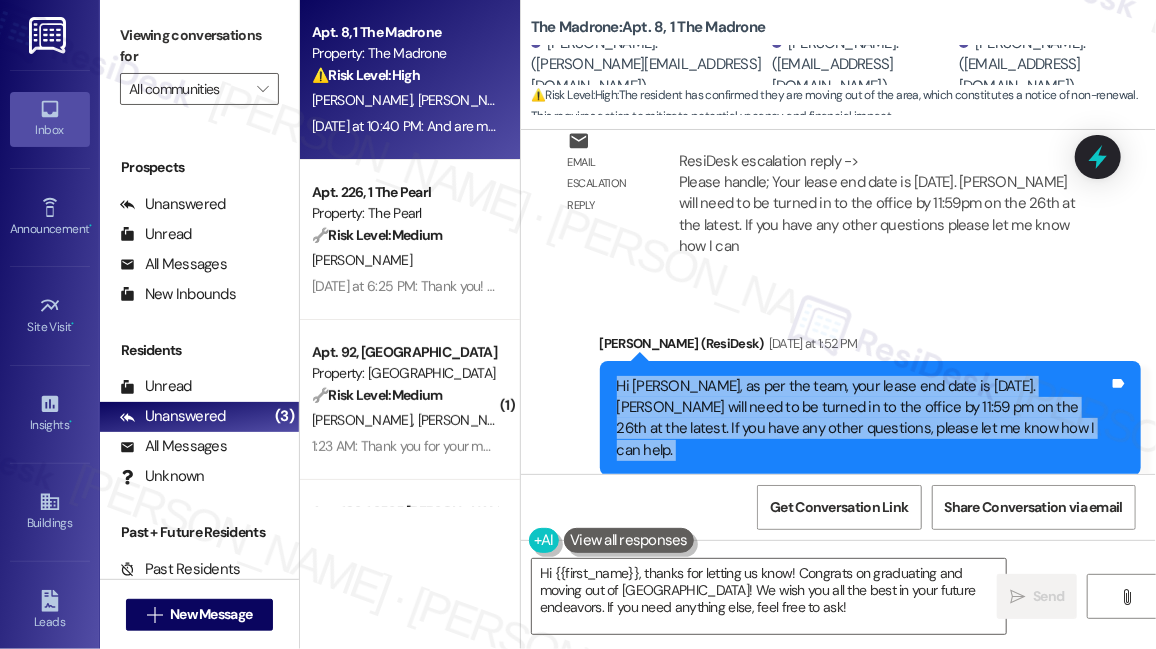 click on "Hi [PERSON_NAME], as per the team, your lease end date is [DATE].  [PERSON_NAME] will need to be turned in to the office by 11:59 pm on the 26th at the latest.  If you have any other questions, please let me know how I can help." at bounding box center (863, 419) 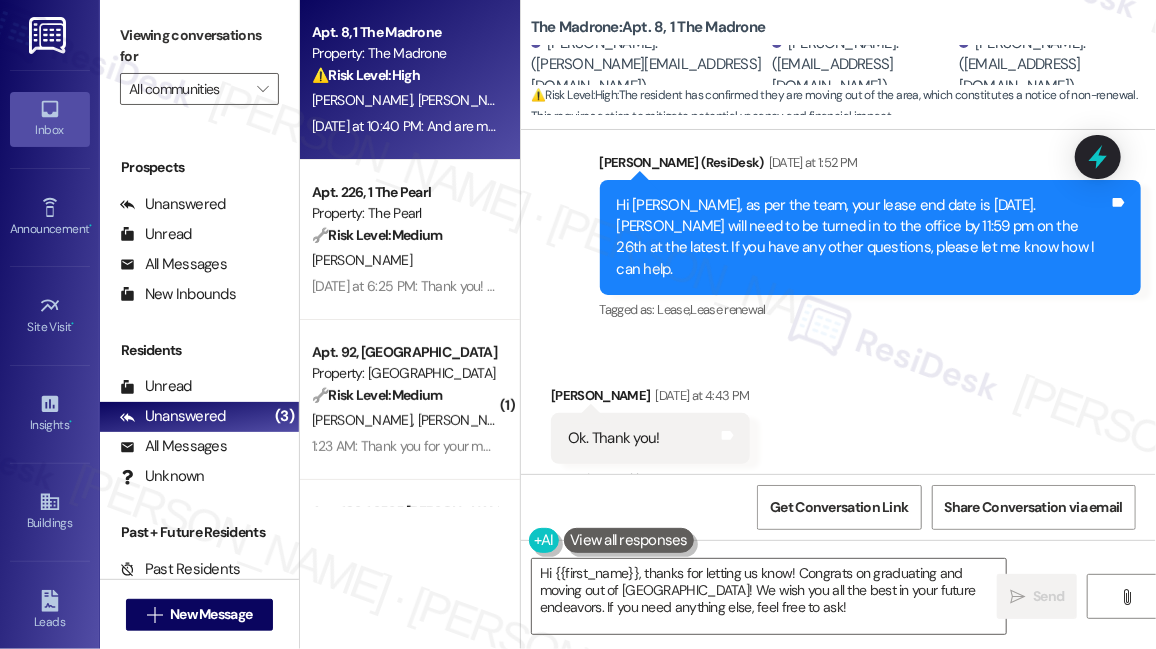 click on "Ok. Thank you!" at bounding box center [614, 438] 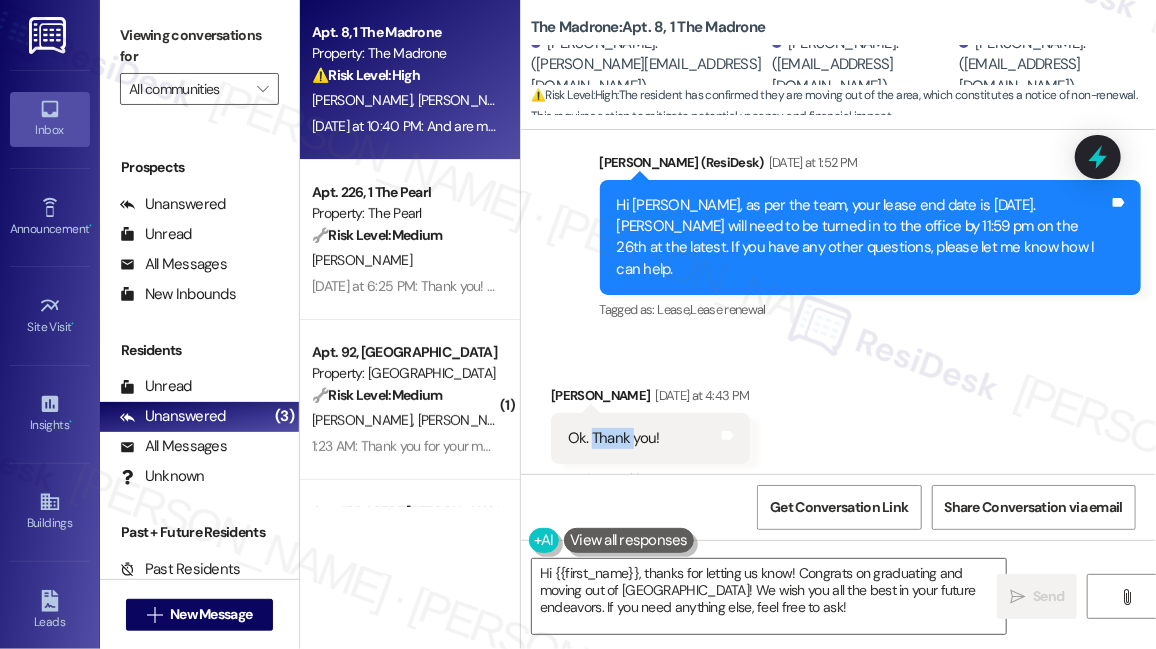 click on "Ok. Thank you!" at bounding box center [614, 438] 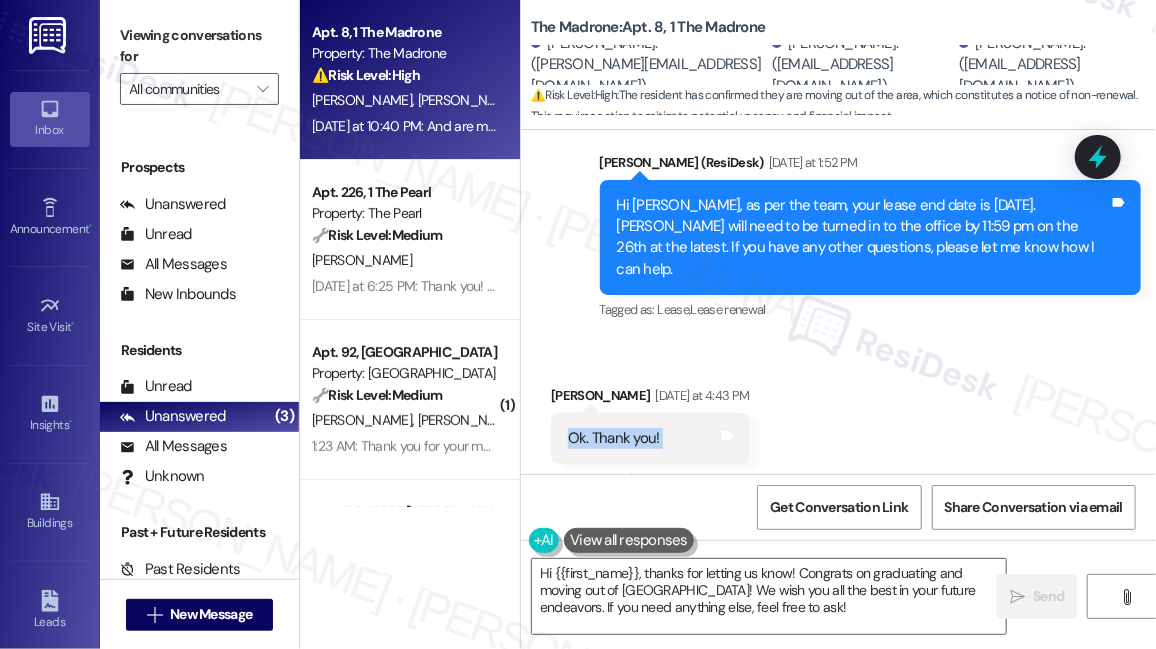 click on "Ok. Thank you!" at bounding box center (614, 438) 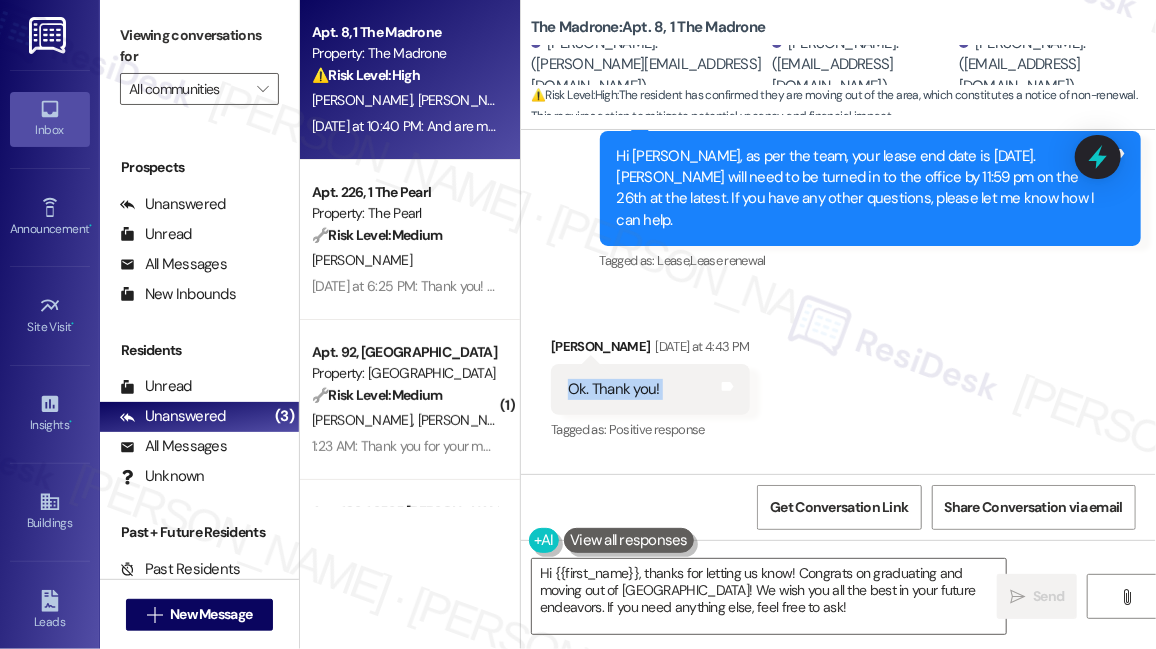 scroll, scrollTop: 13547, scrollLeft: 0, axis: vertical 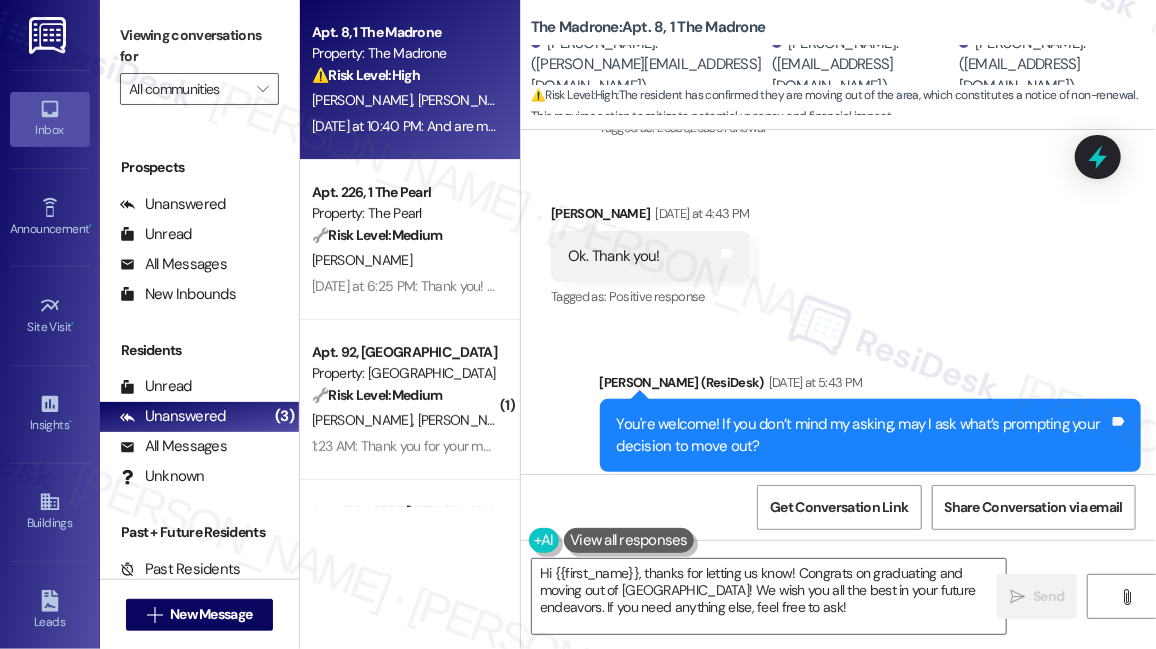 click on "You're welcome! If you don’t mind my asking, may I ask what’s prompting your decision to move out?" at bounding box center [863, 435] 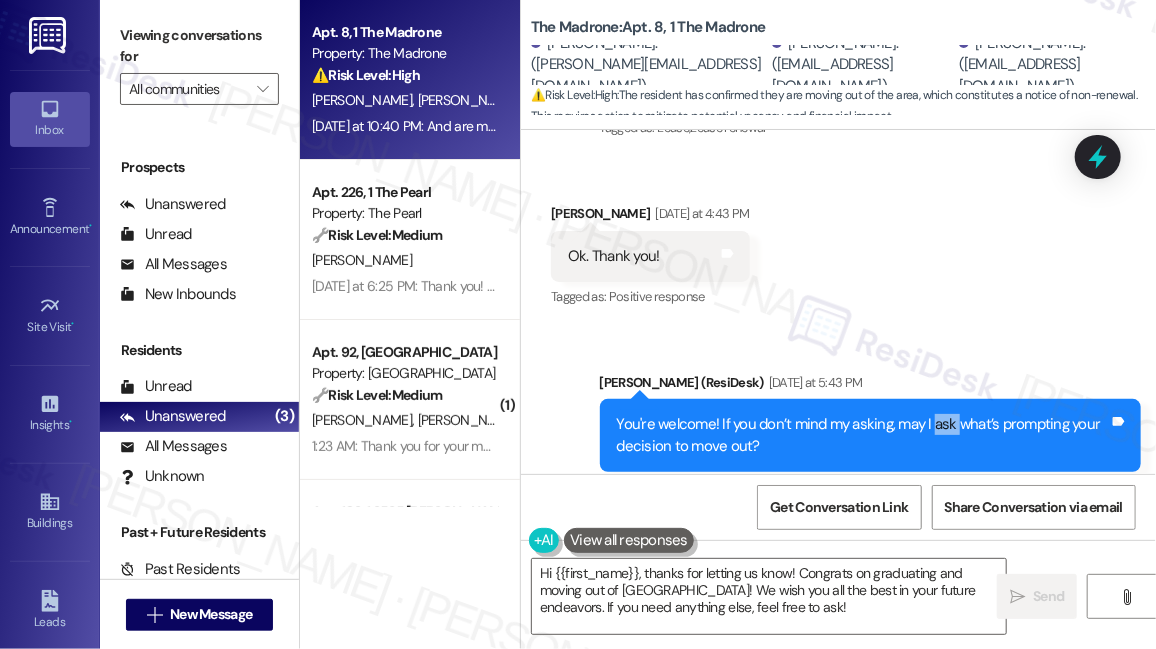click on "You're welcome! If you don’t mind my asking, may I ask what’s prompting your decision to move out?" at bounding box center [863, 435] 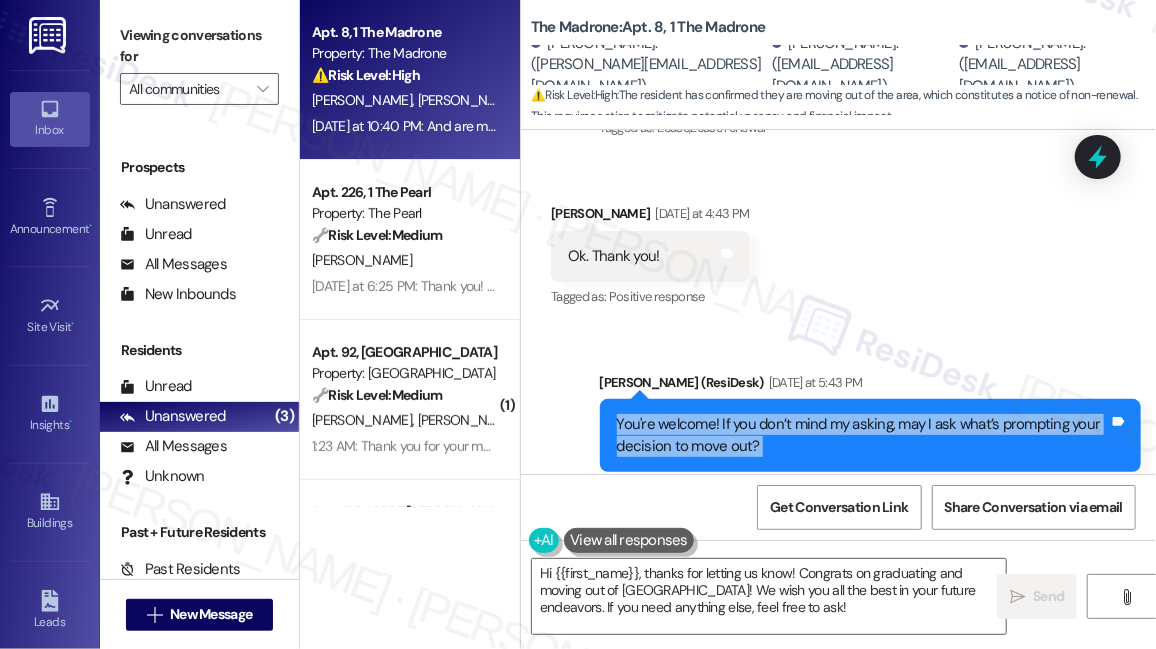 click on "You're welcome! If you don’t mind my asking, may I ask what’s prompting your decision to move out?" at bounding box center [863, 435] 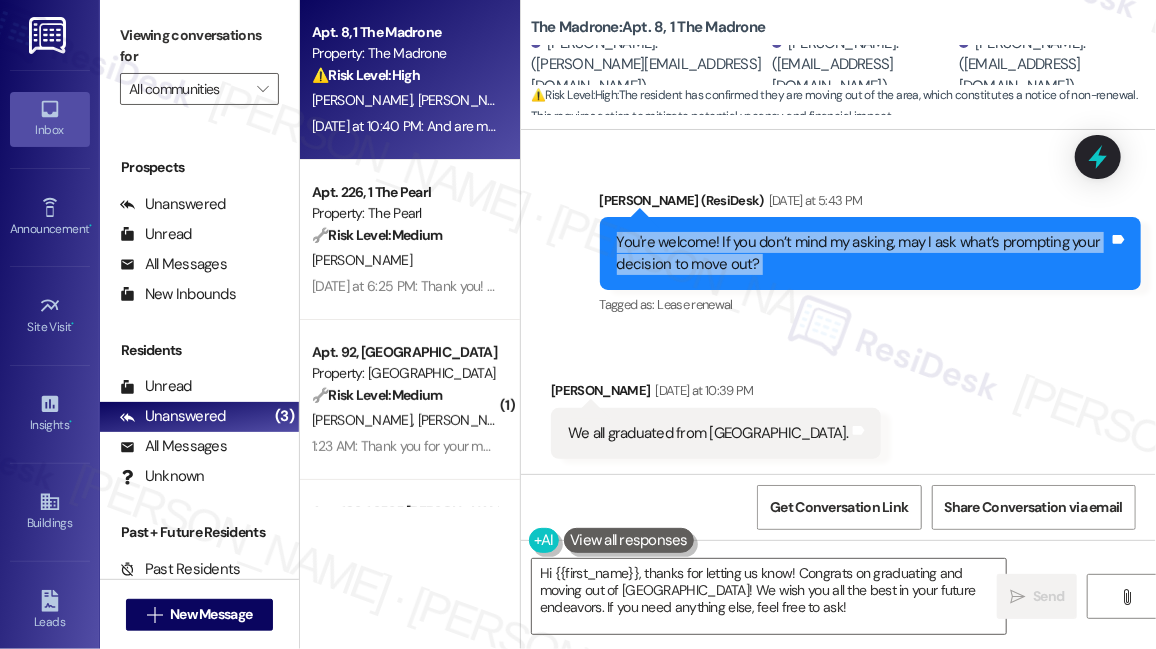 scroll, scrollTop: 14117, scrollLeft: 0, axis: vertical 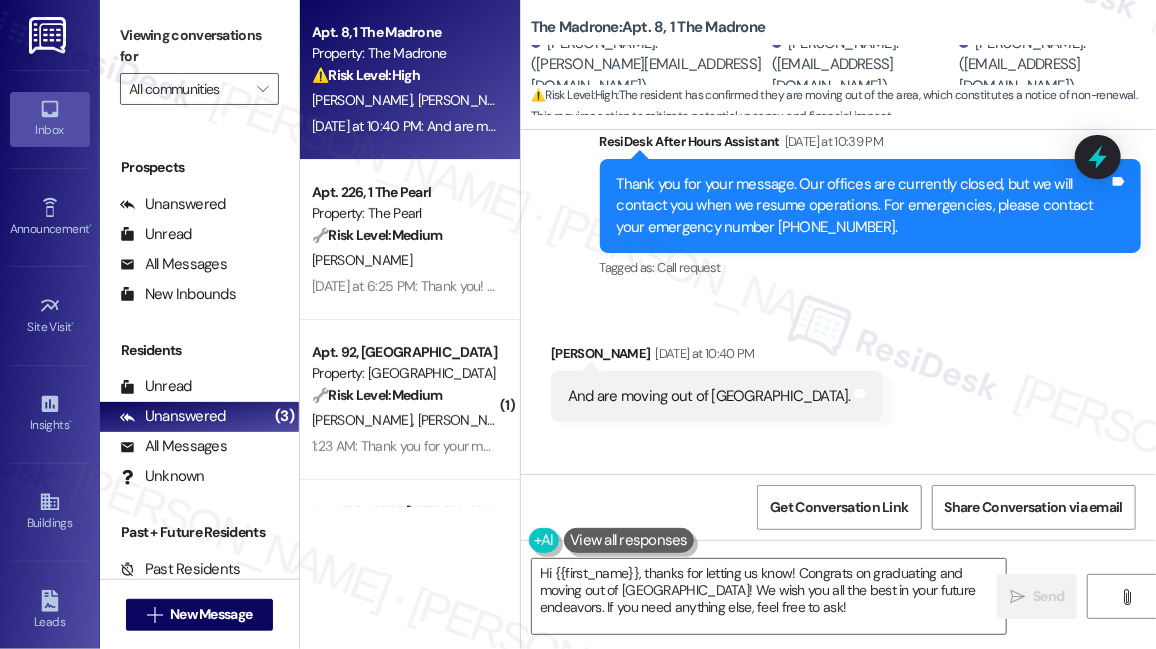 click on "And are moving out of [GEOGRAPHIC_DATA]. Tags and notes" at bounding box center (717, 396) 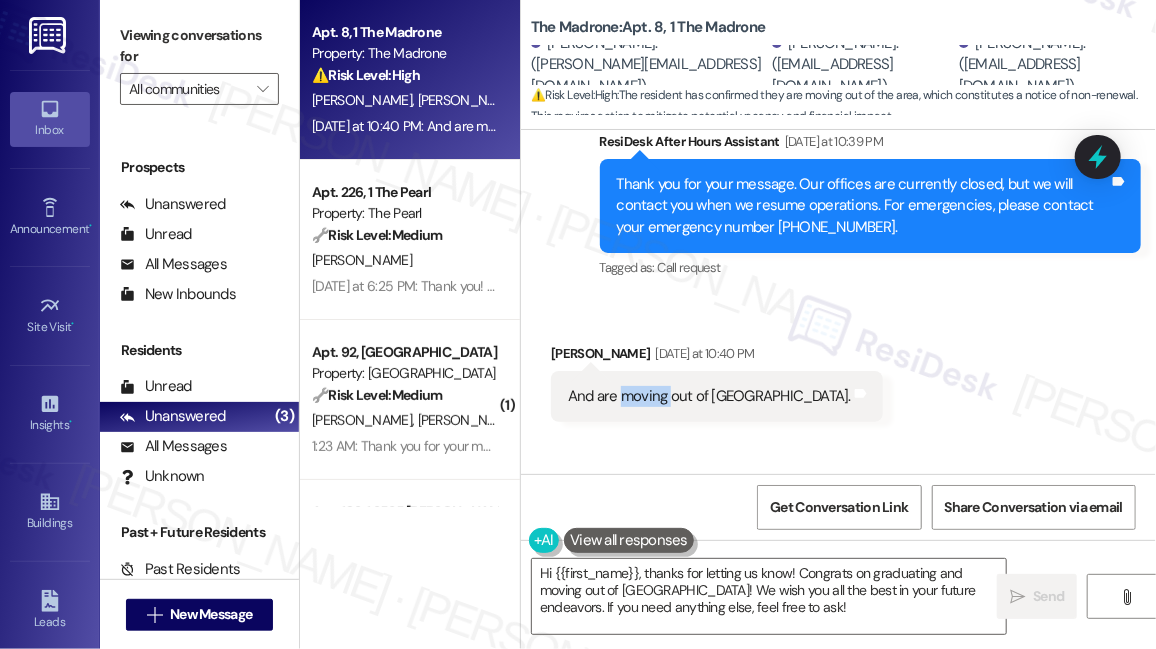 click on "And are moving out of [GEOGRAPHIC_DATA]. Tags and notes" at bounding box center [717, 396] 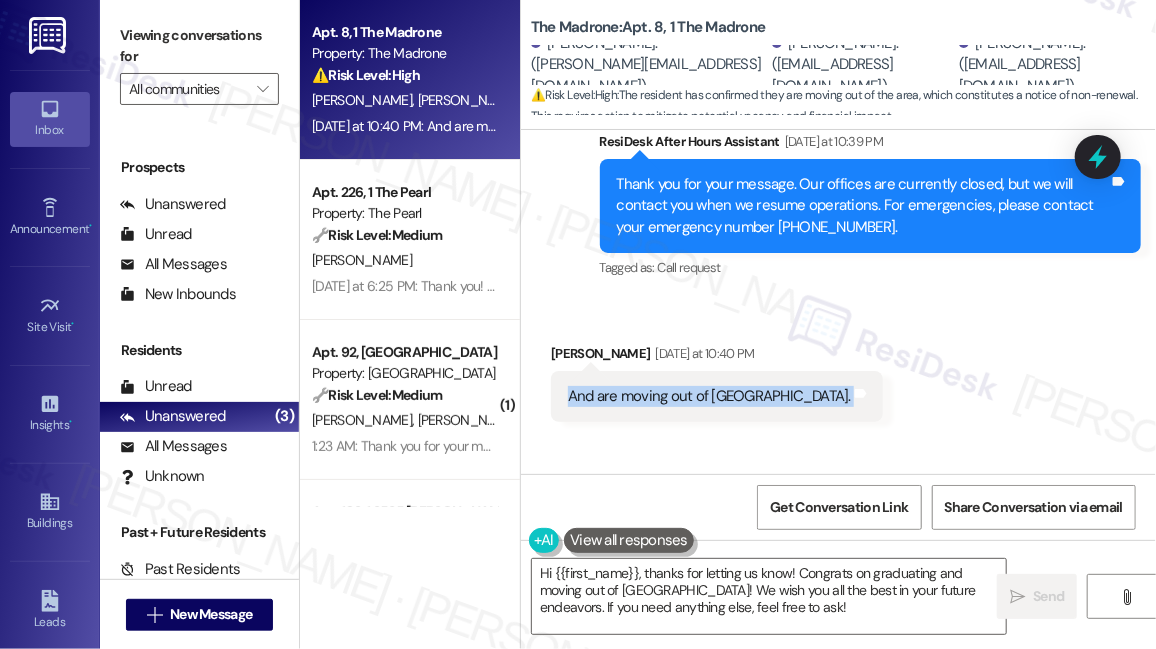 click on "And are moving out of [GEOGRAPHIC_DATA]. Tags and notes" at bounding box center [717, 396] 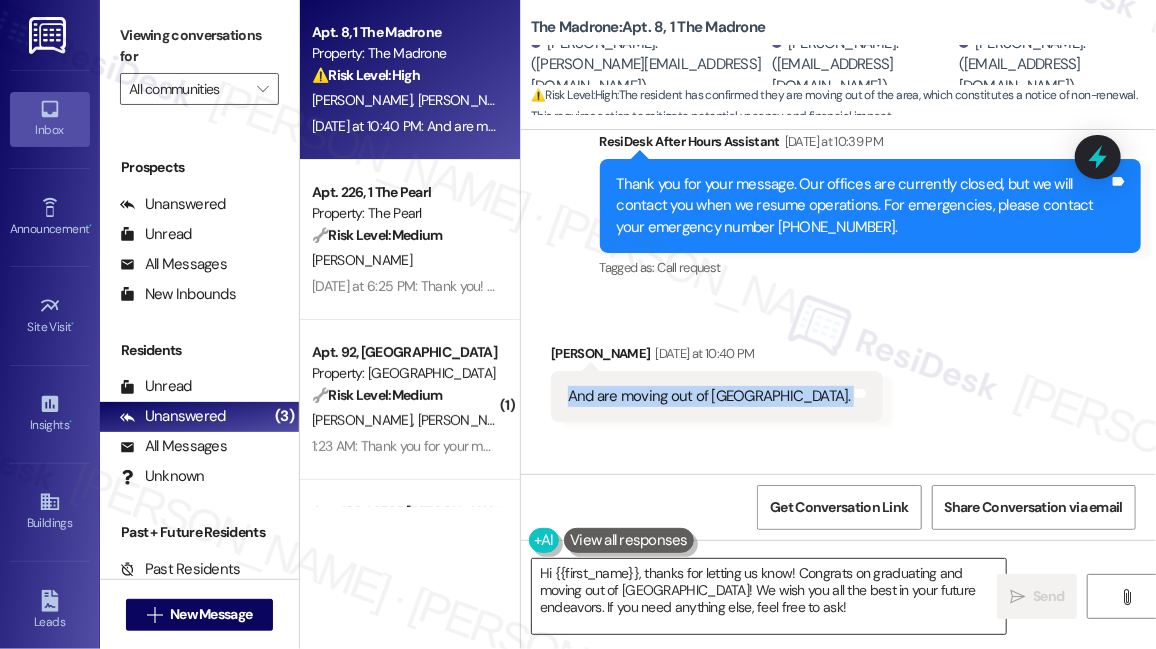click on "Hi {{first_name}}, thanks for letting us know! Congrats on graduating and moving out of [GEOGRAPHIC_DATA]! We wish you all the best in your future endeavors. If you need anything else, feel free to ask!" at bounding box center [769, 596] 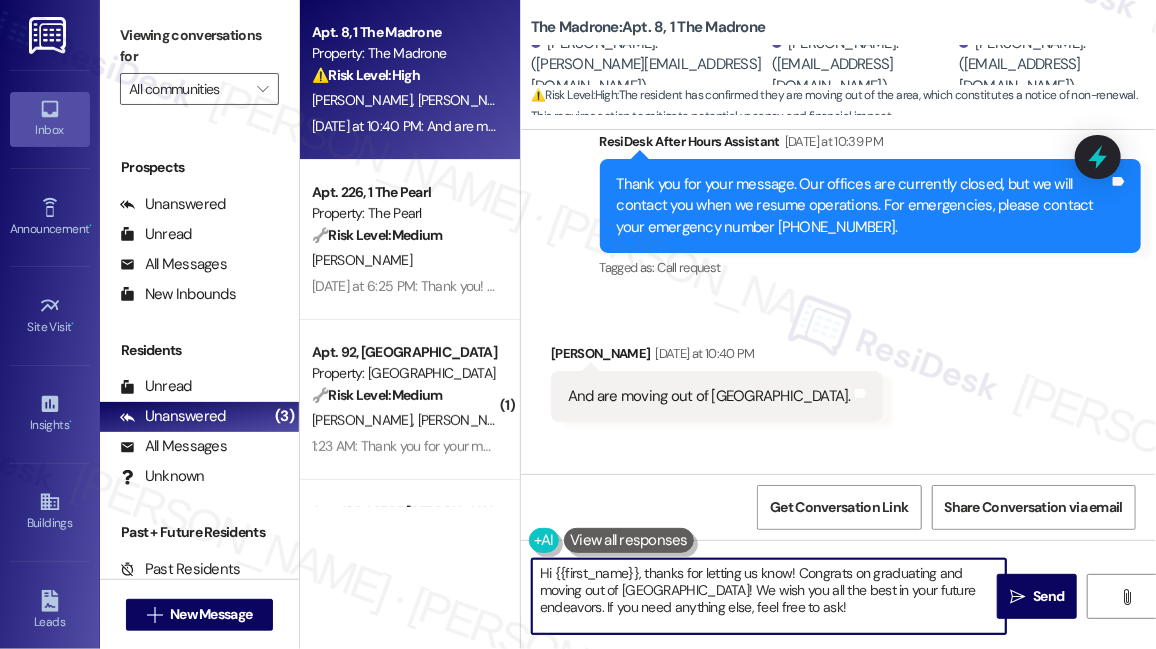 click on "Hi {{first_name}}, thanks for letting us know! Congrats on graduating and moving out of [GEOGRAPHIC_DATA]! We wish you all the best in your future endeavors. If you need anything else, feel free to ask!" at bounding box center [769, 596] 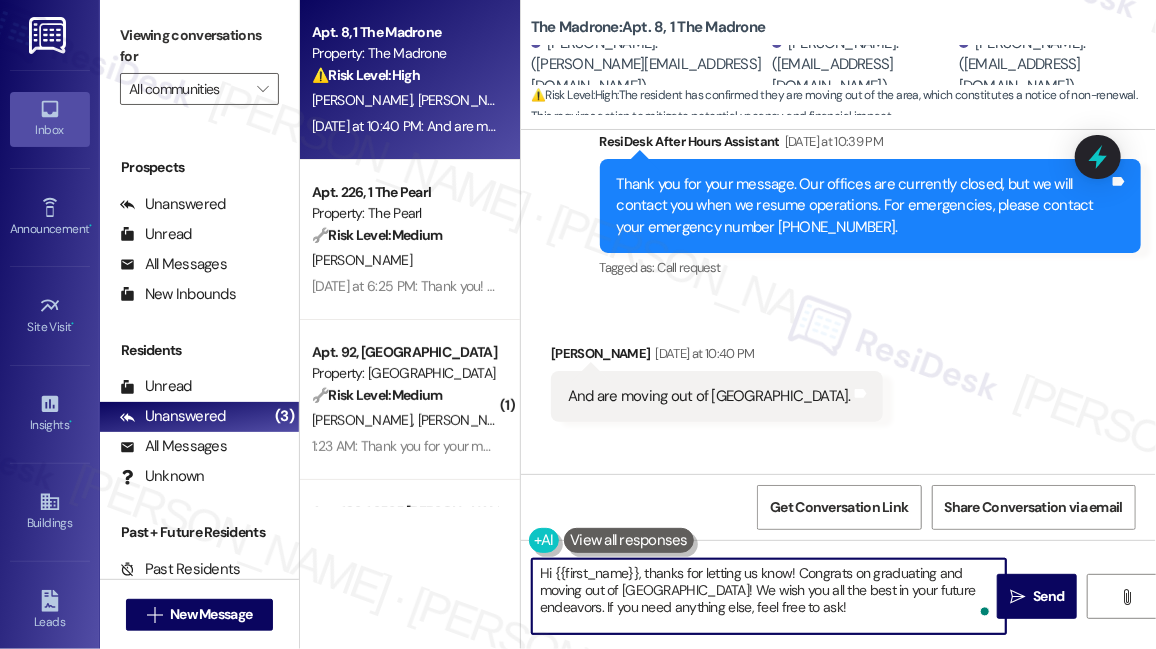 click on "Hi {{first_name}}, thanks for letting us know! Congrats on graduating and moving out of [GEOGRAPHIC_DATA]! We wish you all the best in your future endeavors. If you need anything else, feel free to ask!" at bounding box center (769, 596) 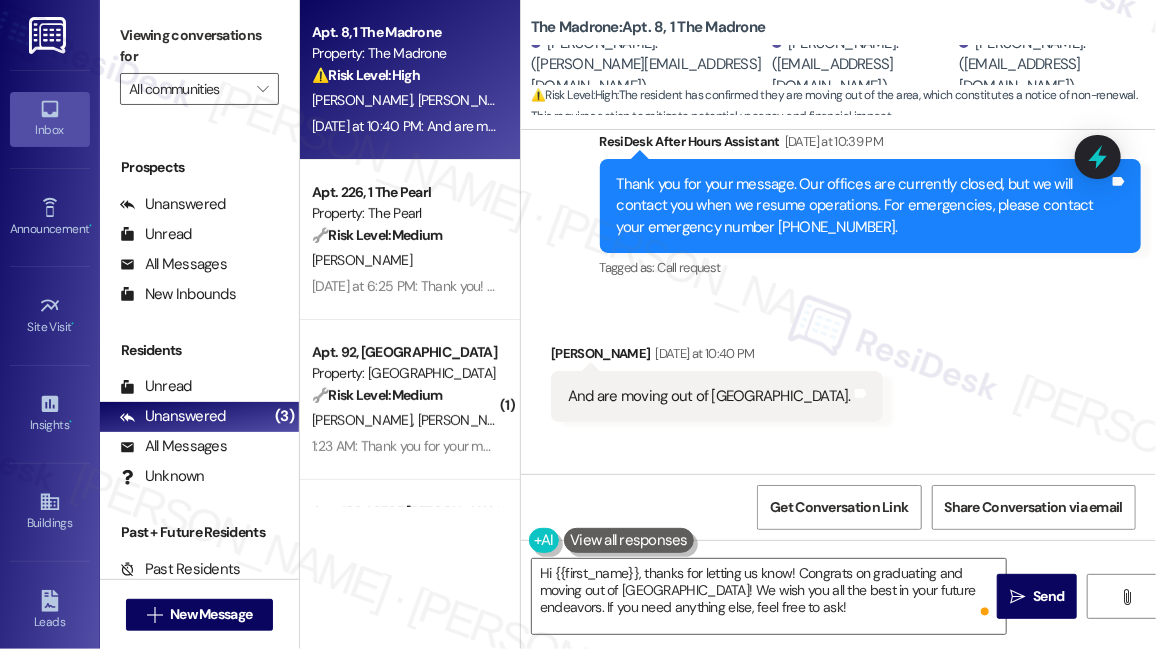 click on "[PERSON_NAME] [DATE] at 10:40 PM" at bounding box center (717, 357) 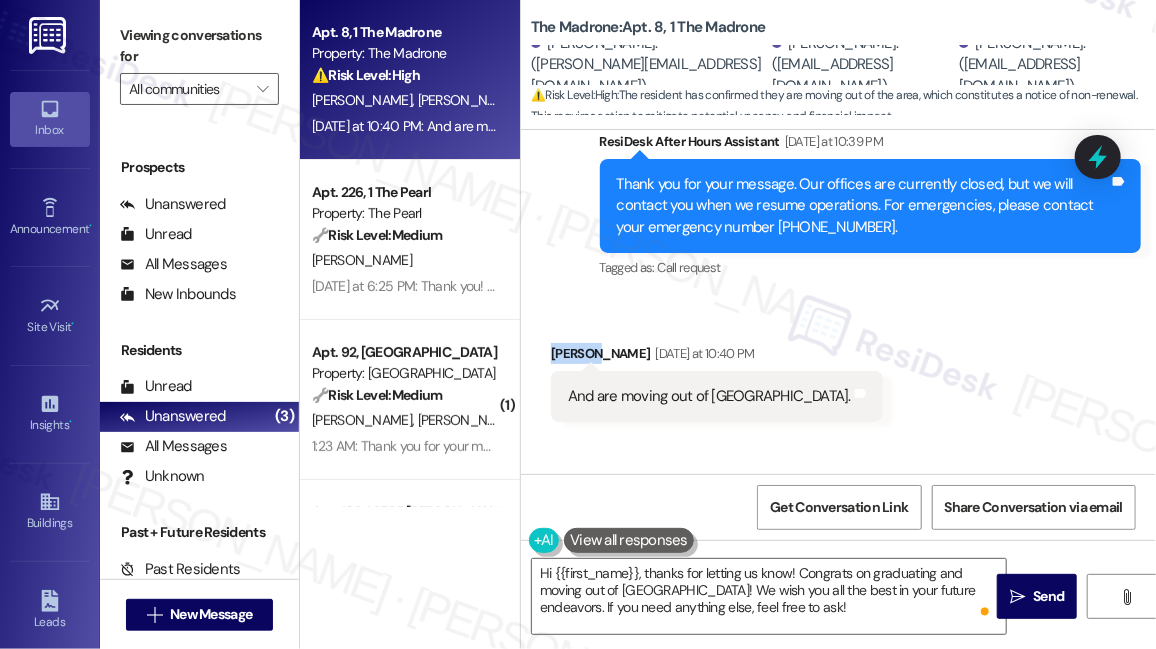 click on "[PERSON_NAME] [DATE] at 10:40 PM" at bounding box center (717, 357) 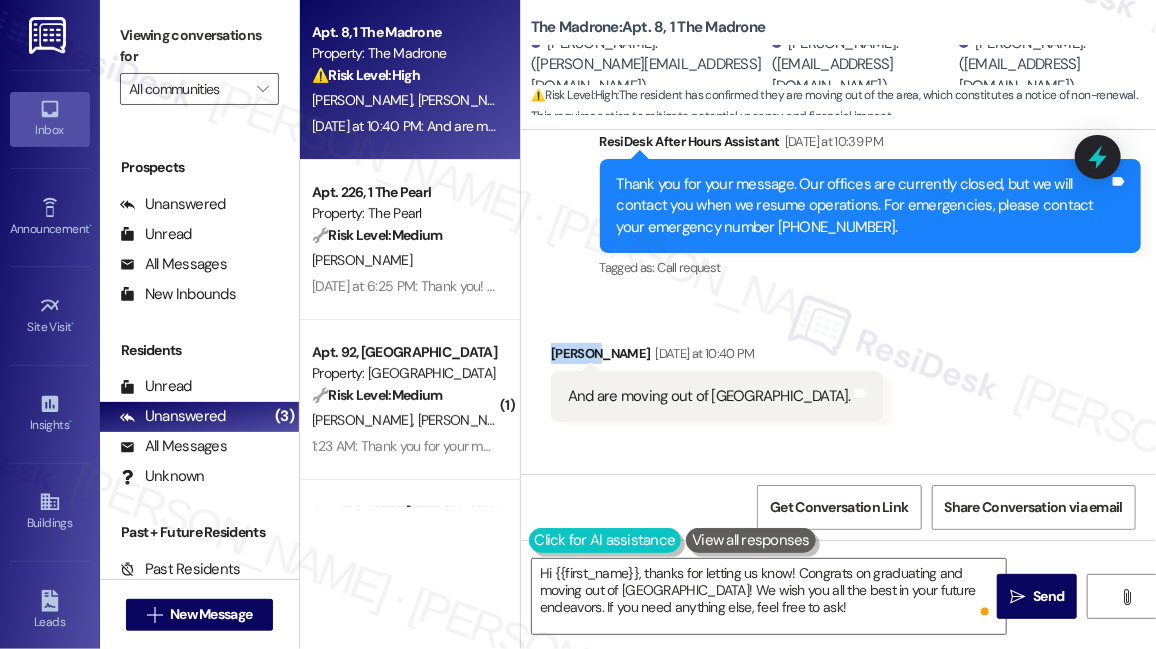 copy on "[PERSON_NAME]" 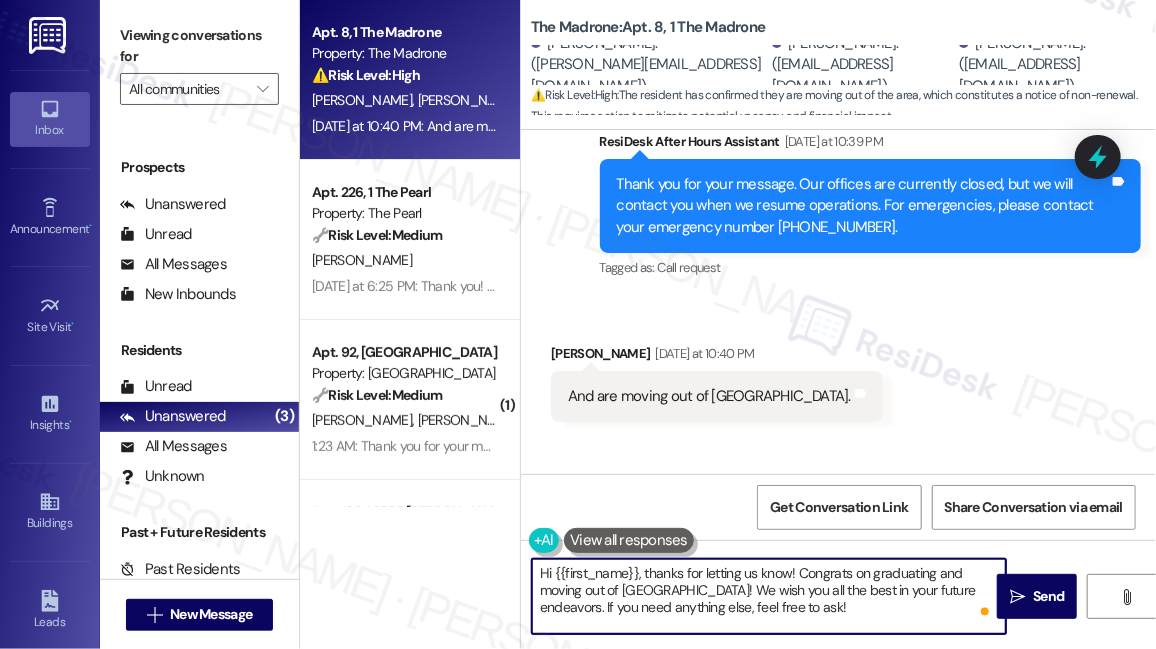 drag, startPoint x: 552, startPoint y: 568, endPoint x: 637, endPoint y: 552, distance: 86.492775 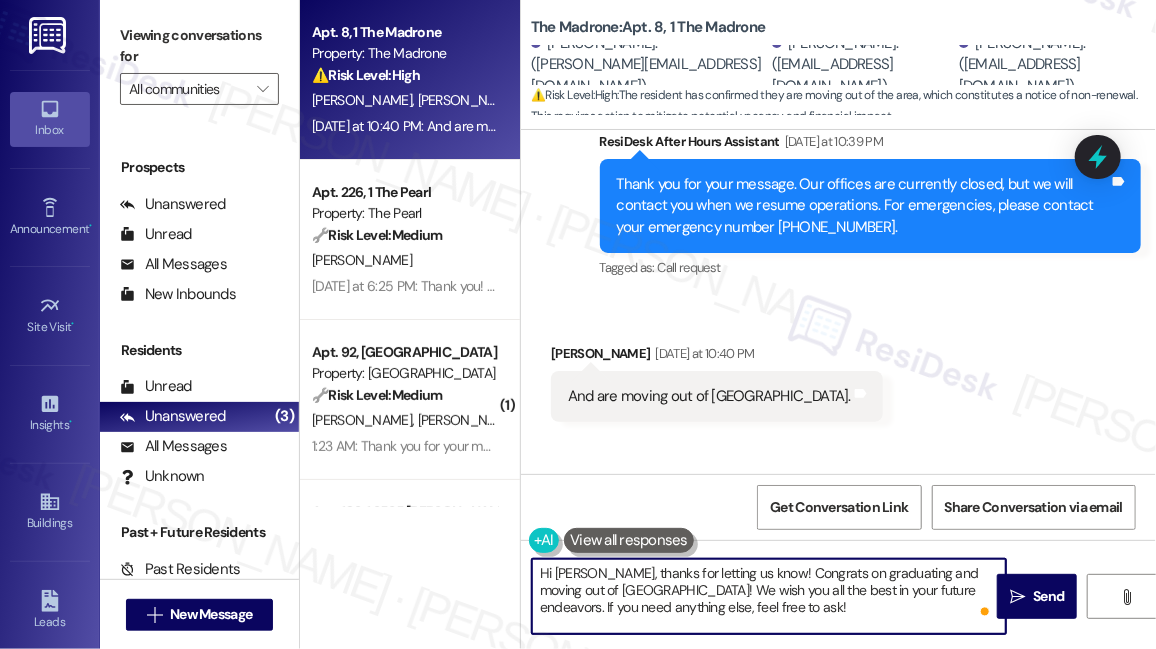 click on "Hi [PERSON_NAME], thanks for letting us know! Congrats on graduating and moving out of [GEOGRAPHIC_DATA]! We wish you all the best in your future endeavors. If you need anything else, feel free to ask!" at bounding box center [769, 596] 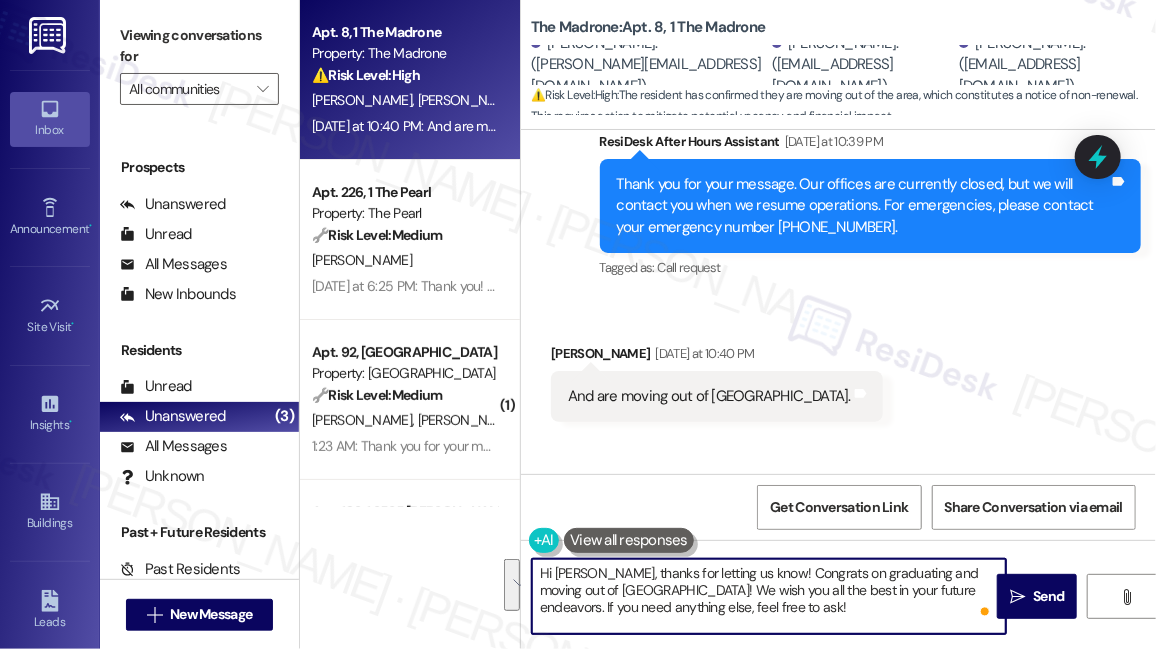 click on "Hi [PERSON_NAME], thanks for letting us know! Congrats on graduating and moving out of [GEOGRAPHIC_DATA]! We wish you all the best in your future endeavors. If you need anything else, feel free to ask!" at bounding box center (769, 596) 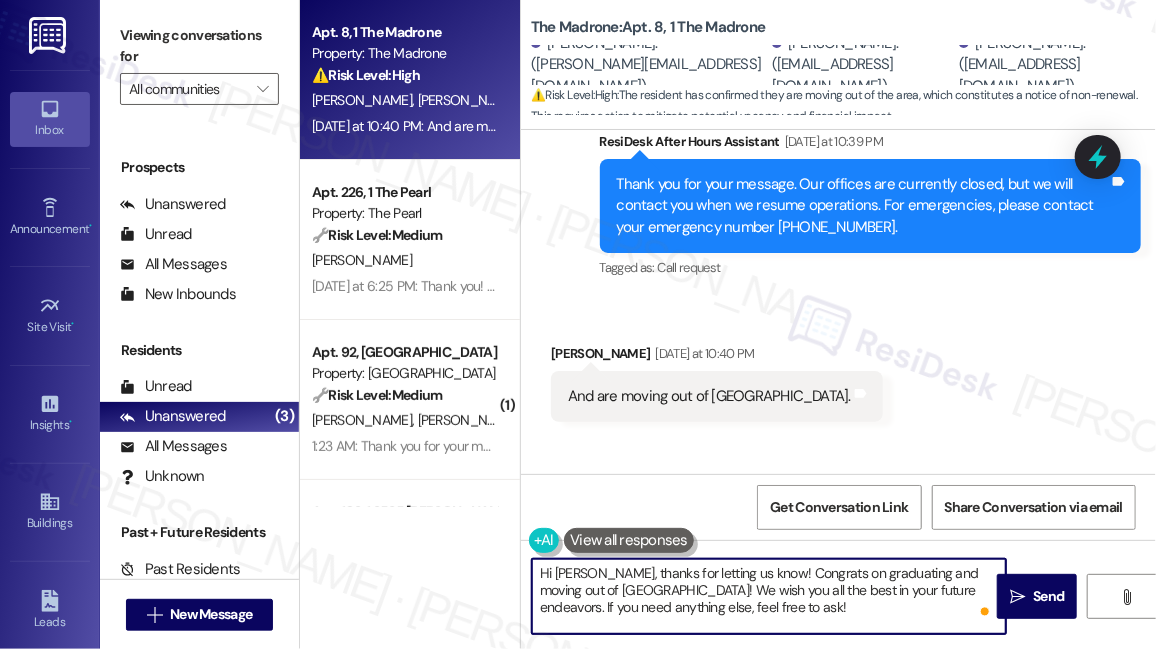 click on "Hi [PERSON_NAME], thanks for letting us know! Congrats on graduating and moving out of [GEOGRAPHIC_DATA]! We wish you all the best in your future endeavors. If you need anything else, feel free to ask!" at bounding box center [769, 596] 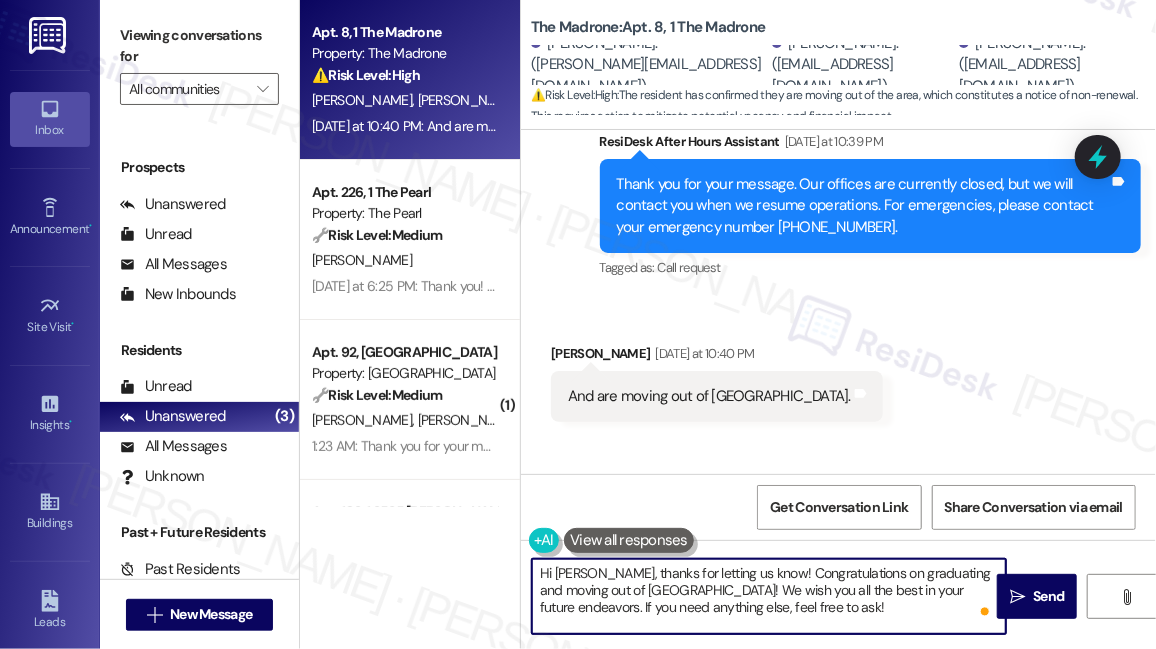 drag, startPoint x: 758, startPoint y: 595, endPoint x: 715, endPoint y: 579, distance: 45.88028 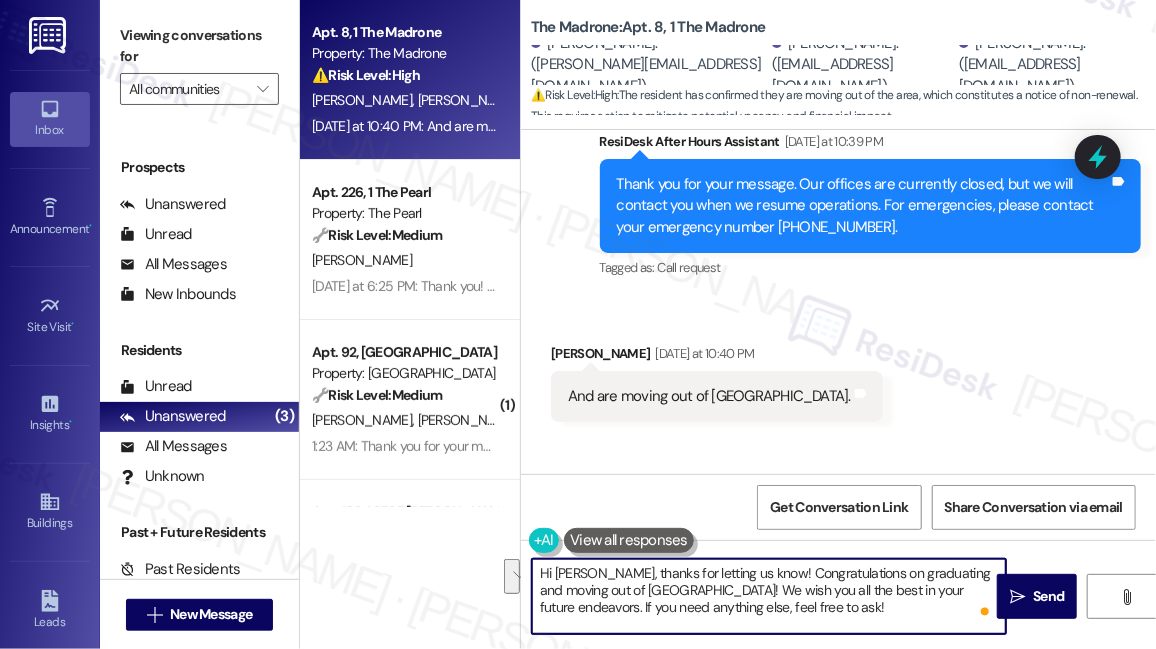 click on "Hi [PERSON_NAME], thanks for letting us know! Congratulations on graduating and moving out of [GEOGRAPHIC_DATA]! We wish you all the best in your future endeavors. If you need anything else, feel free to ask!" at bounding box center [769, 596] 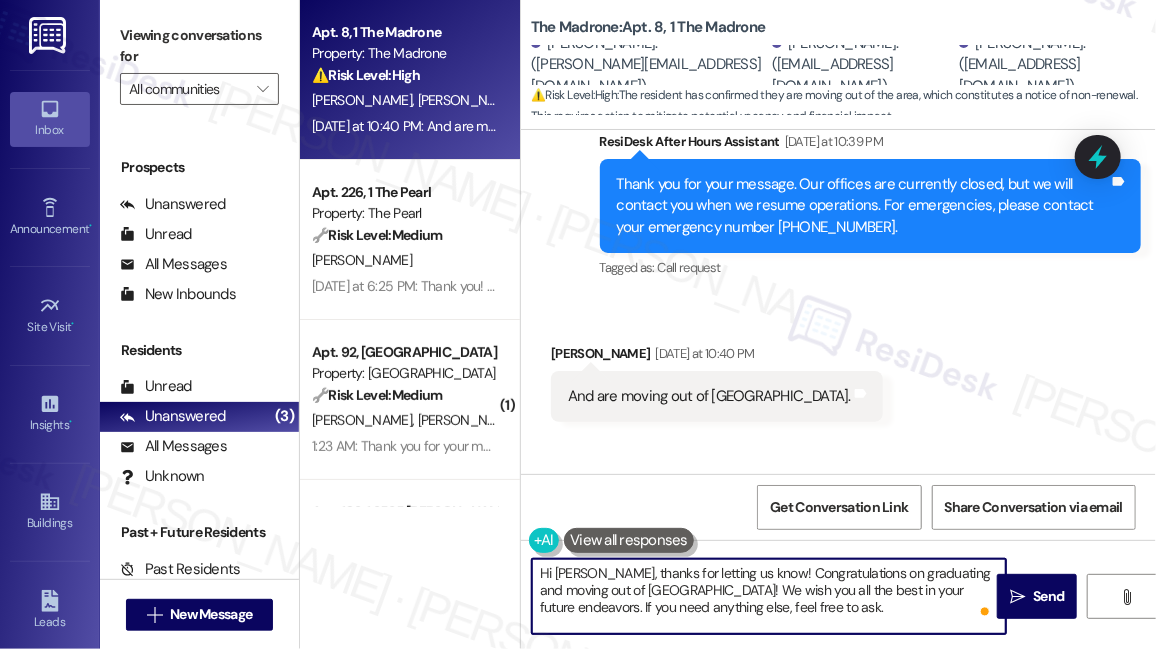 click on "And are moving out of [GEOGRAPHIC_DATA]." at bounding box center [709, 396] 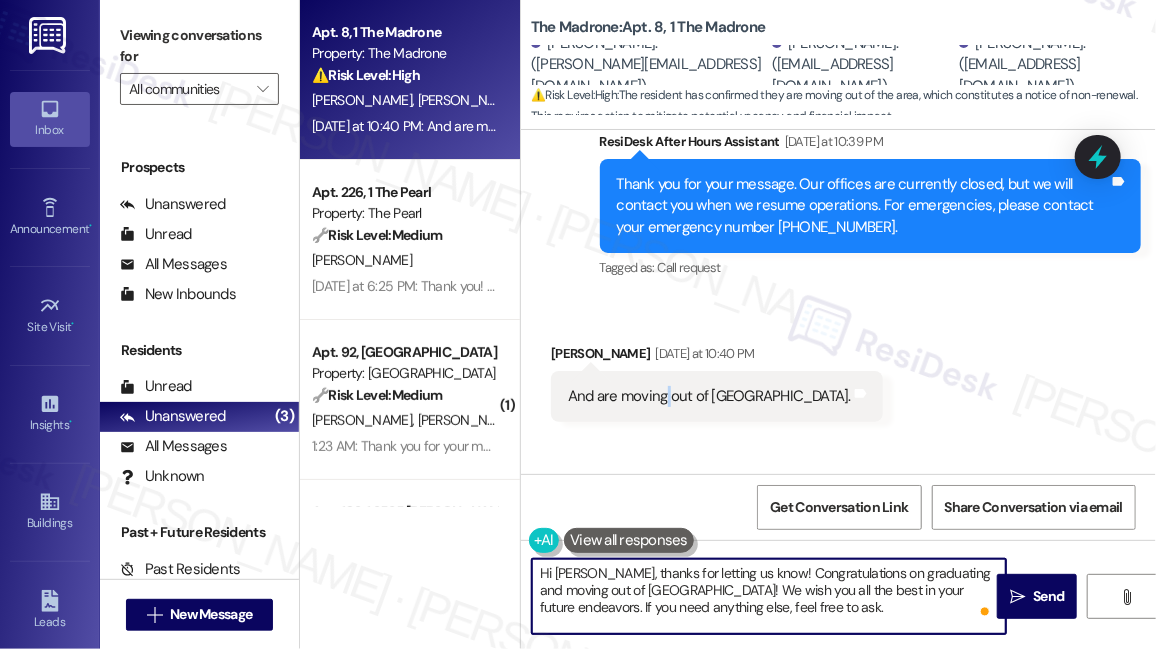 click on "And are moving out of [GEOGRAPHIC_DATA]." at bounding box center [709, 396] 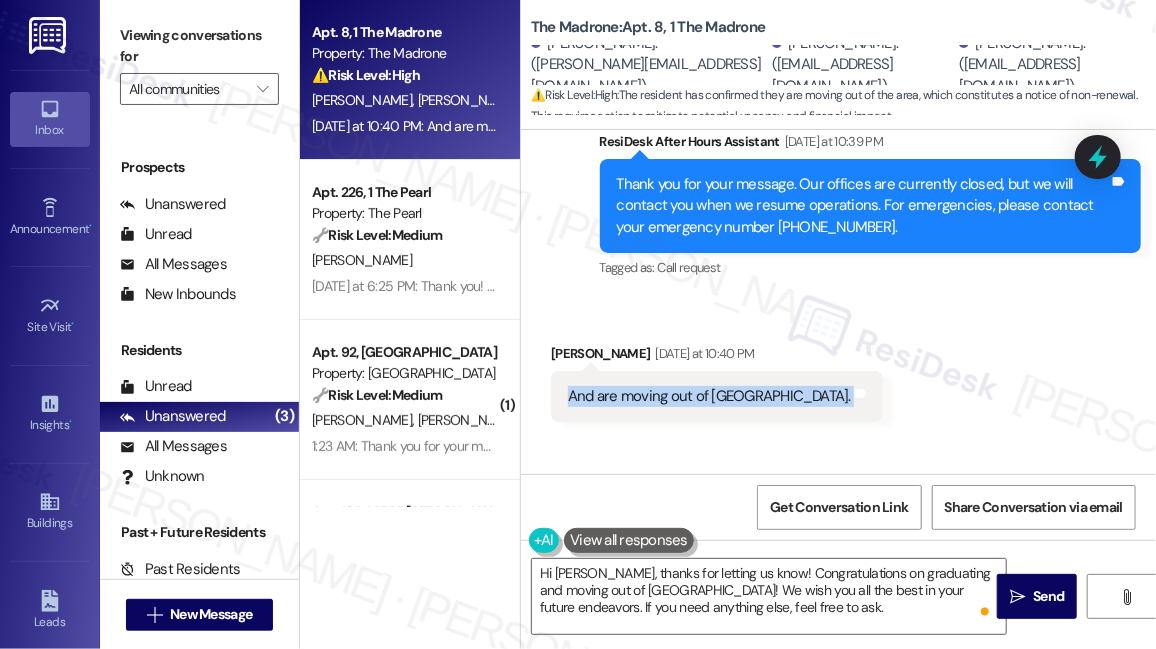 click on "And are moving out of [GEOGRAPHIC_DATA]." at bounding box center (709, 396) 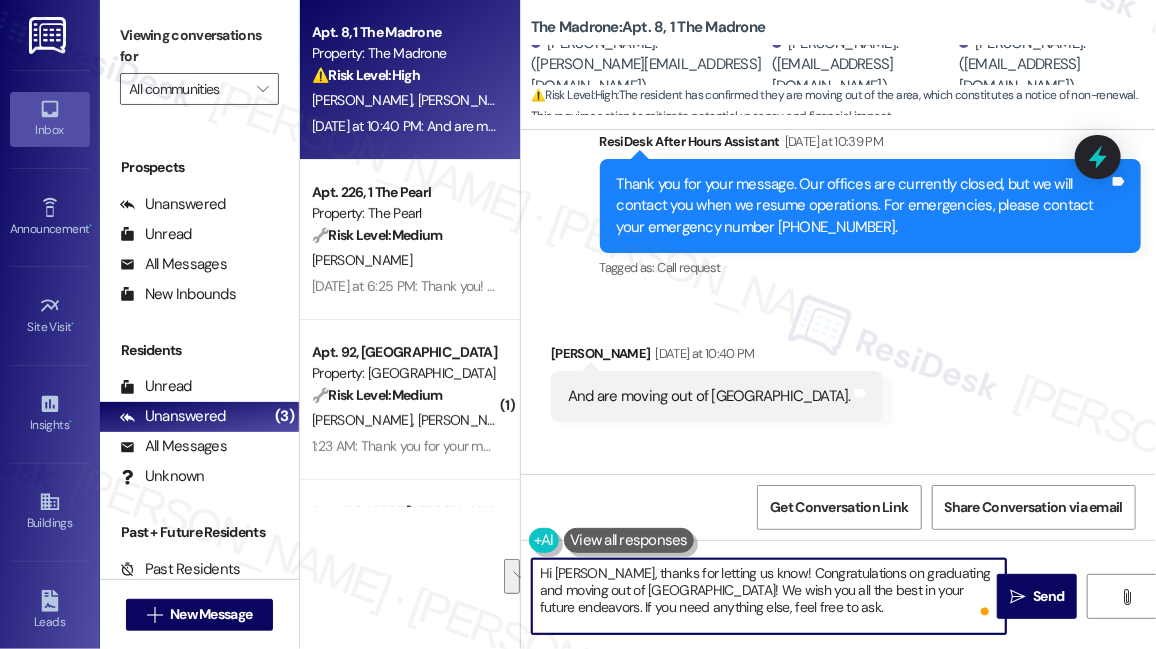 drag, startPoint x: 625, startPoint y: 590, endPoint x: 744, endPoint y: 606, distance: 120.070816 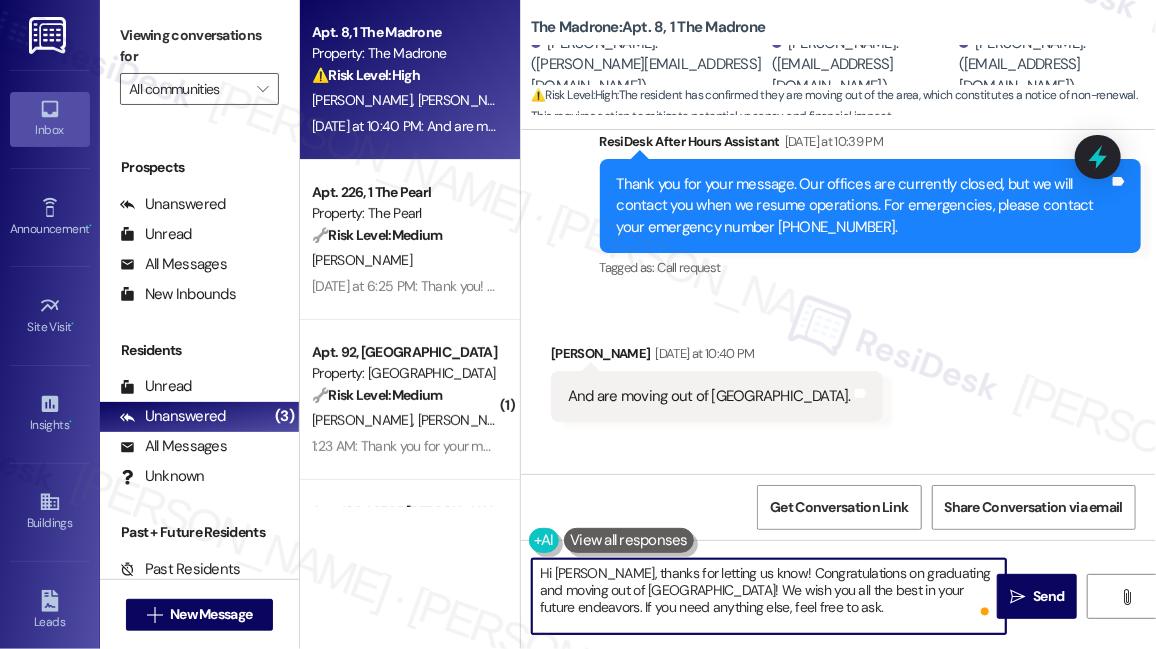 click on "Hi [PERSON_NAME], thanks for letting us know! Congratulations on graduating and moving out of [GEOGRAPHIC_DATA]! We wish you all the best in your future endeavors. If you need anything else, feel free to ask." at bounding box center (769, 596) 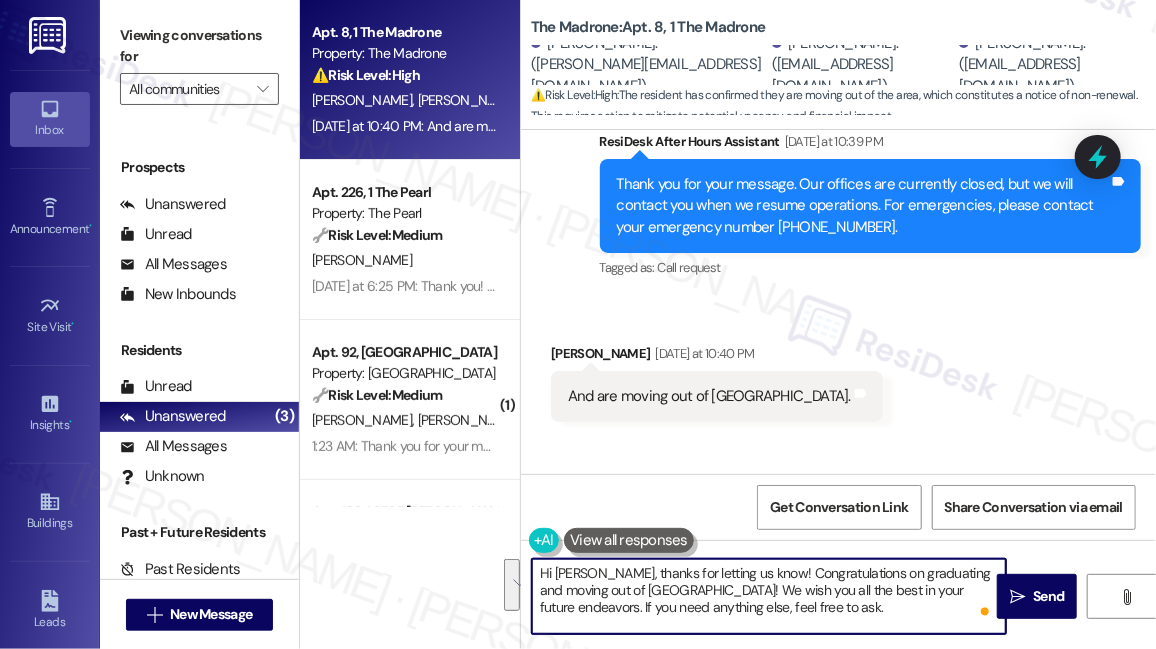 click on "Hi [PERSON_NAME], thanks for letting us know! Congratulations on graduating and moving out of [GEOGRAPHIC_DATA]! We wish you all the best in your future endeavors. If you need anything else, feel free to ask." at bounding box center [769, 596] 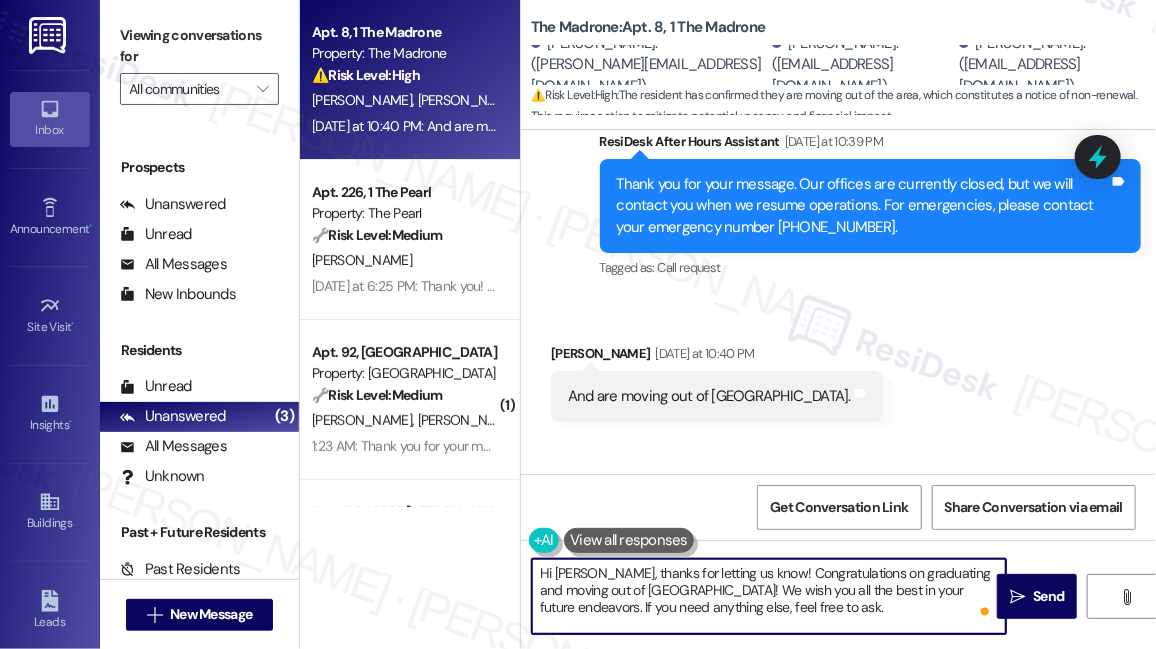 click on "Hi [PERSON_NAME], thanks for letting us know! Congratulations on graduating and moving out of [GEOGRAPHIC_DATA]! We wish you all the best in your future endeavors. If you need anything else, feel free to ask." at bounding box center [769, 596] 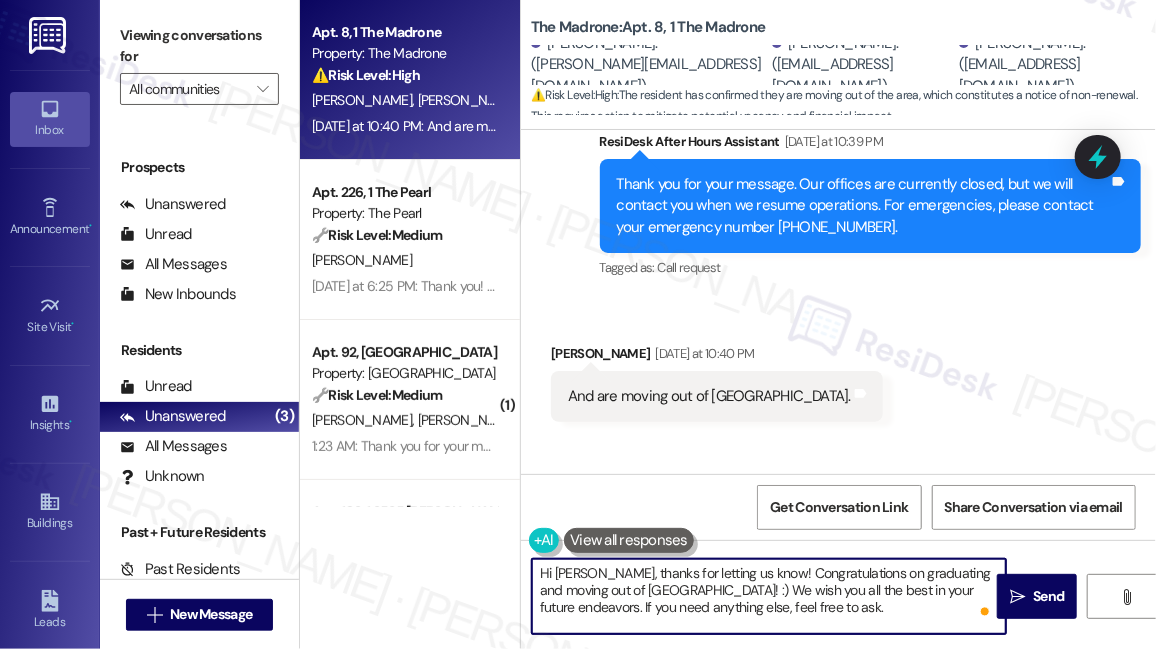 click on "Hi [PERSON_NAME], thanks for letting us know! Congratulations on graduating and moving out of [GEOGRAPHIC_DATA]! :) We wish you all the best in your future endeavors. If you need anything else, feel free to ask." at bounding box center [769, 596] 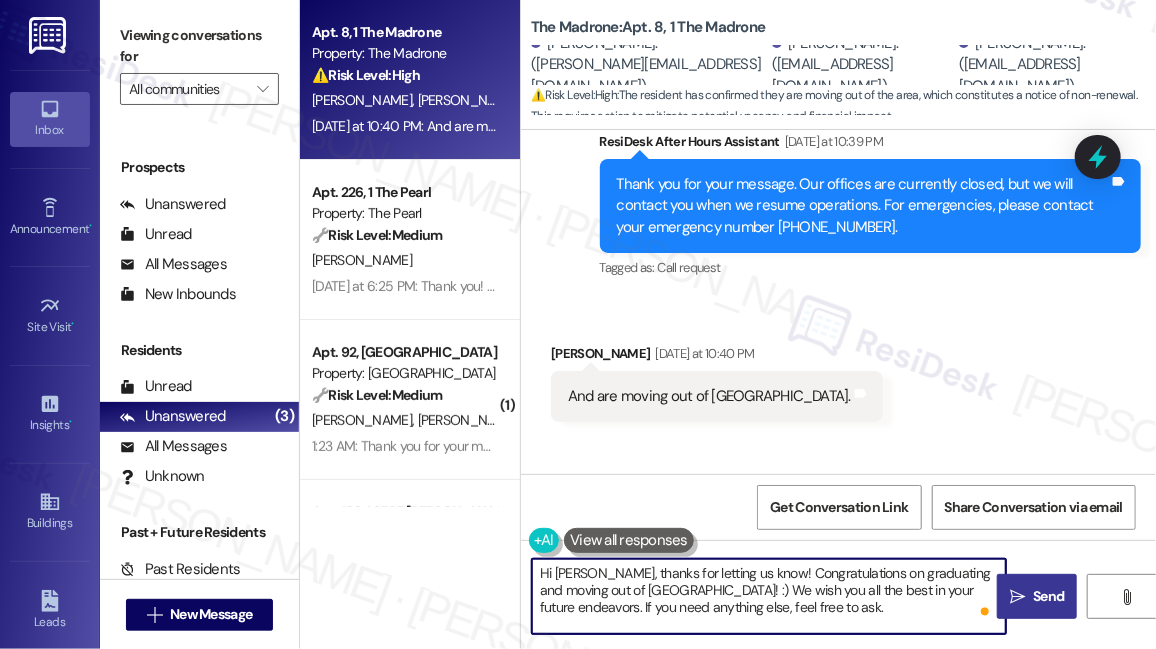 type on "Hi [PERSON_NAME], thanks for letting us know! Congratulations on graduating and moving out of [GEOGRAPHIC_DATA]! :) We wish you all the best in your future endeavors. If you need anything else, feel free to ask." 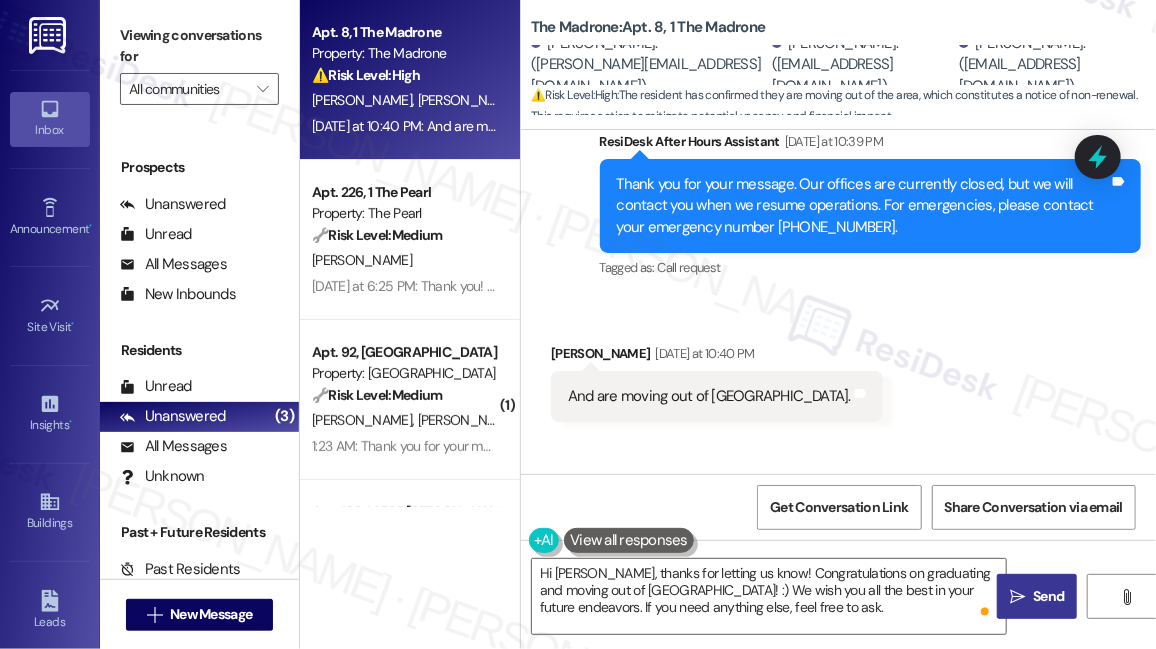 click on "Send" at bounding box center [1048, 596] 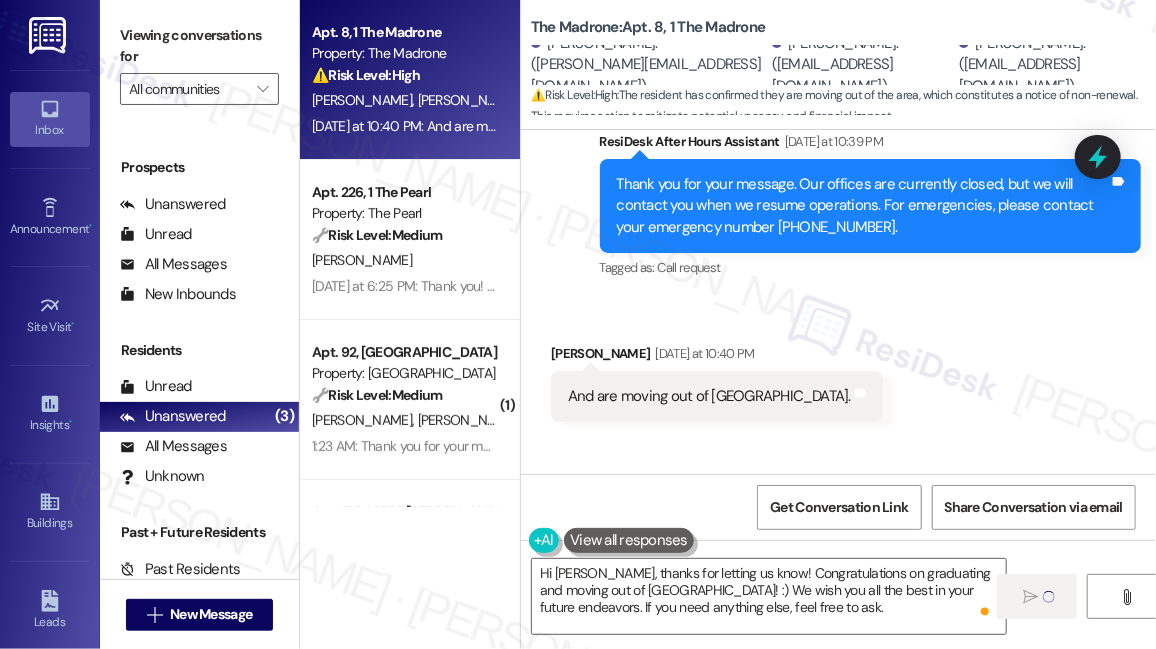 type 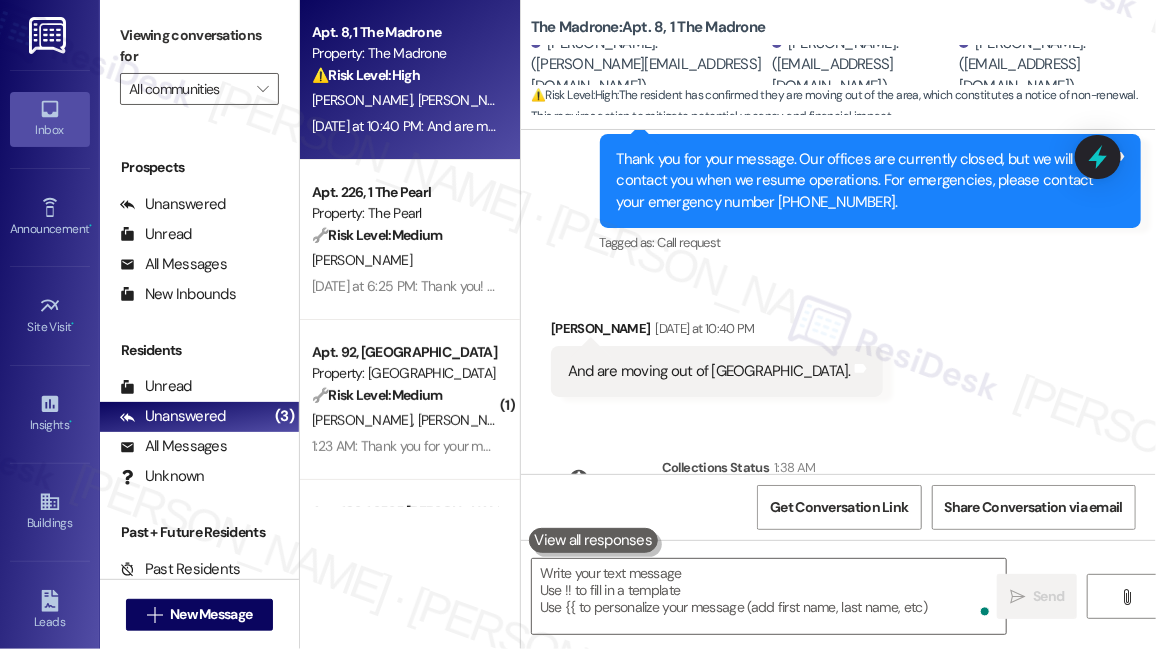 scroll, scrollTop: 14299, scrollLeft: 0, axis: vertical 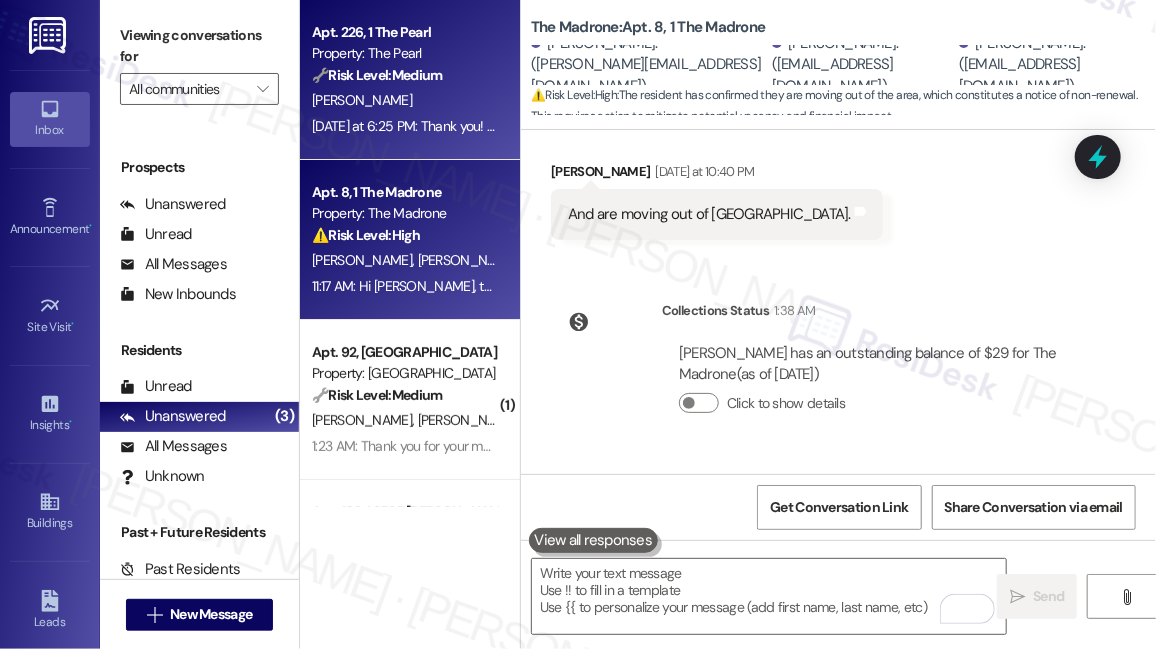 click on "[DATE] at 6:25 PM: Thank you! I believe it was delivered outside my old apartment (apt 226) earlier this afternoon. [DATE] at 6:25 PM: Thank you! I believe it was delivered outside my old apartment (apt 226) earlier this afternoon." at bounding box center [638, 126] 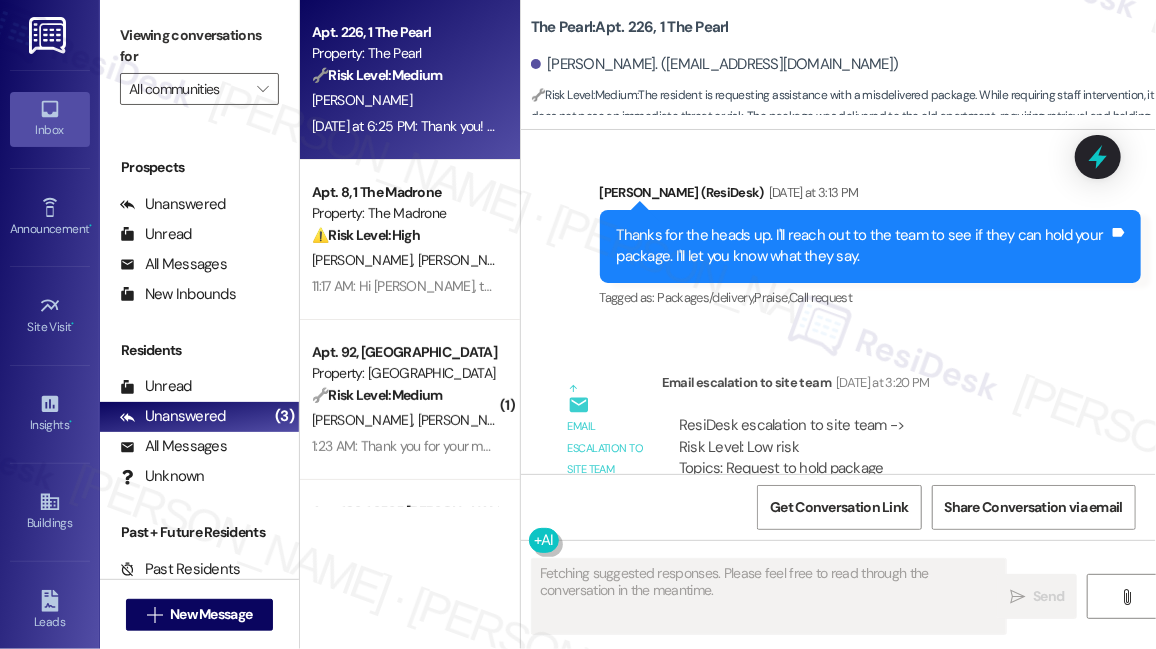 scroll, scrollTop: 11331, scrollLeft: 0, axis: vertical 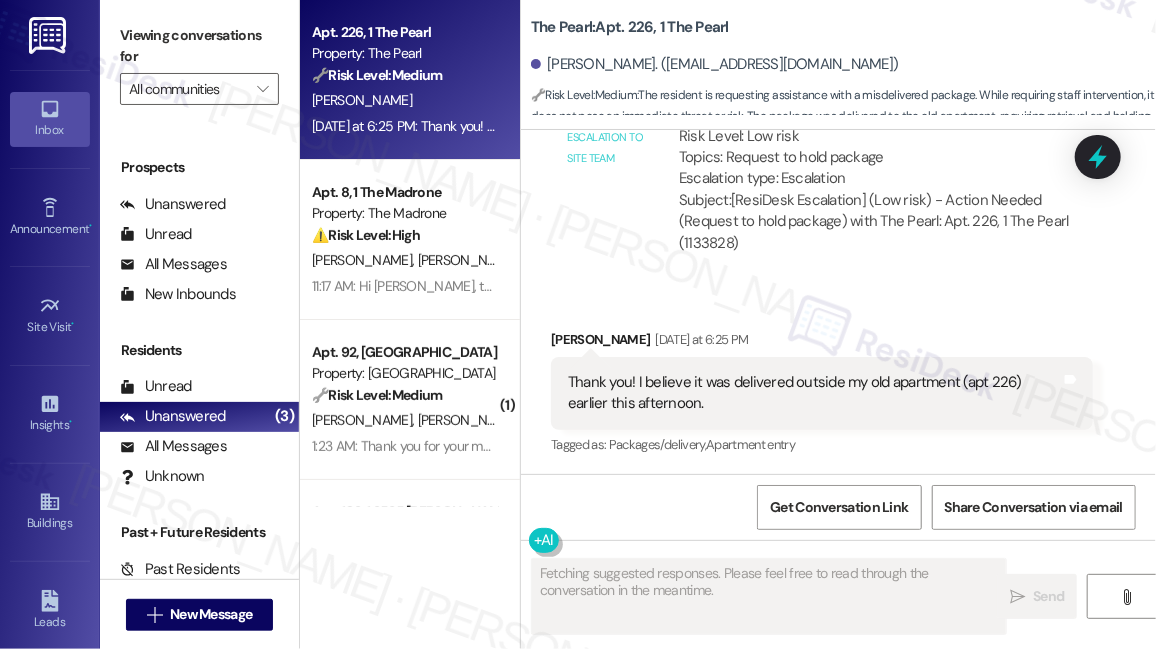 click on "Thank you! I believe it was delivered outside my old apartment (apt 226) earlier this afternoon." at bounding box center [814, 393] 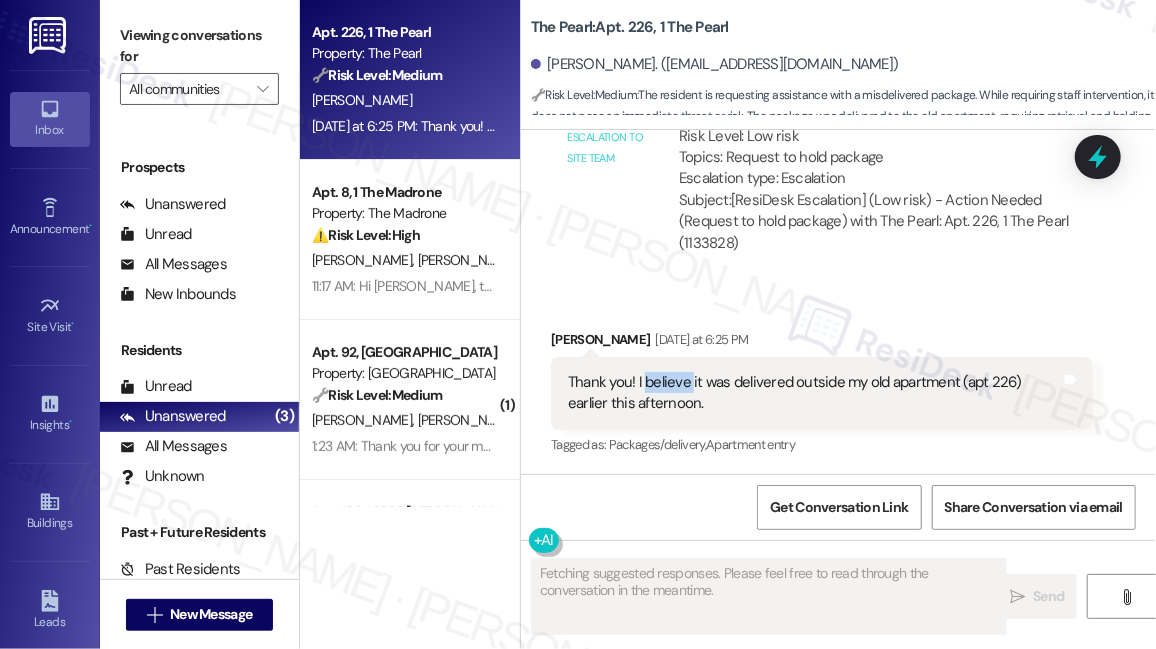 click on "Thank you! I believe it was delivered outside my old apartment (apt 226) earlier this afternoon." at bounding box center (814, 393) 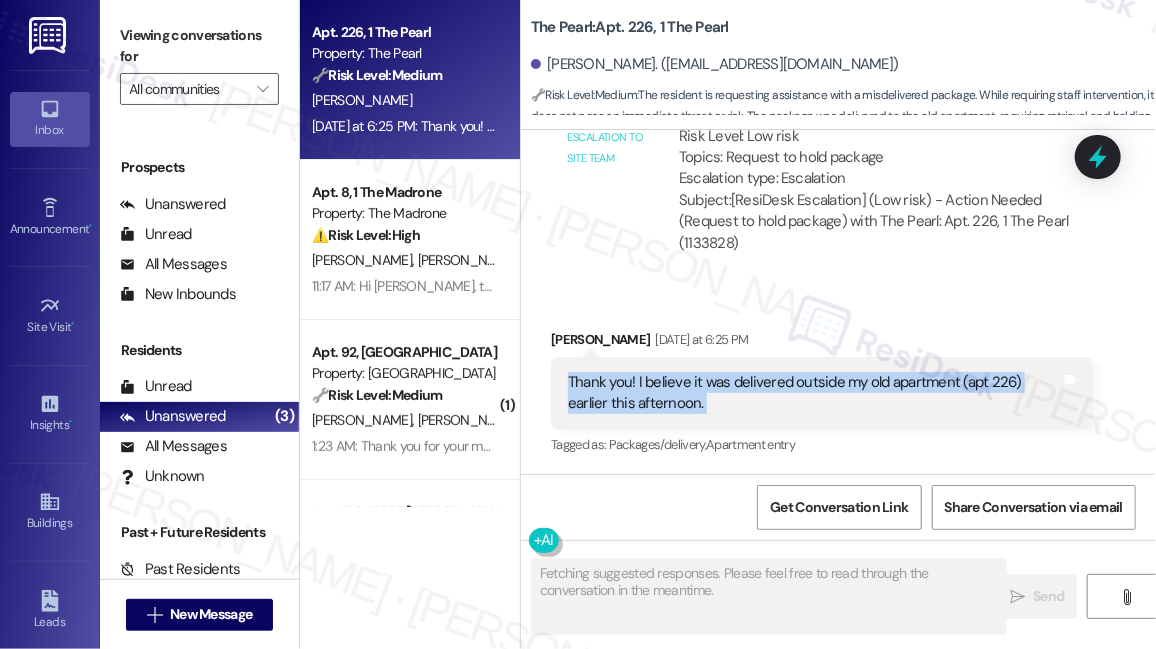 click on "Thank you! I believe it was delivered outside my old apartment (apt 226) earlier this afternoon." at bounding box center (814, 393) 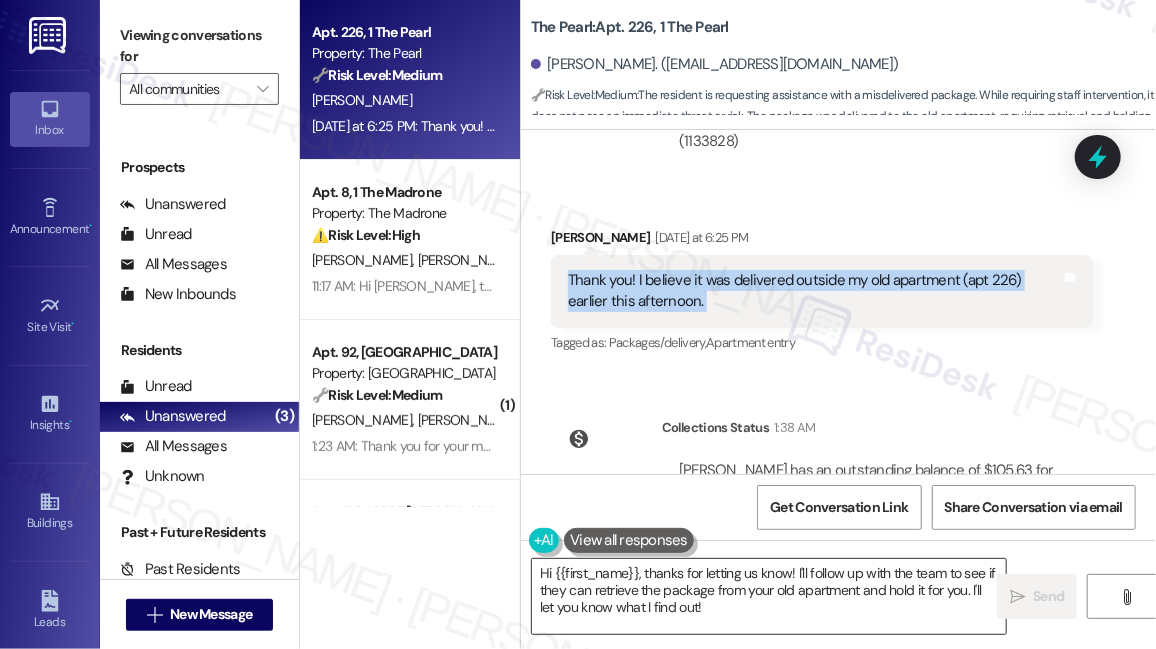scroll, scrollTop: 11355, scrollLeft: 0, axis: vertical 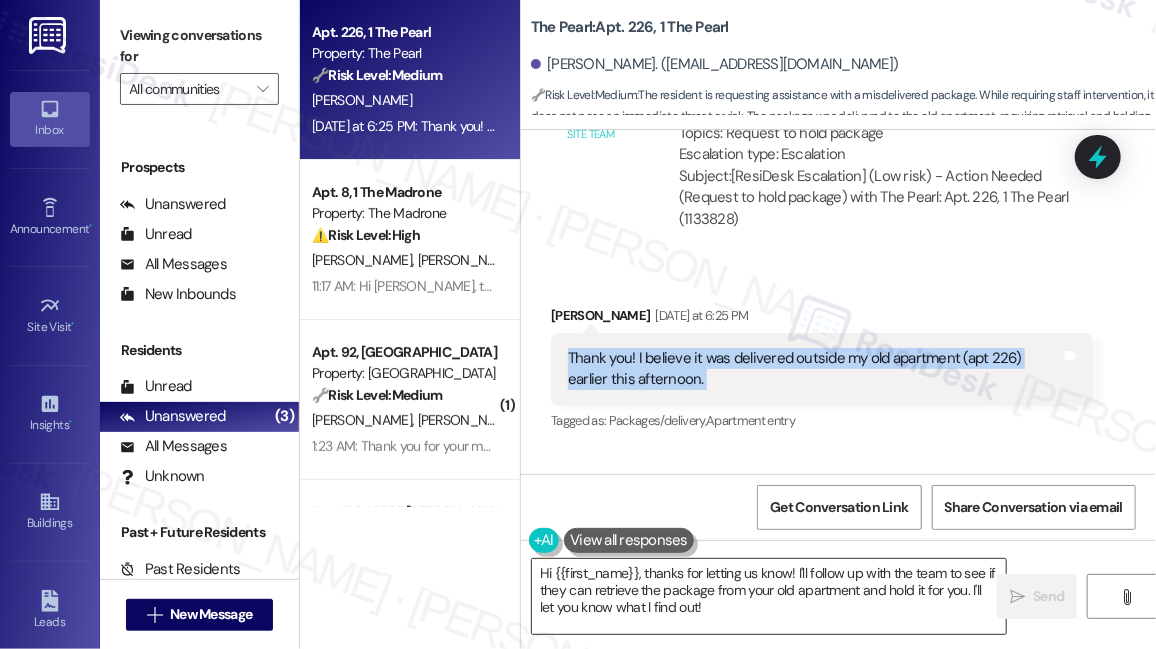 click on "Hi {{first_name}}, thanks for letting us know! I'll follow up with the team to see if they can retrieve the package from your old apartment and hold it for you. I'll let you know what I find out!" at bounding box center [769, 596] 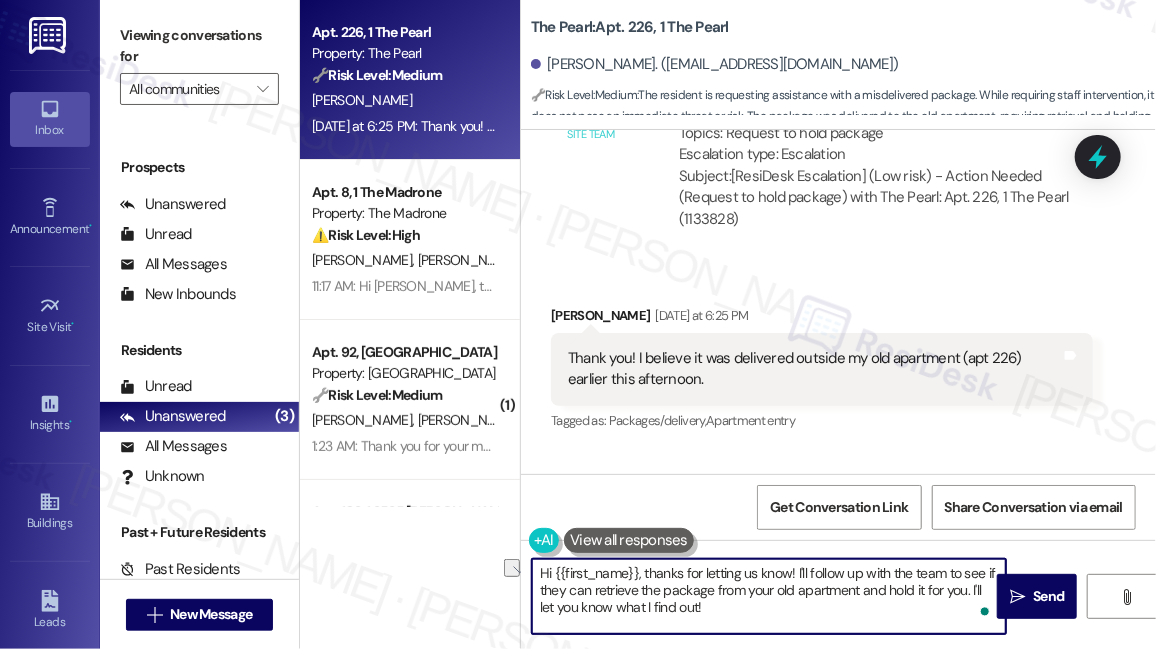 drag, startPoint x: 796, startPoint y: 571, endPoint x: 941, endPoint y: 569, distance: 145.0138 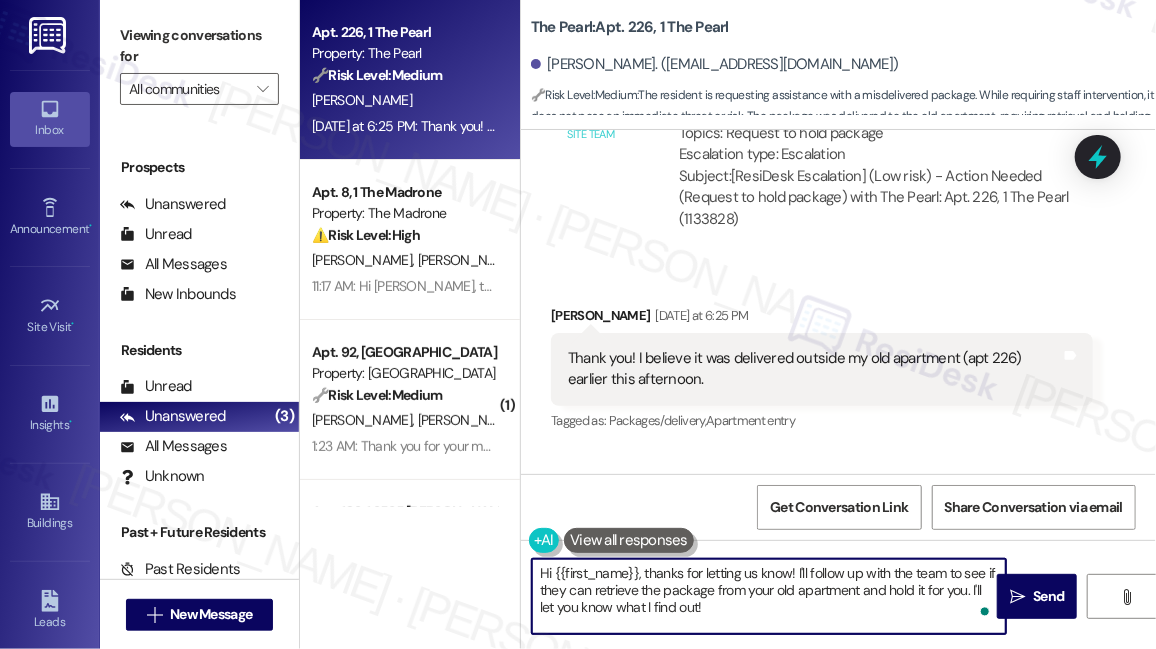 click on "Hi {{first_name}}, thanks for letting us know! I'll follow up with the team to see if they can retrieve the package from your old apartment and hold it for you. I'll let you know what I find out!" at bounding box center [769, 596] 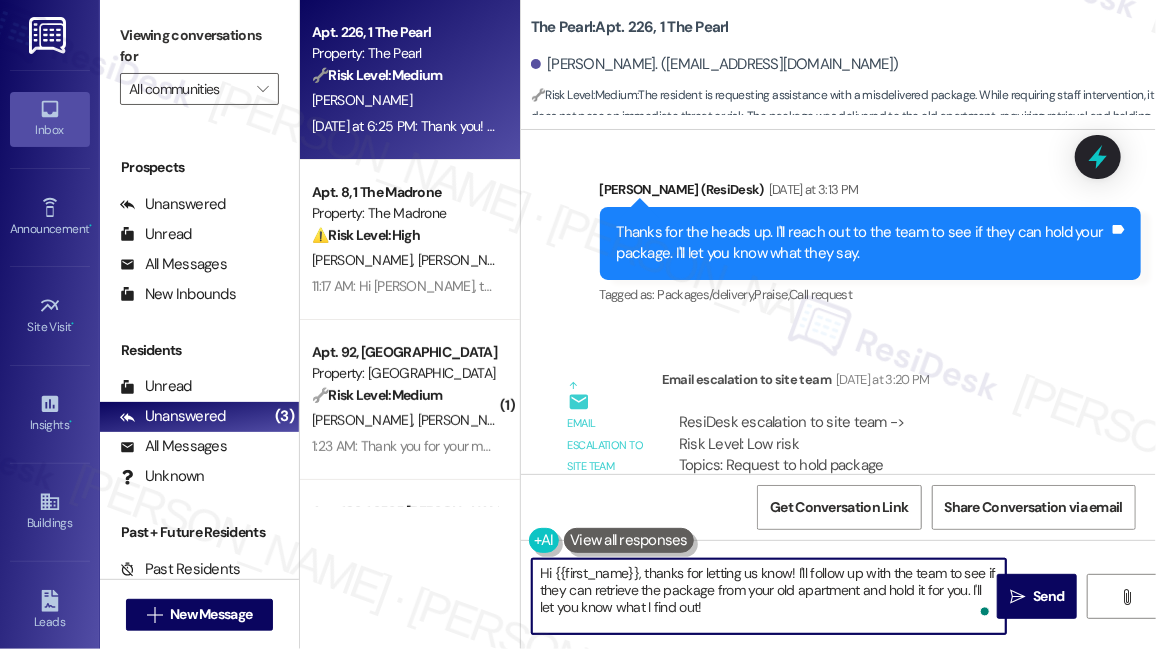 scroll, scrollTop: 10901, scrollLeft: 0, axis: vertical 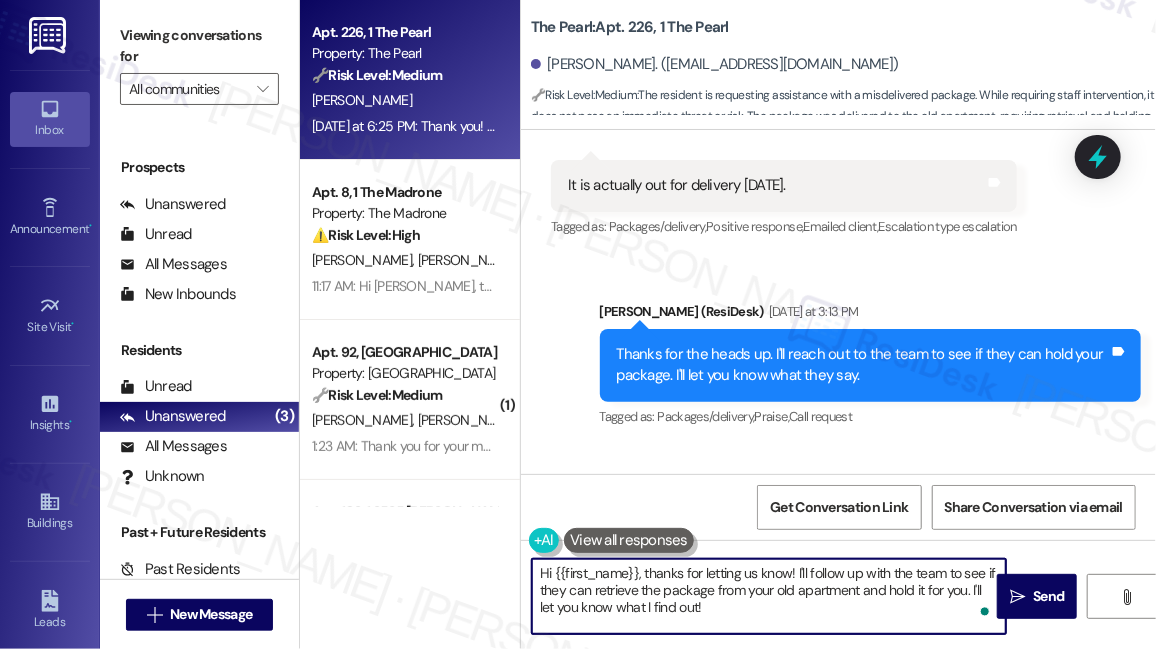 click on "Thanks for the heads up. I'll reach out to the team to see if they can hold your package. I'll let you know what they say." at bounding box center (863, 365) 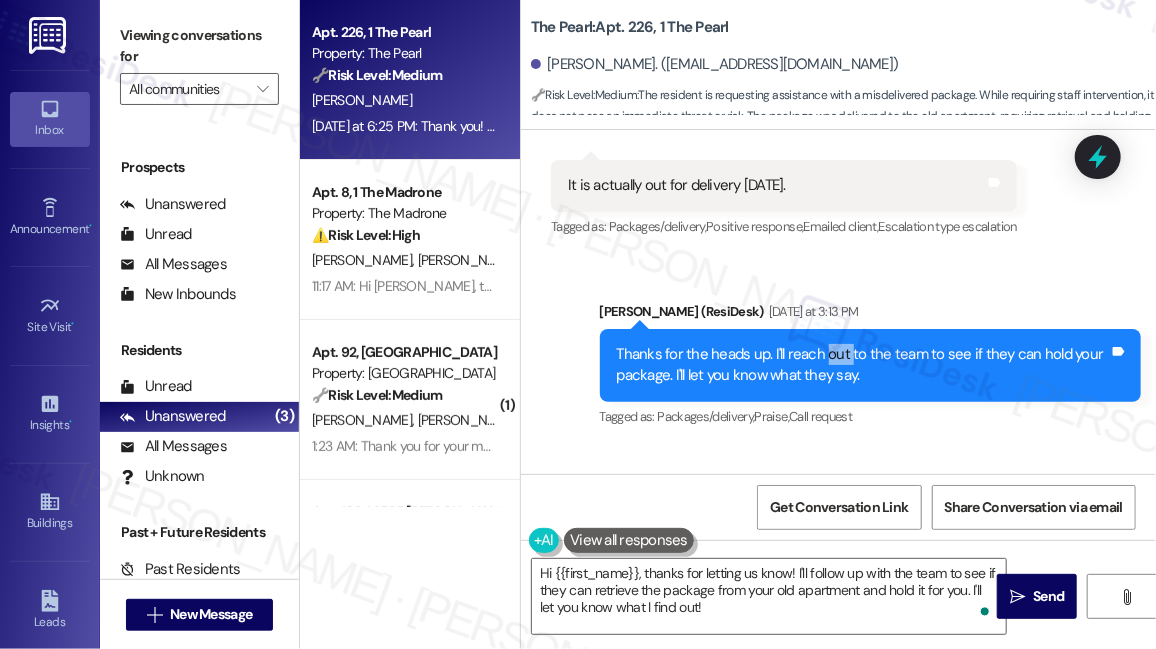 click on "Thanks for the heads up. I'll reach out to the team to see if they can hold your package. I'll let you know what they say." at bounding box center [863, 365] 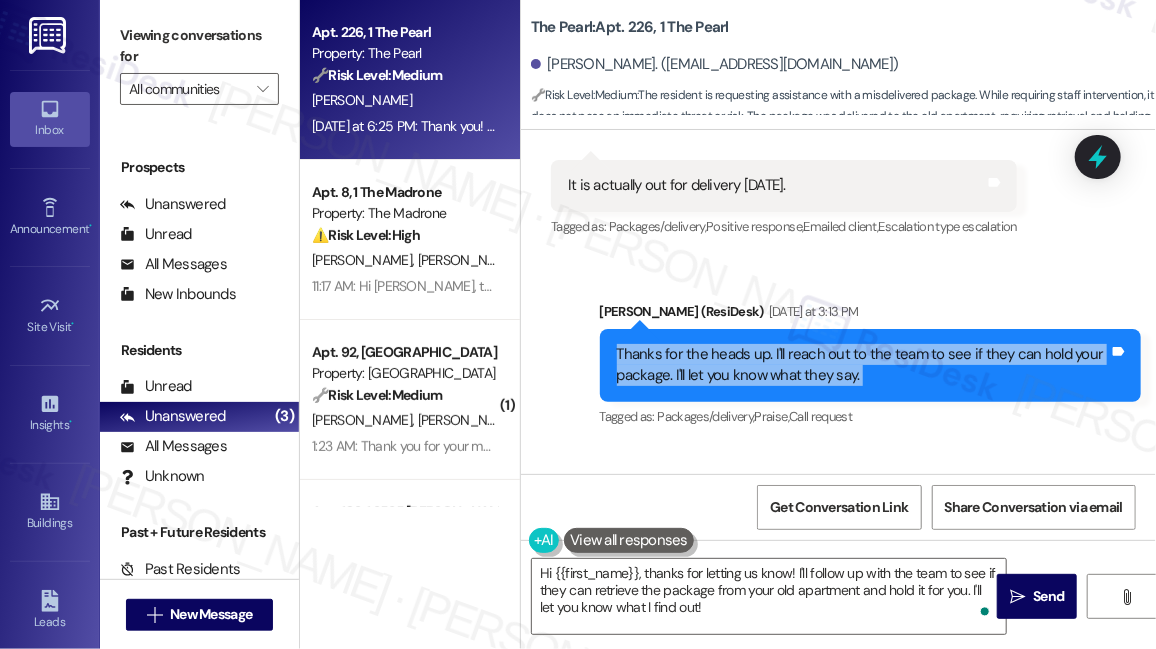click on "Thanks for the heads up. I'll reach out to the team to see if they can hold your package. I'll let you know what they say." at bounding box center [863, 365] 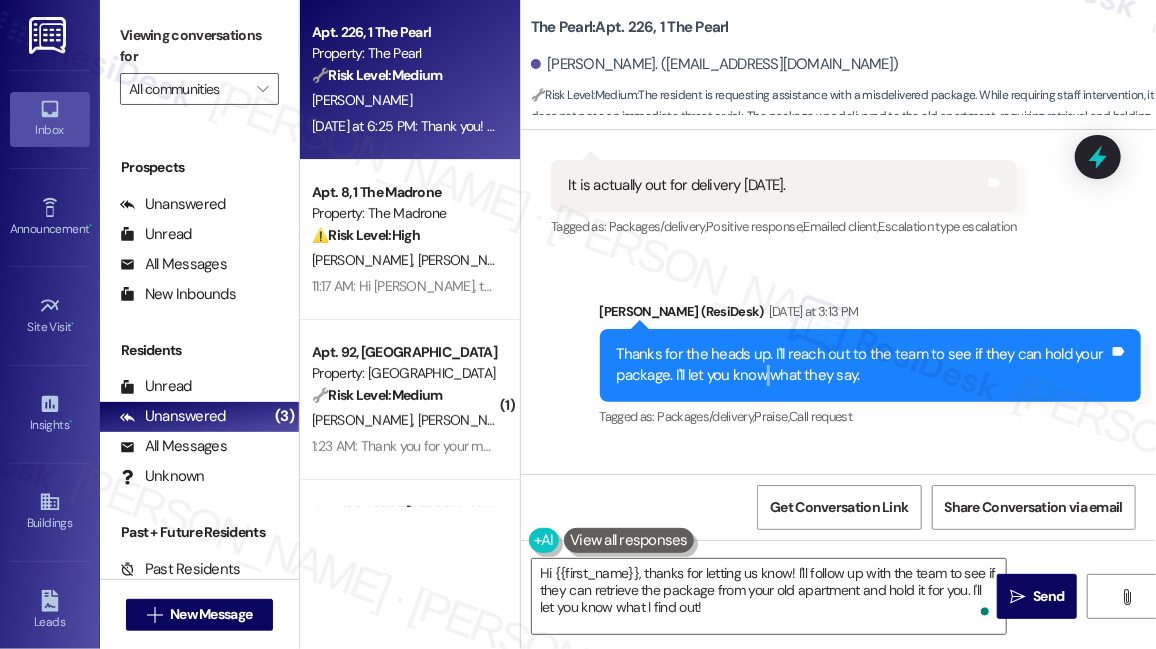 click on "Thanks for the heads up. I'll reach out to the team to see if they can hold your package. I'll let you know what they say." at bounding box center (863, 365) 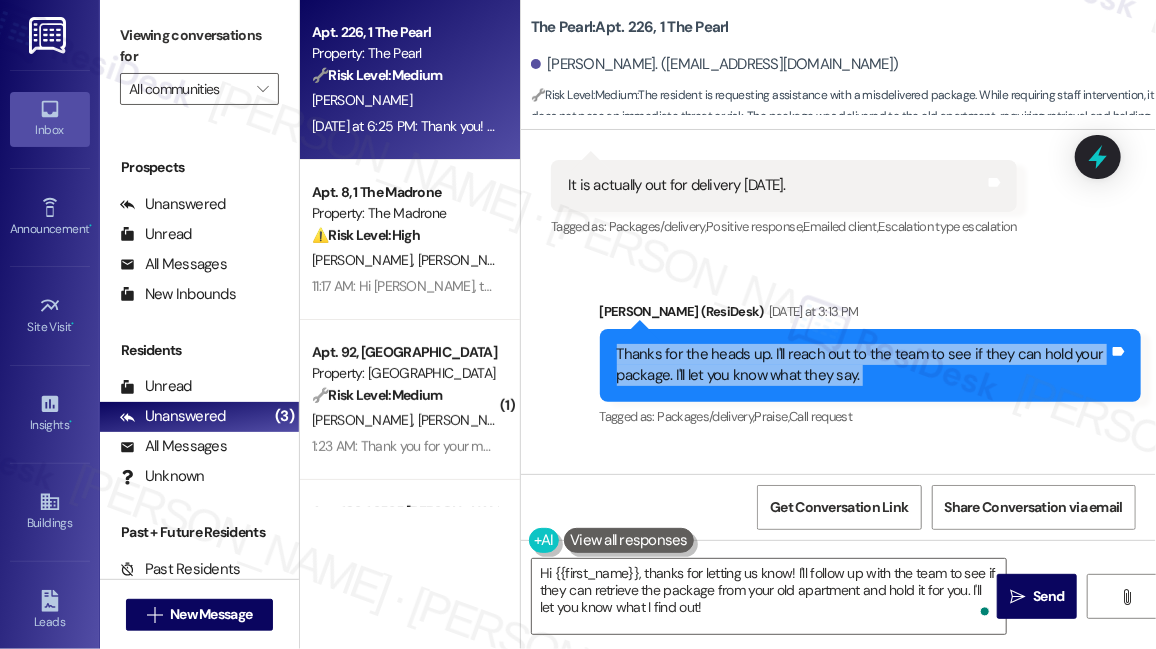 click on "Thanks for the heads up. I'll reach out to the team to see if they can hold your package. I'll let you know what they say." at bounding box center [863, 365] 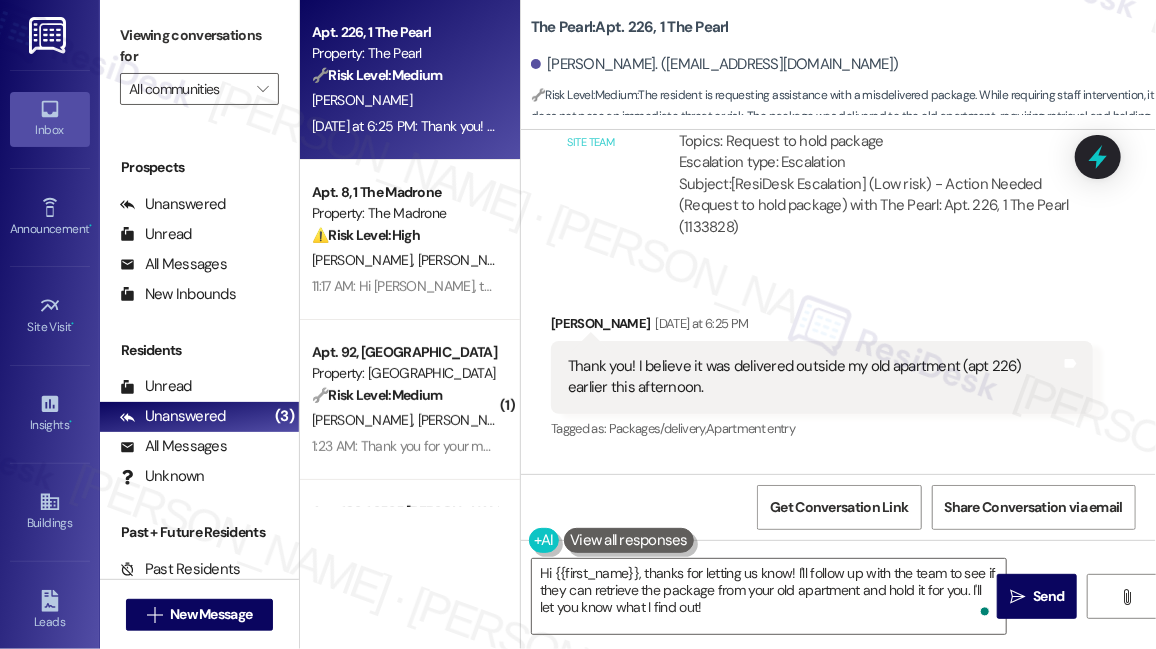 scroll, scrollTop: 11446, scrollLeft: 0, axis: vertical 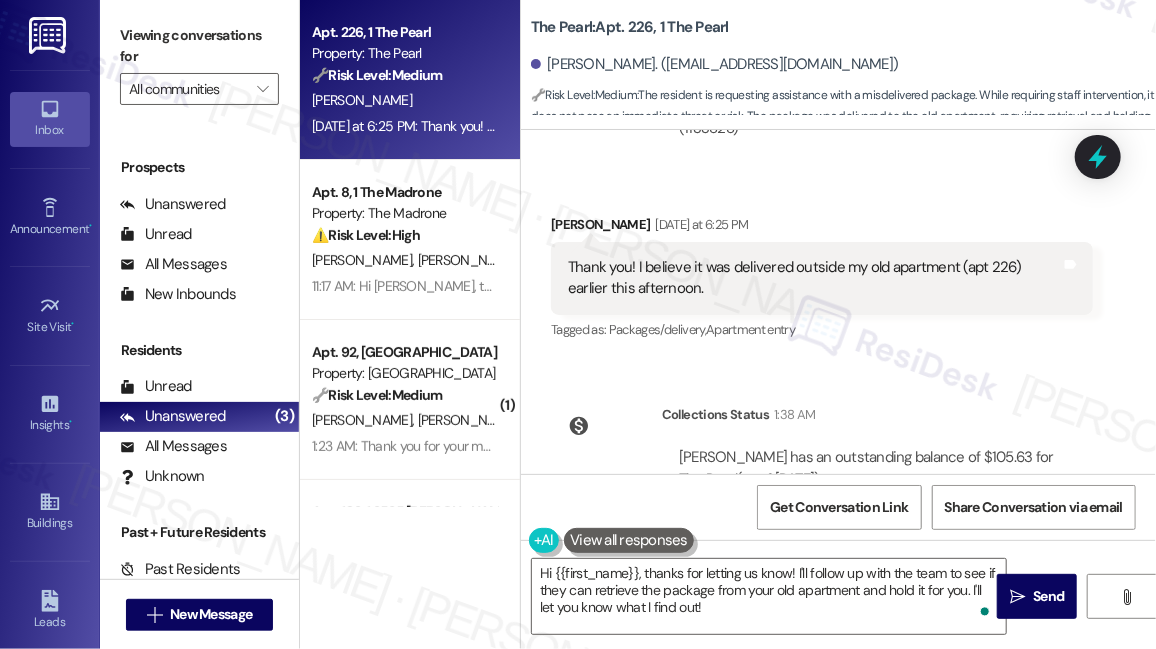 click on "Thank you! I believe it was delivered outside my old apartment (apt 226) earlier this afternoon." at bounding box center [814, 278] 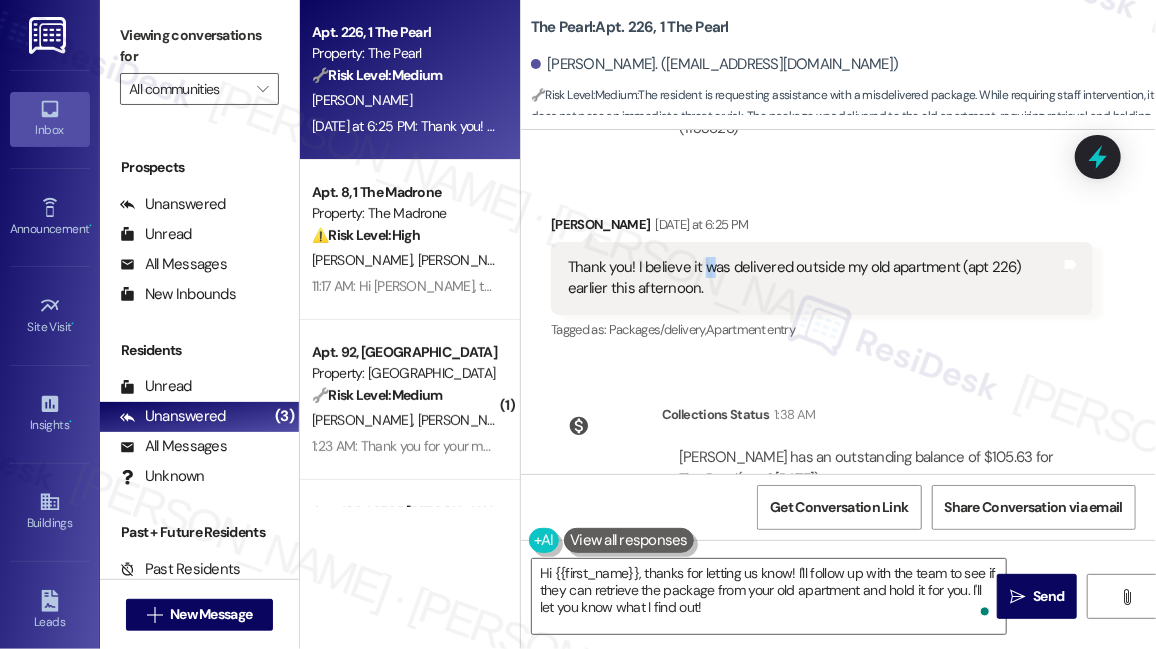 click on "Thank you! I believe it was delivered outside my old apartment (apt 226) earlier this afternoon." at bounding box center (814, 278) 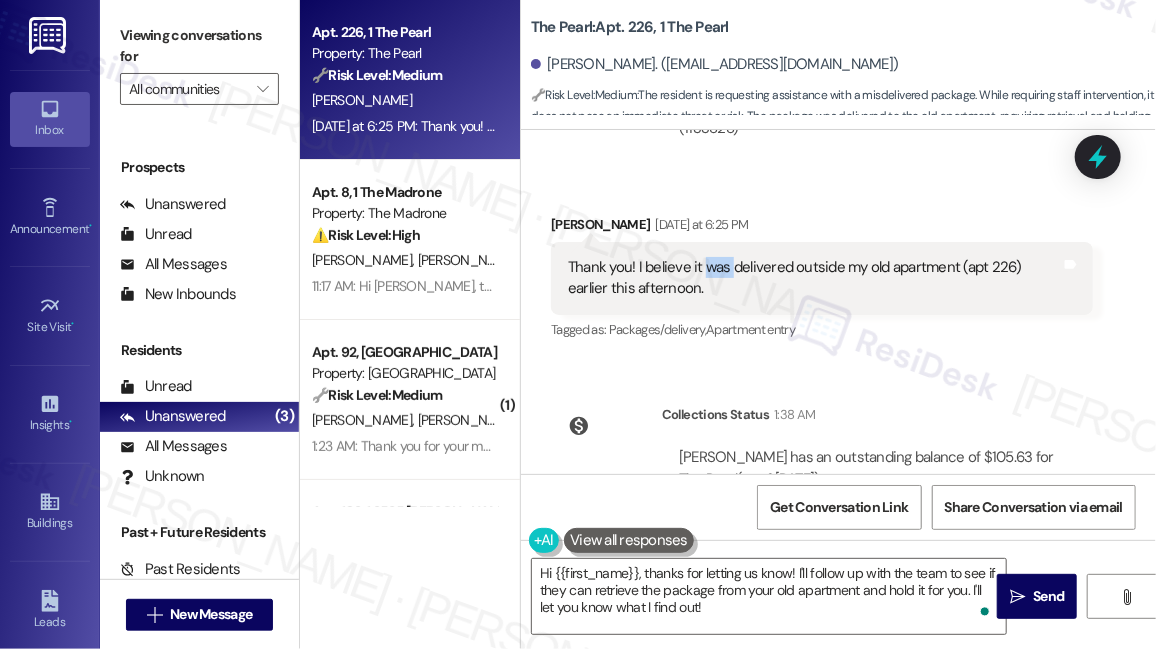 click on "Thank you! I believe it was delivered outside my old apartment (apt 226) earlier this afternoon." at bounding box center (814, 278) 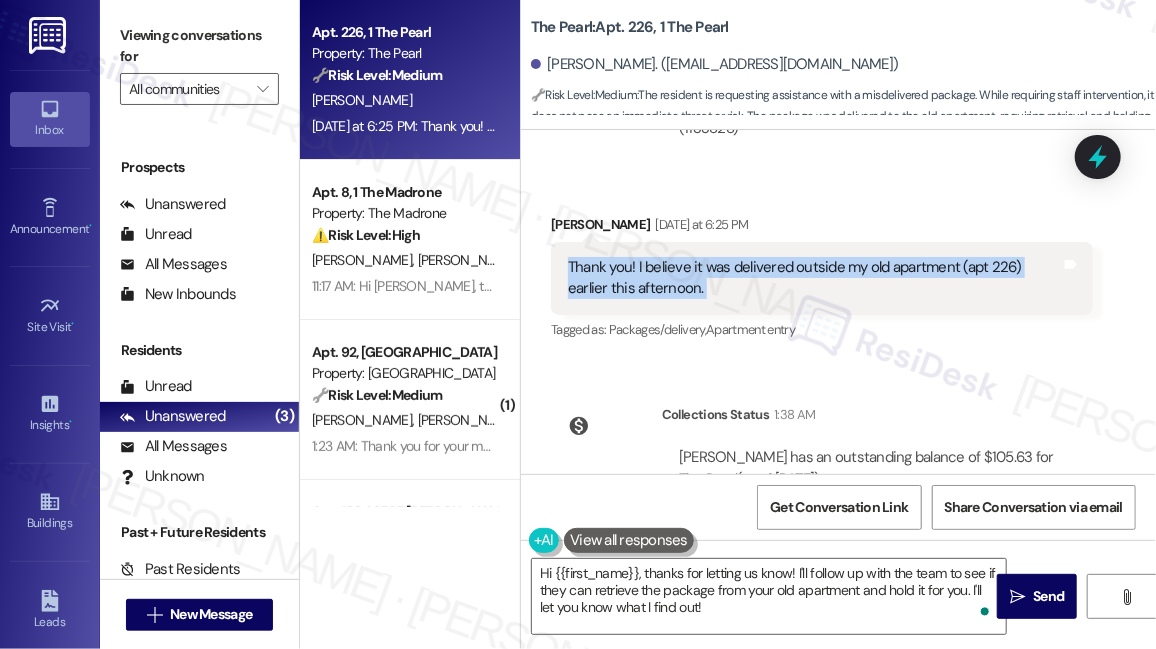click on "Thank you! I believe it was delivered outside my old apartment (apt 226) earlier this afternoon." at bounding box center [814, 278] 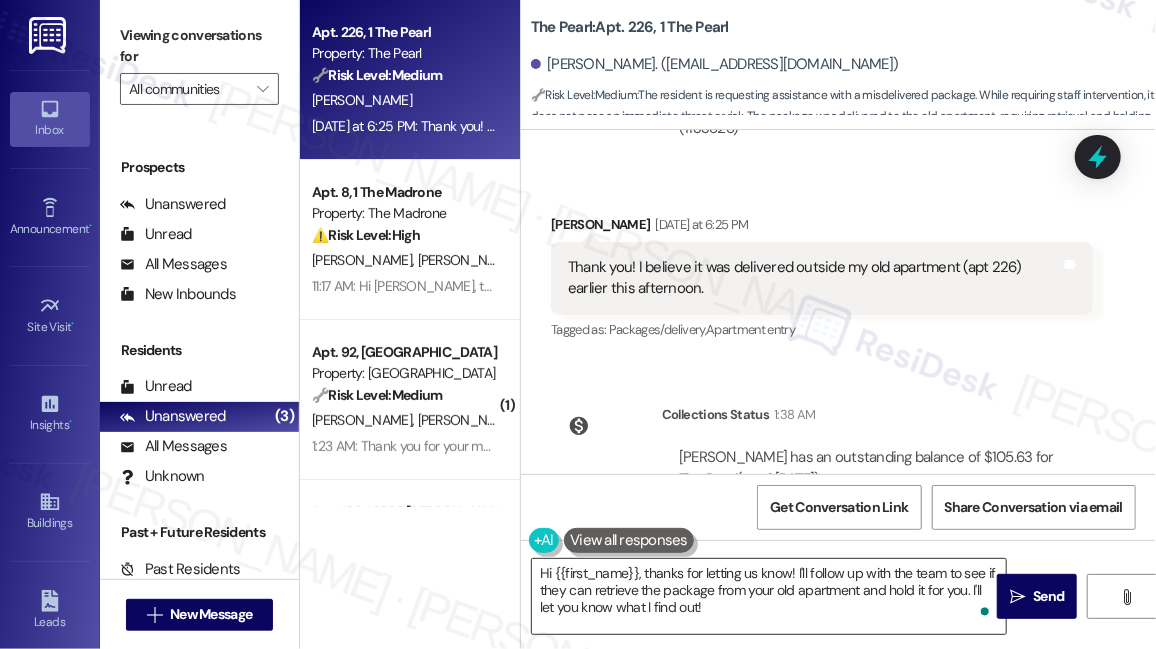 click on "Hi {{first_name}}, thanks for letting us know! I'll follow up with the team to see if they can retrieve the package from your old apartment and hold it for you. I'll let you know what I find out!" at bounding box center [769, 596] 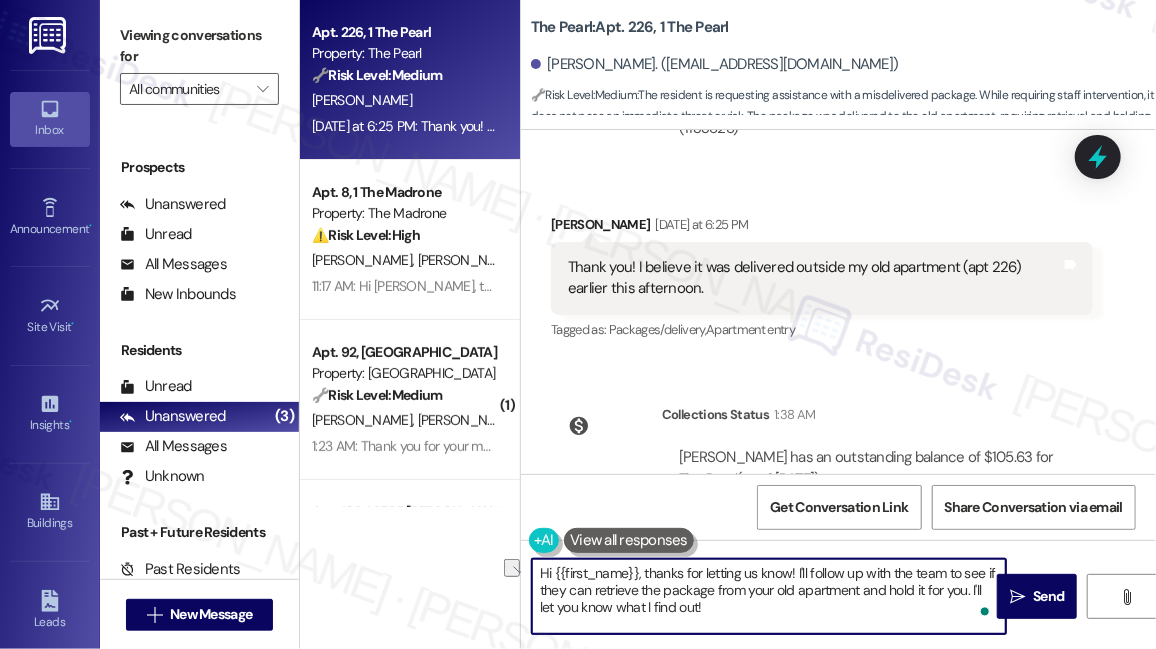drag, startPoint x: 640, startPoint y: 570, endPoint x: 792, endPoint y: 568, distance: 152.01315 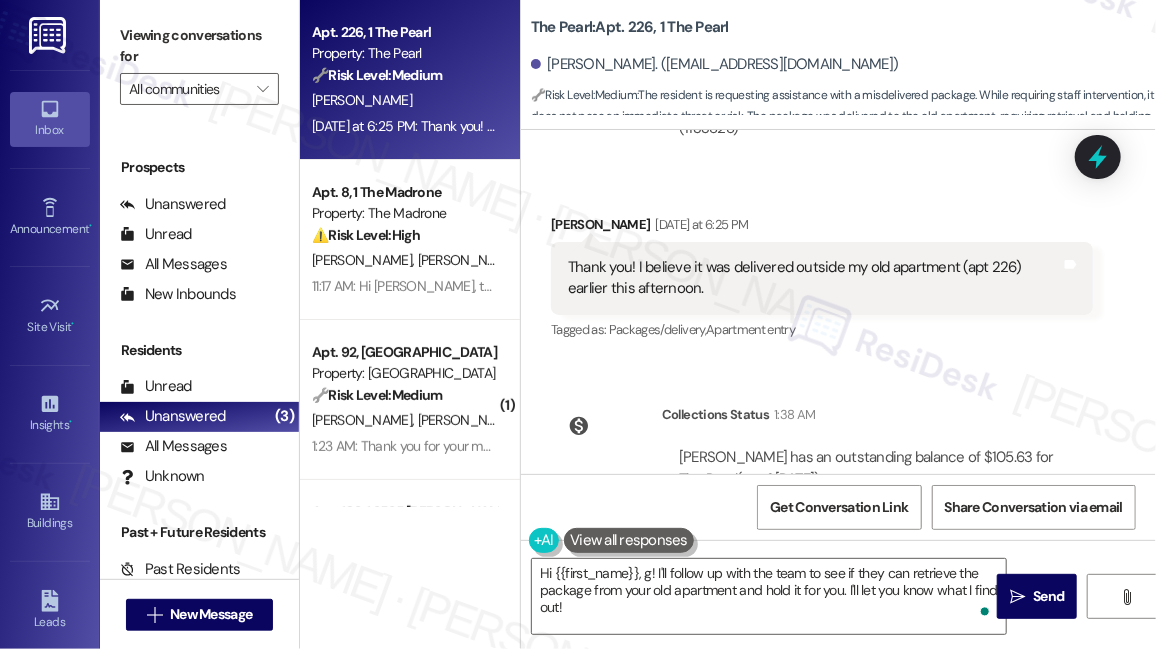 click on "Thank you! I believe it was delivered outside my old apartment (apt 226) earlier this afternoon." at bounding box center [814, 278] 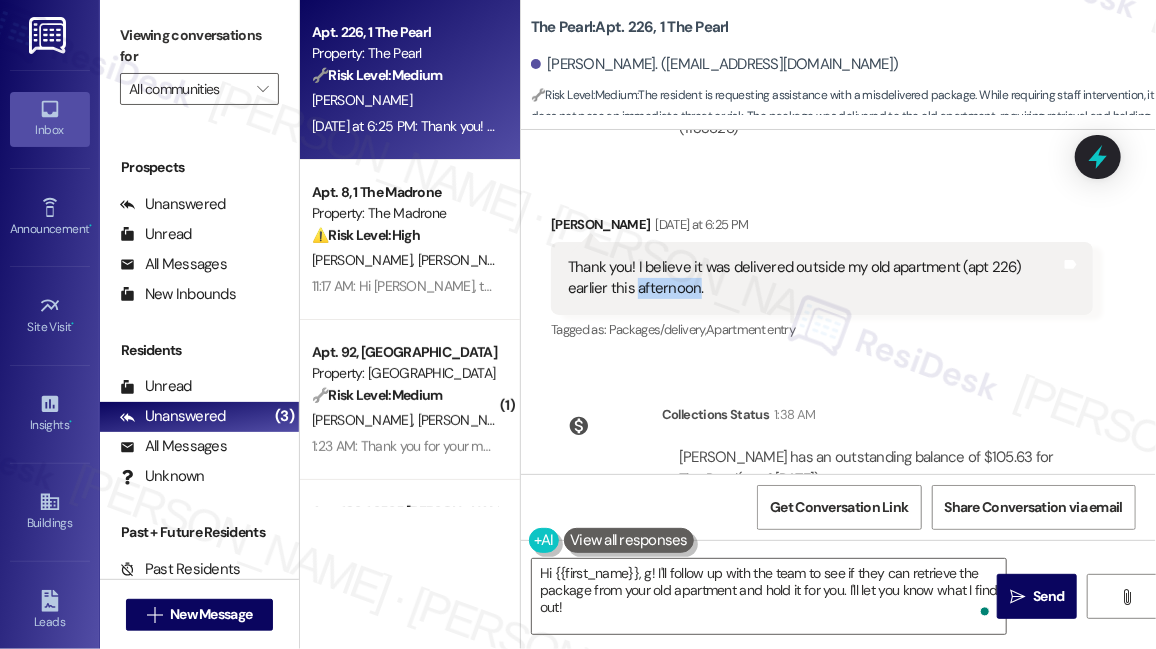 click on "Thank you! I believe it was delivered outside my old apartment (apt 226) earlier this afternoon." at bounding box center [814, 278] 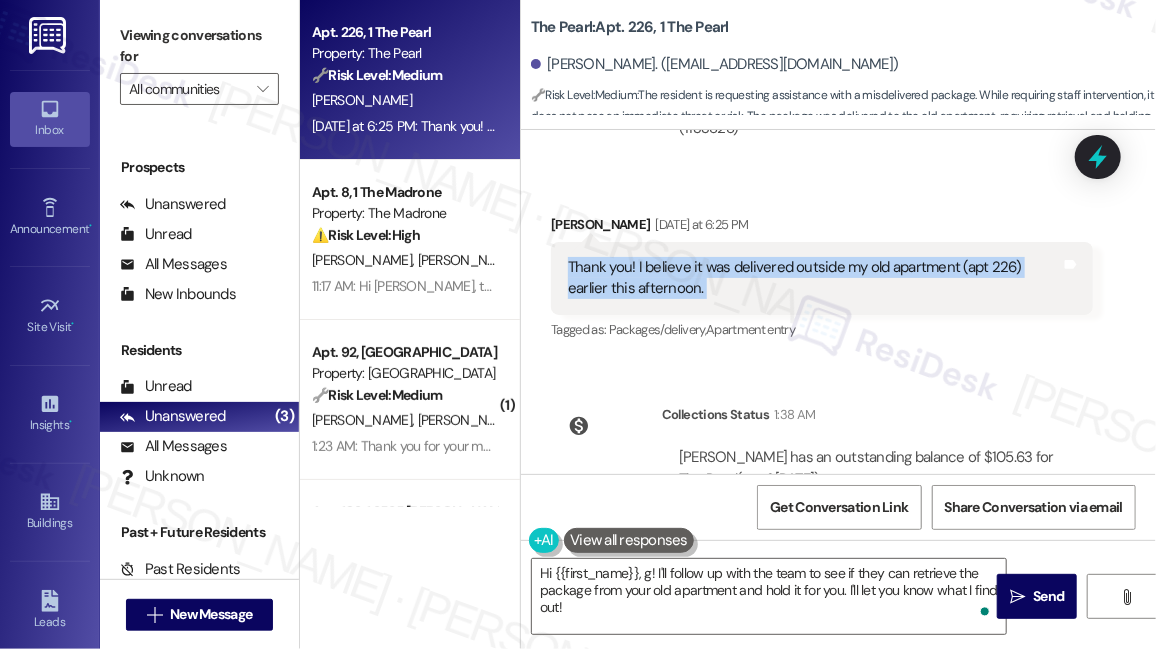 click on "Thank you! I believe it was delivered outside my old apartment (apt 226) earlier this afternoon." at bounding box center (814, 278) 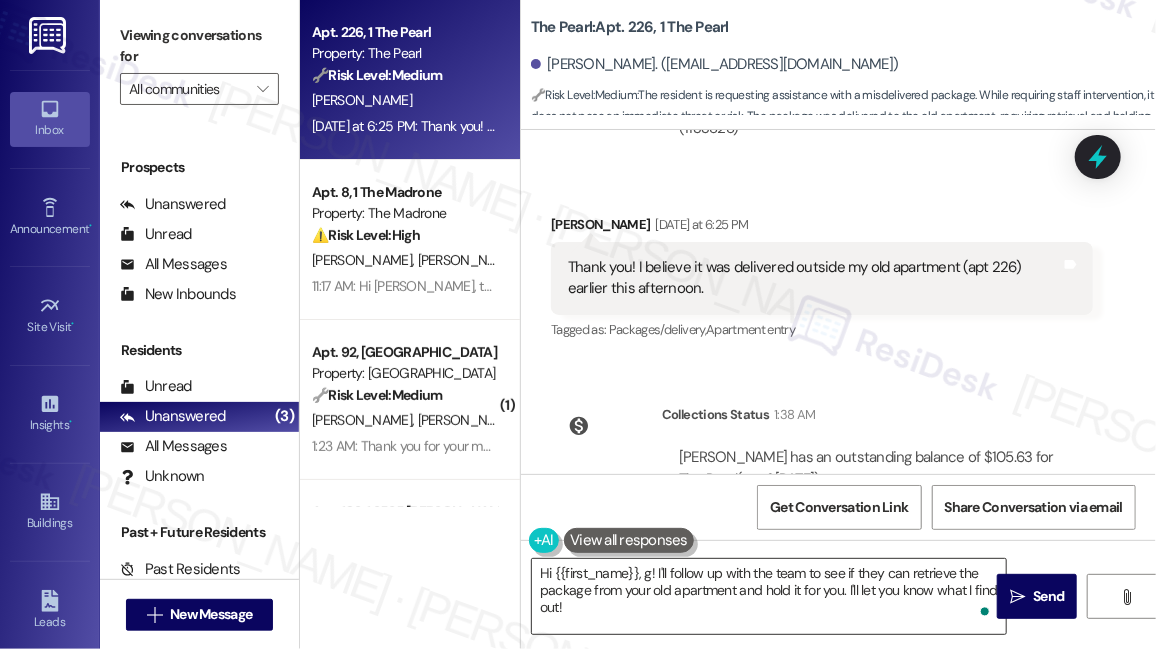 click on "Hi {{first_name}}, g! I'll follow up with the team to see if they can retrieve the package from your old apartment and hold it for you. I'll let you know what I find out!" at bounding box center (769, 596) 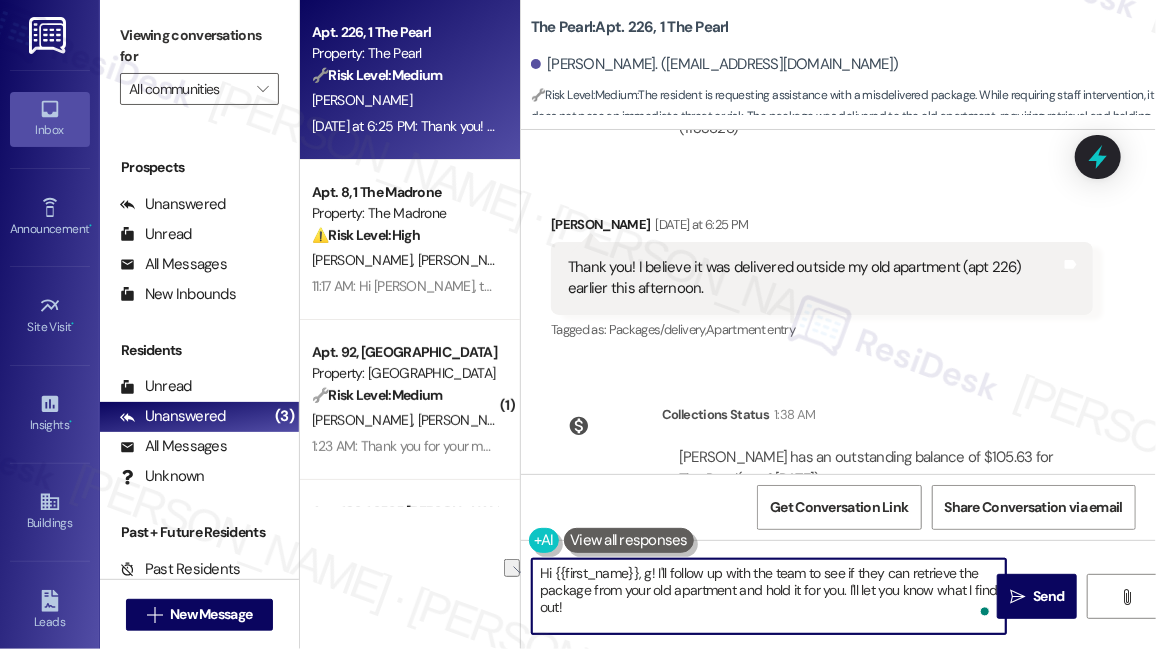 drag, startPoint x: 649, startPoint y: 569, endPoint x: 480, endPoint y: 572, distance: 169.02663 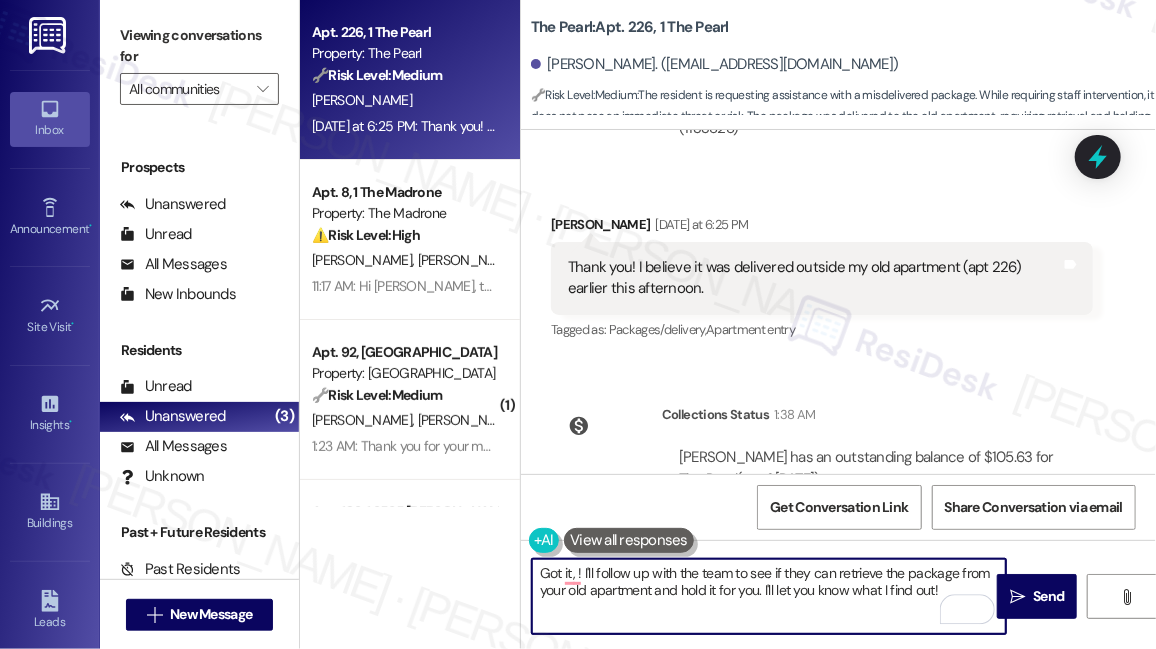 click on "[PERSON_NAME] [DATE] at 6:25 PM" at bounding box center (822, 228) 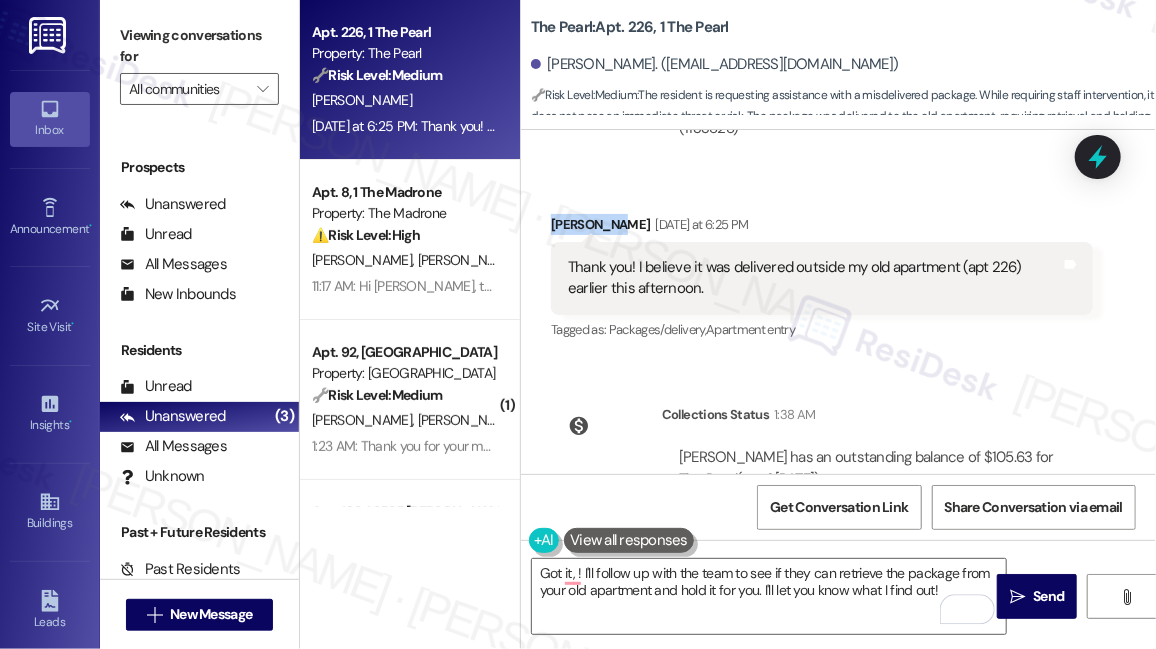 click on "[PERSON_NAME] [DATE] at 6:25 PM" at bounding box center (822, 228) 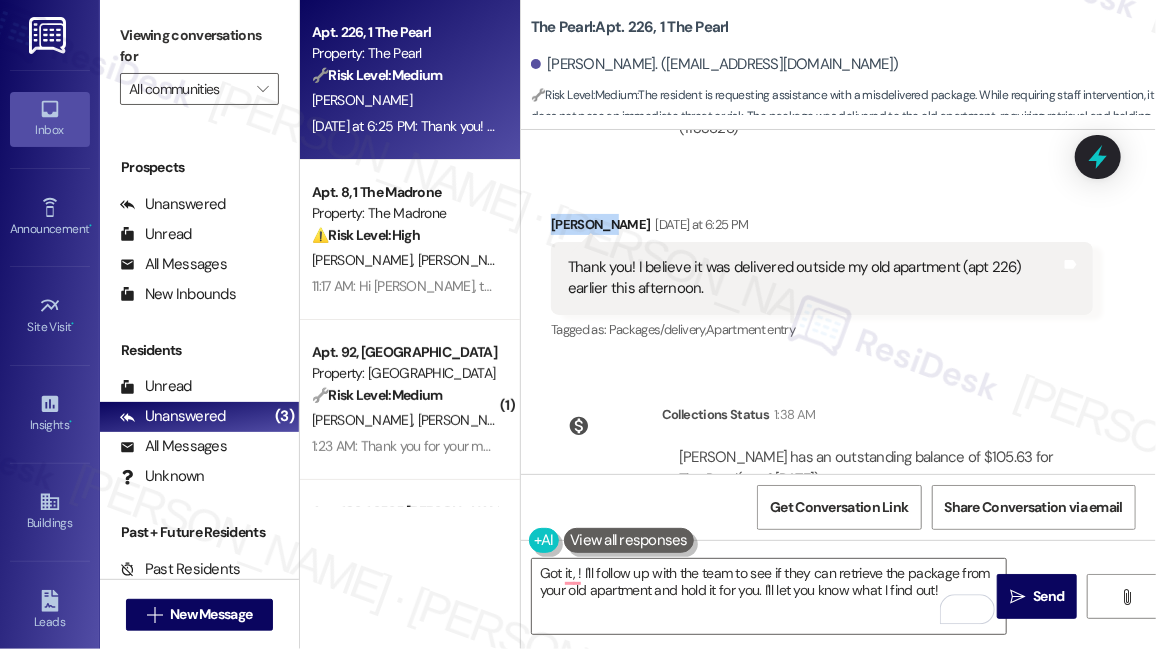 copy on "[PERSON_NAME]" 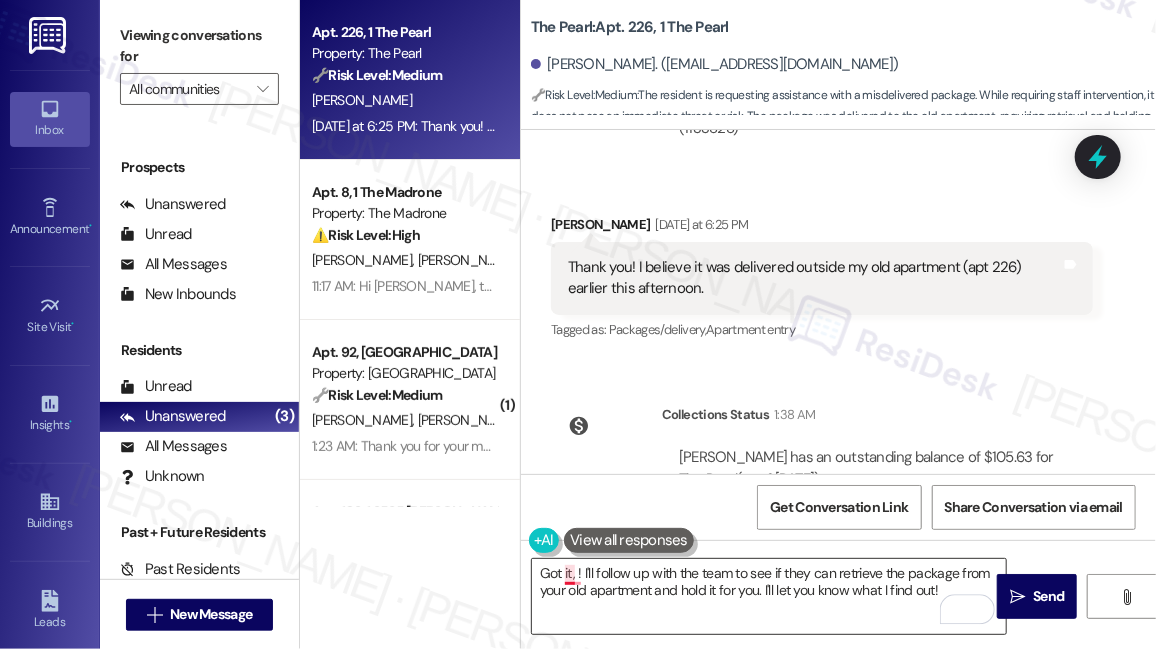 click on "Got it, ! I'll follow up with the team to see if they can retrieve the package from your old apartment and hold it for you. I'll let you know what I find out!" at bounding box center (769, 596) 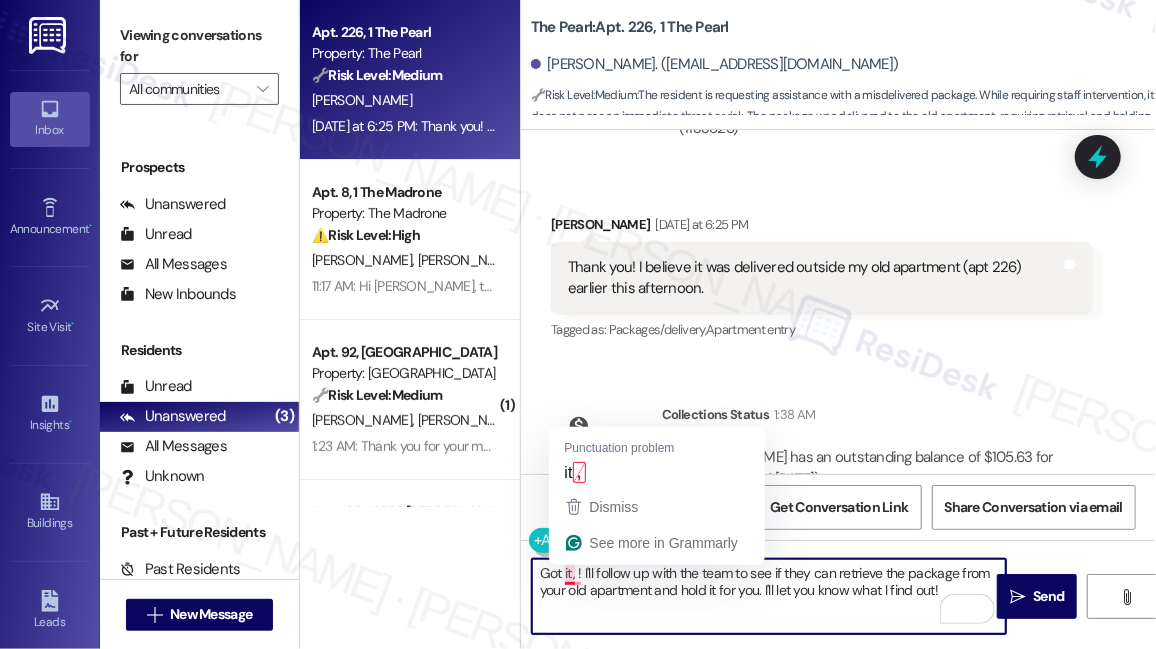 click on "Got it, ! I'll follow up with the team to see if they can retrieve the package from your old apartment and hold it for you. I'll let you know what I find out!" at bounding box center (769, 596) 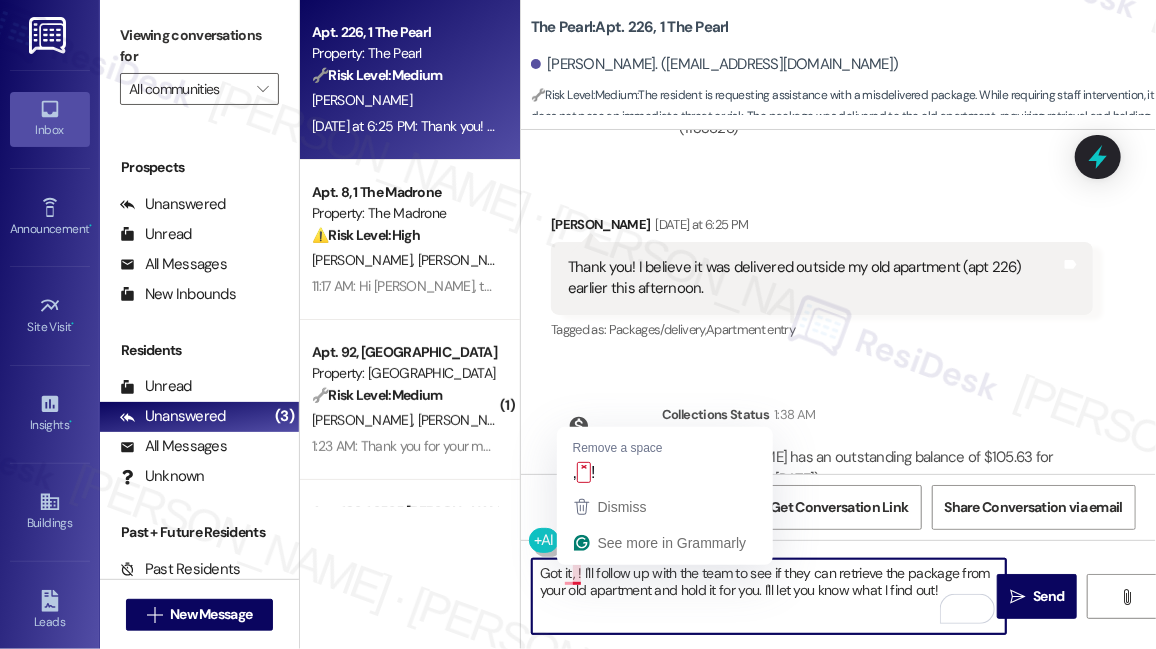 click on "Got it, ! I'll follow up with the team to see if they can retrieve the package from your old apartment and hold it for you. I'll let you know what I find out!" at bounding box center [769, 596] 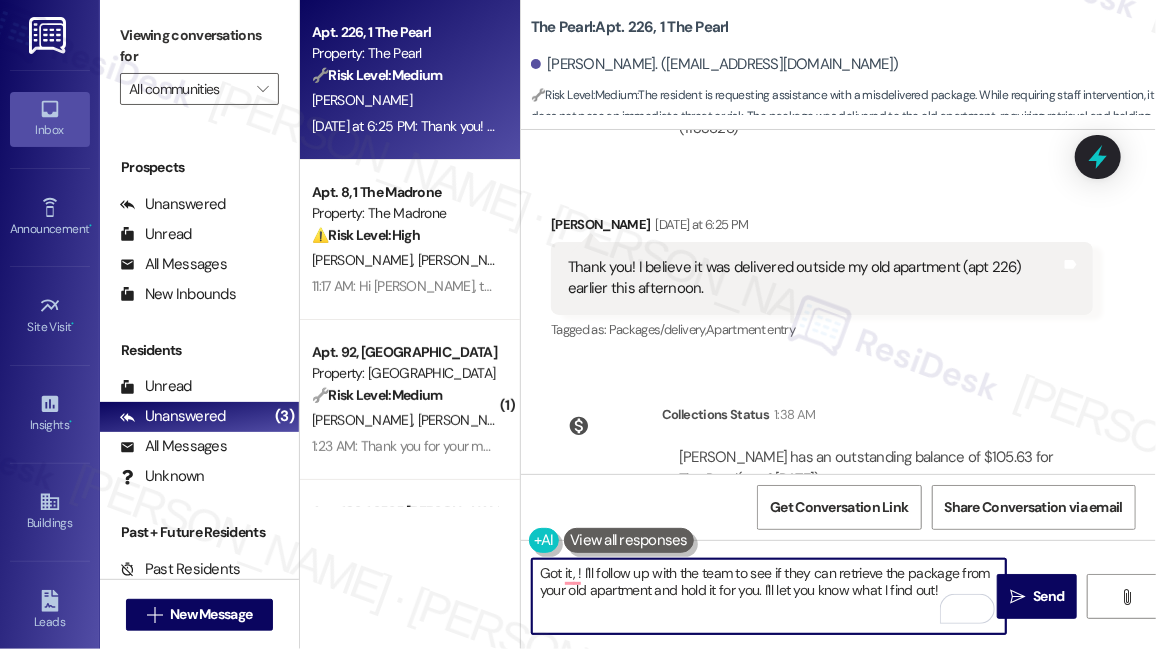 paste on "[PERSON_NAME]" 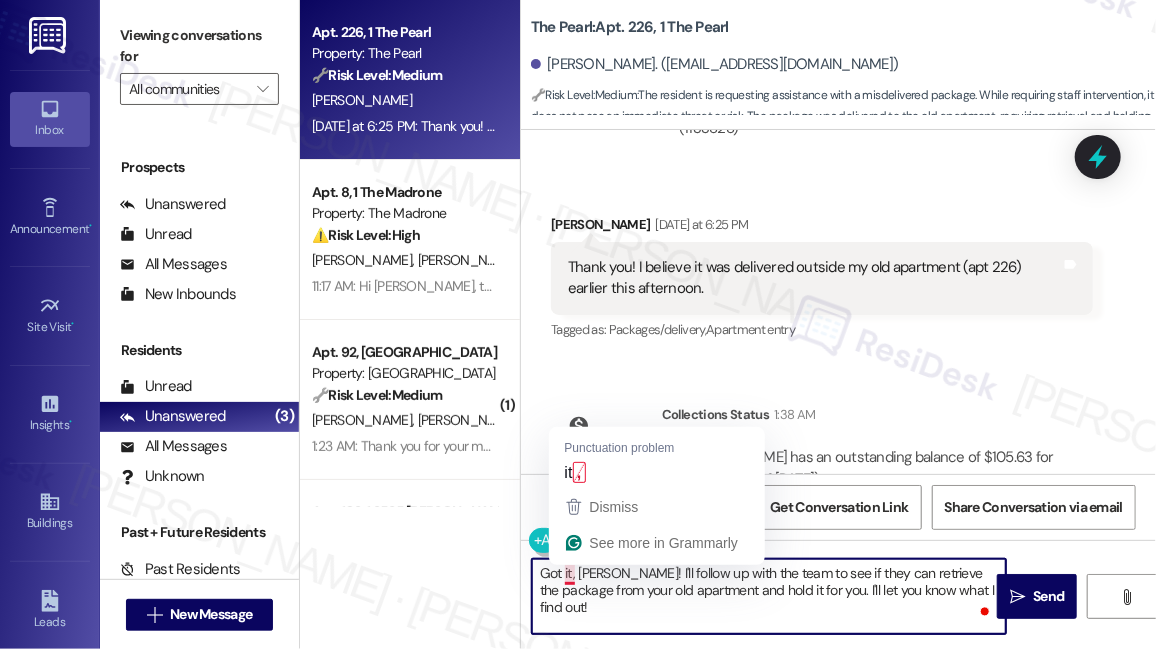 click on "Got it, [PERSON_NAME]! I'll follow up with the team to see if they can retrieve the package from your old apartment and hold it for you. I'll let you know what I find out!" at bounding box center [769, 596] 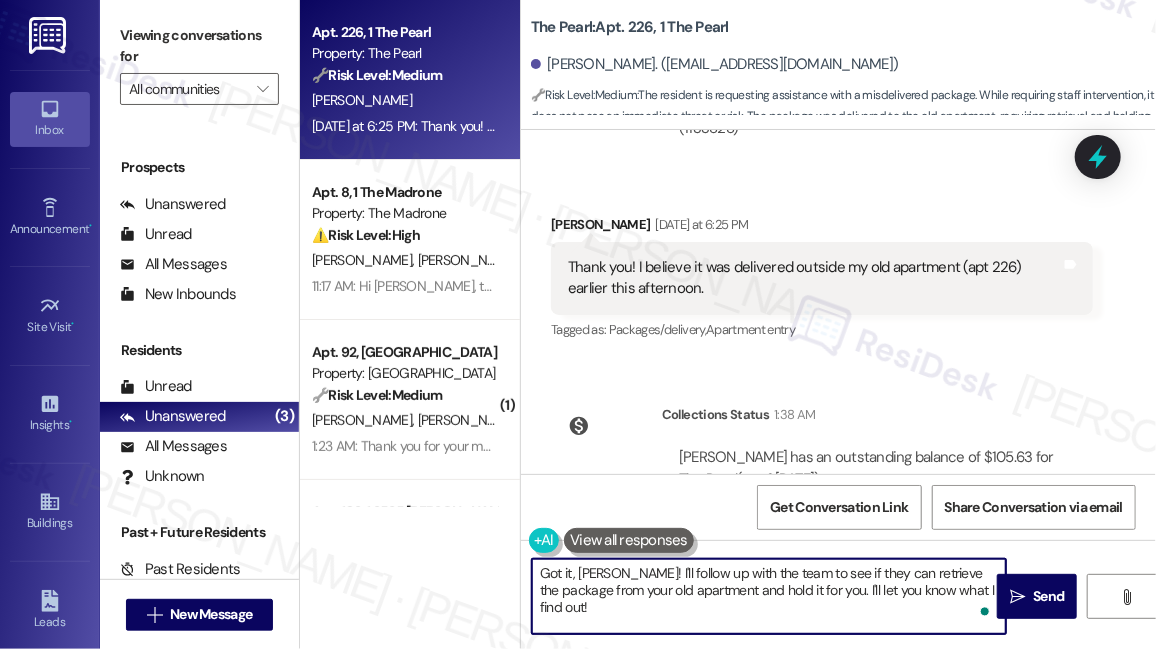 click on "Got it, [PERSON_NAME]! I'll follow up with the team to see if they can retrieve the package from your old apartment and hold it for you. I'll let you know what I find out!" at bounding box center (769, 596) 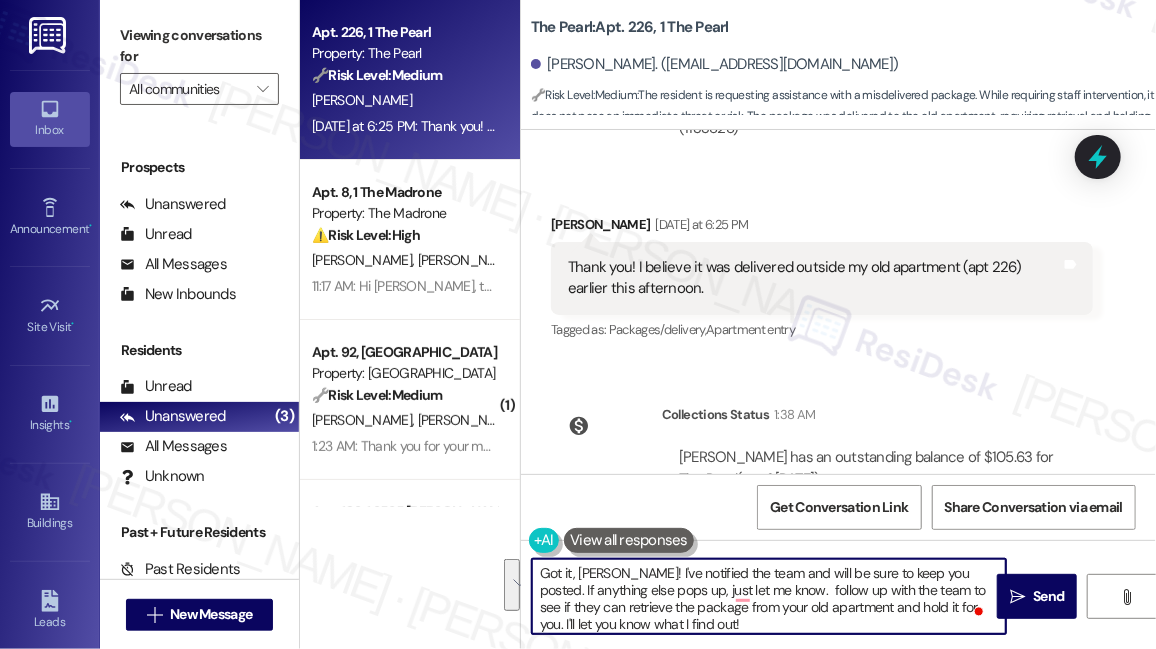 drag, startPoint x: 786, startPoint y: 618, endPoint x: 775, endPoint y: 589, distance: 31.016125 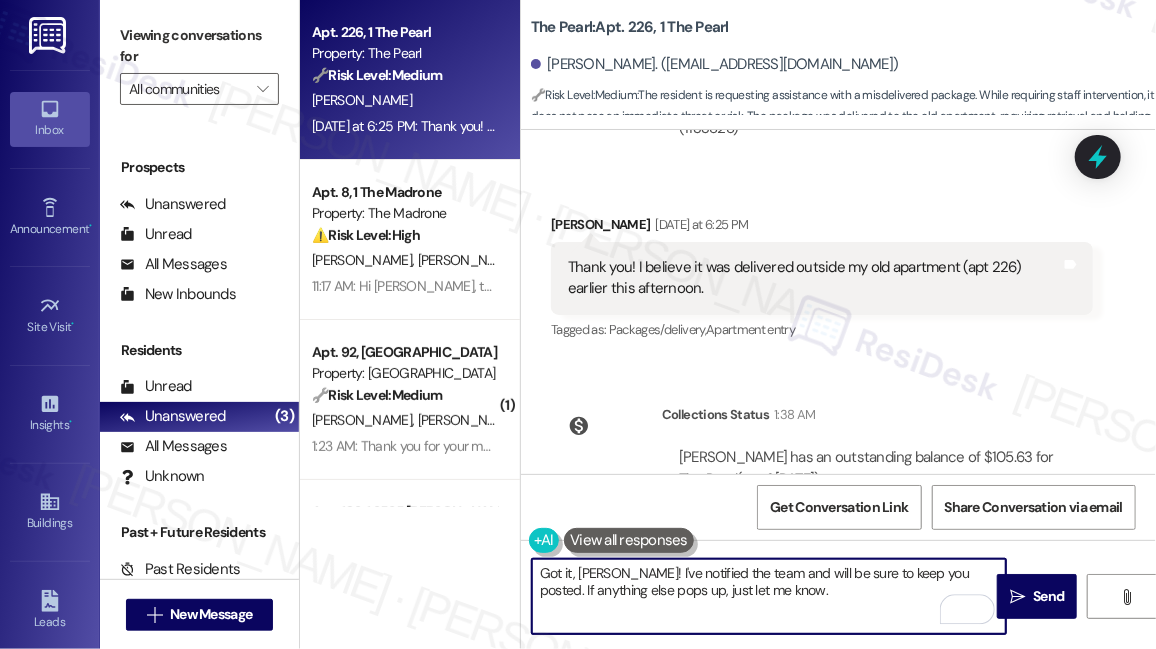 click on "Got it, [PERSON_NAME]! I've notified the team and will be sure to keep you posted. If anything else pops up, just let me know." at bounding box center (769, 596) 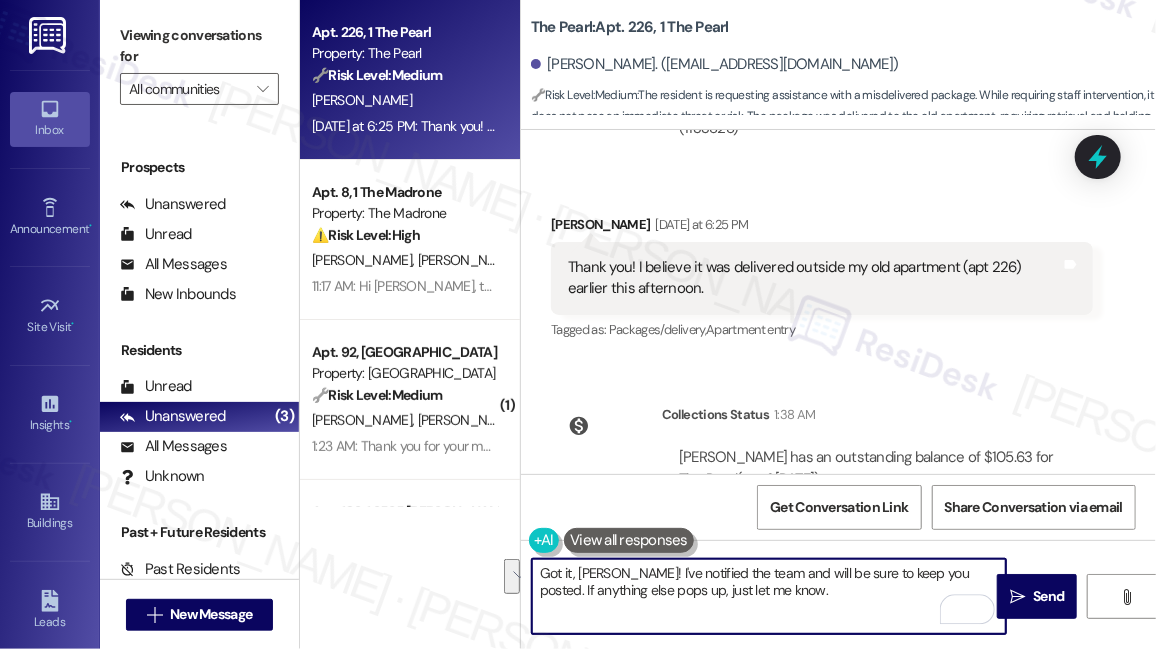 click on "Got it, [PERSON_NAME]! I've notified the team and will be sure to keep you posted. If anything else pops up, just let me know." at bounding box center [769, 596] 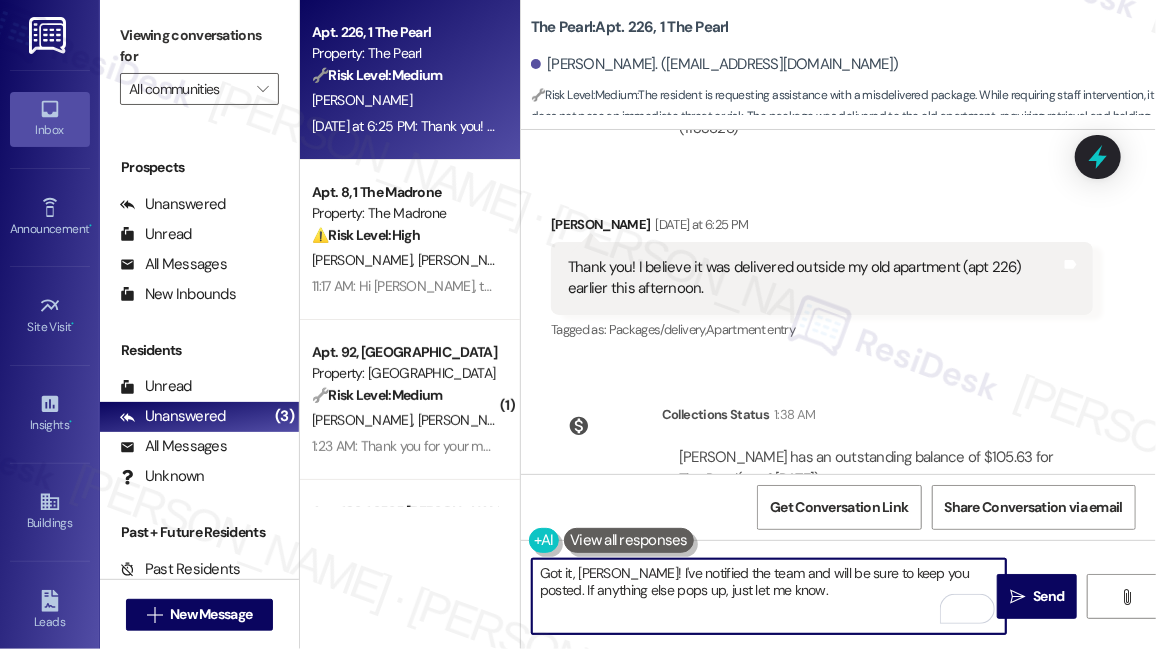 click on "Got it, [PERSON_NAME]! I've notified the team and will be sure to keep you posted. If anything else pops up, just let me know." at bounding box center (769, 596) 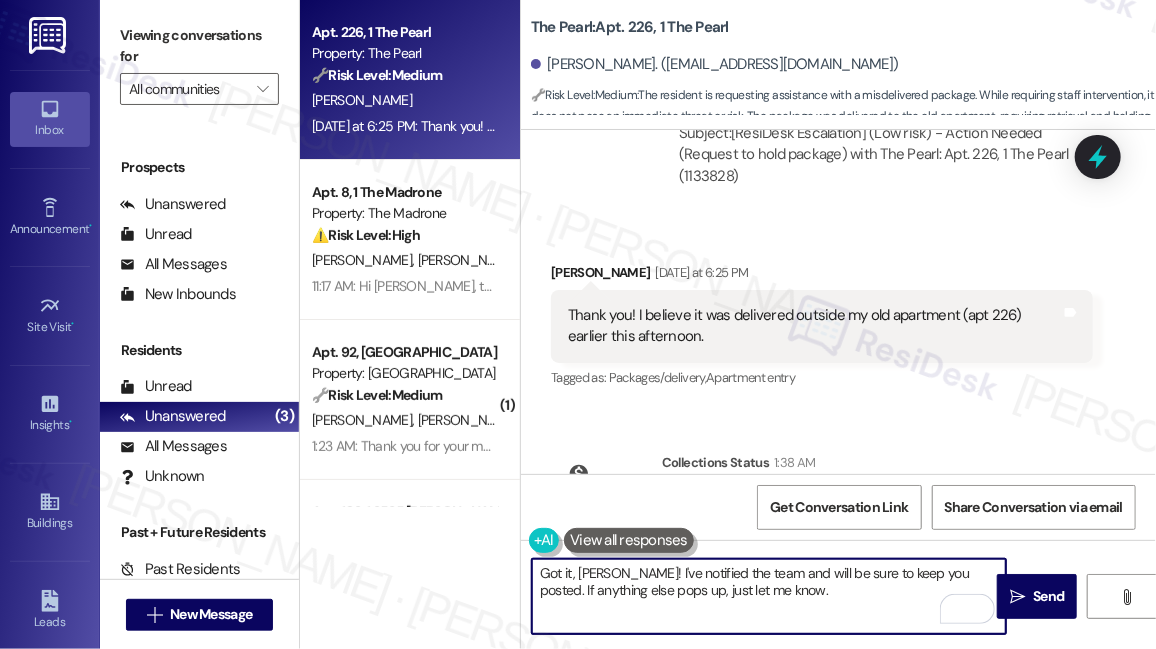 scroll, scrollTop: 11264, scrollLeft: 0, axis: vertical 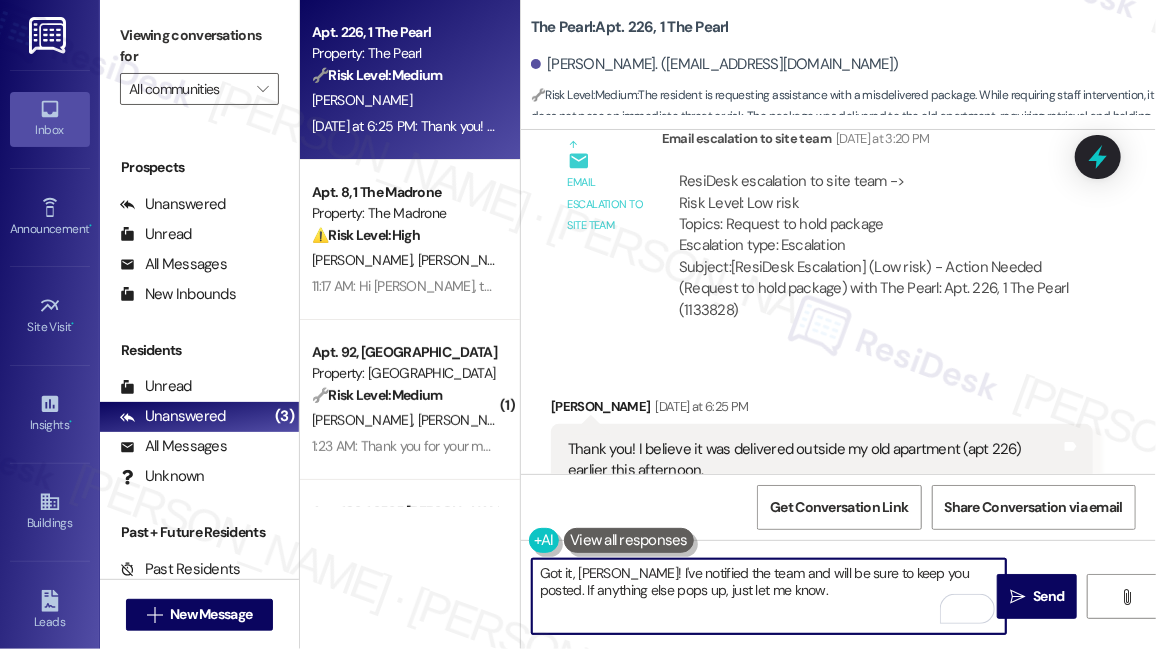 click on "Got it, [PERSON_NAME]! I've notified the team and will be sure to keep you posted. If anything else pops up, just let me know." at bounding box center (769, 596) 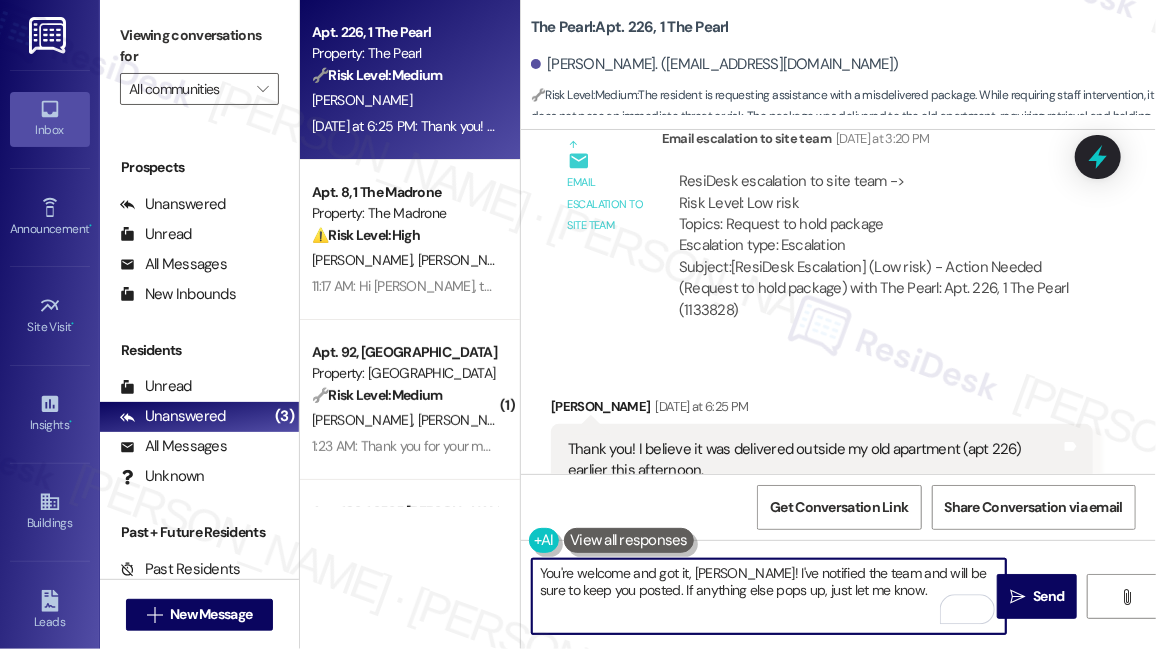 click on "You're welcome and got it, [PERSON_NAME]! I've notified the team and will be sure to keep you posted. If anything else pops up, just let me know." at bounding box center [769, 596] 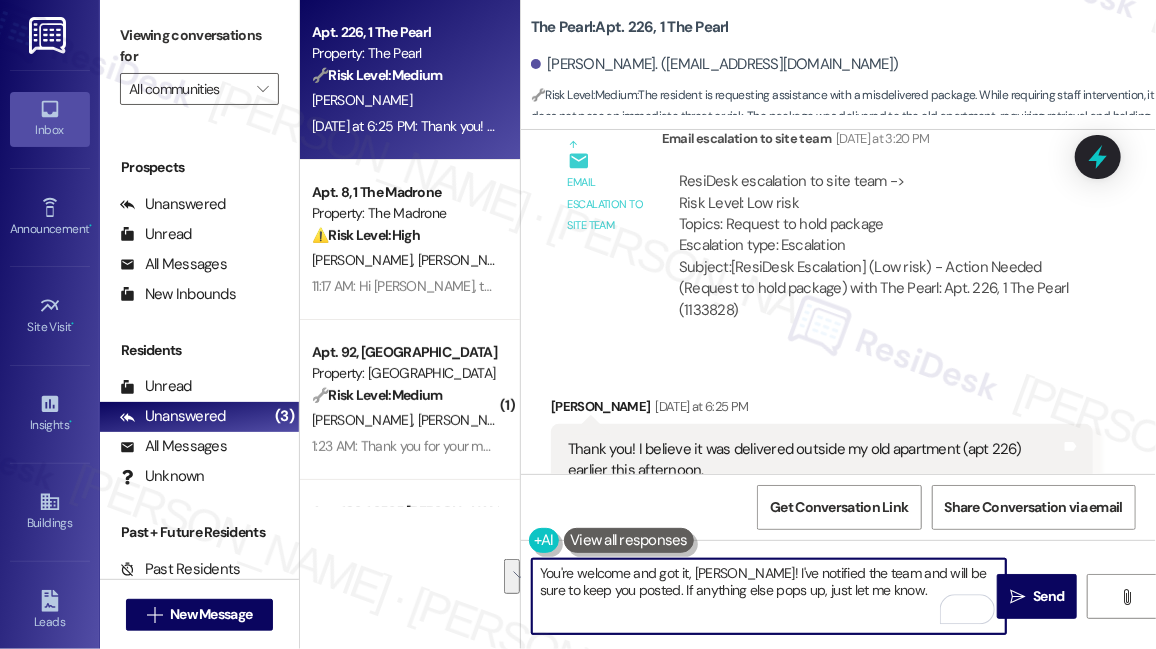 click on "You're welcome and got it, [PERSON_NAME]! I've notified the team and will be sure to keep you posted. If anything else pops up, just let me know." at bounding box center [769, 596] 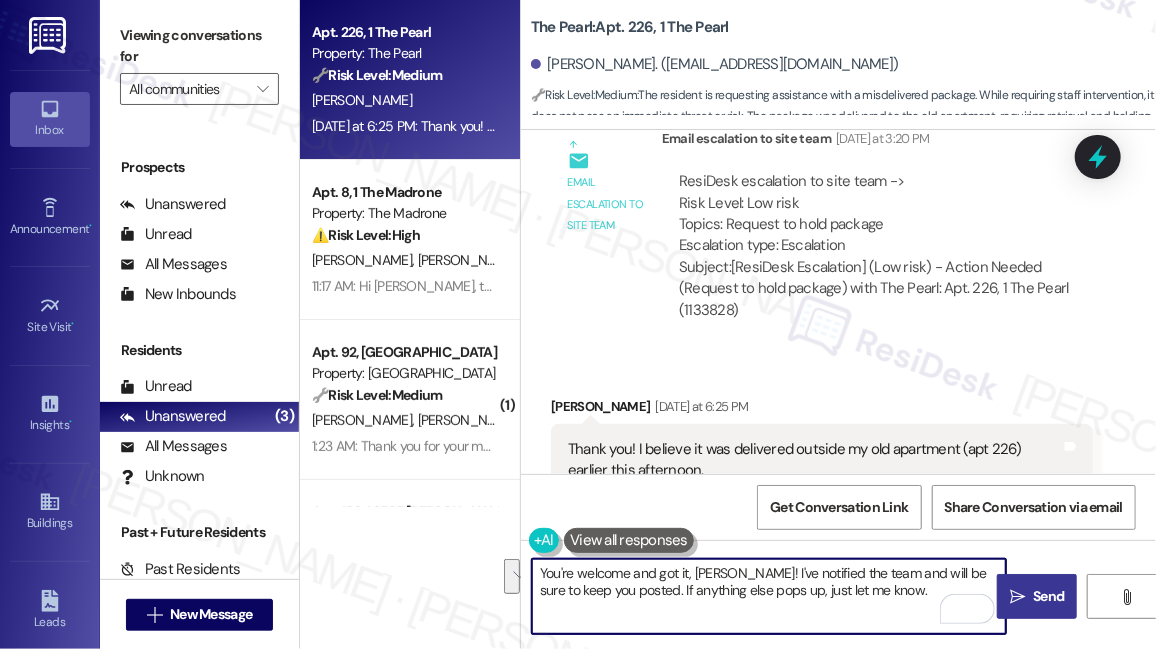 type on "You're welcome and got it, [PERSON_NAME]! I've notified the team and will be sure to keep you posted. If anything else pops up, just let me know." 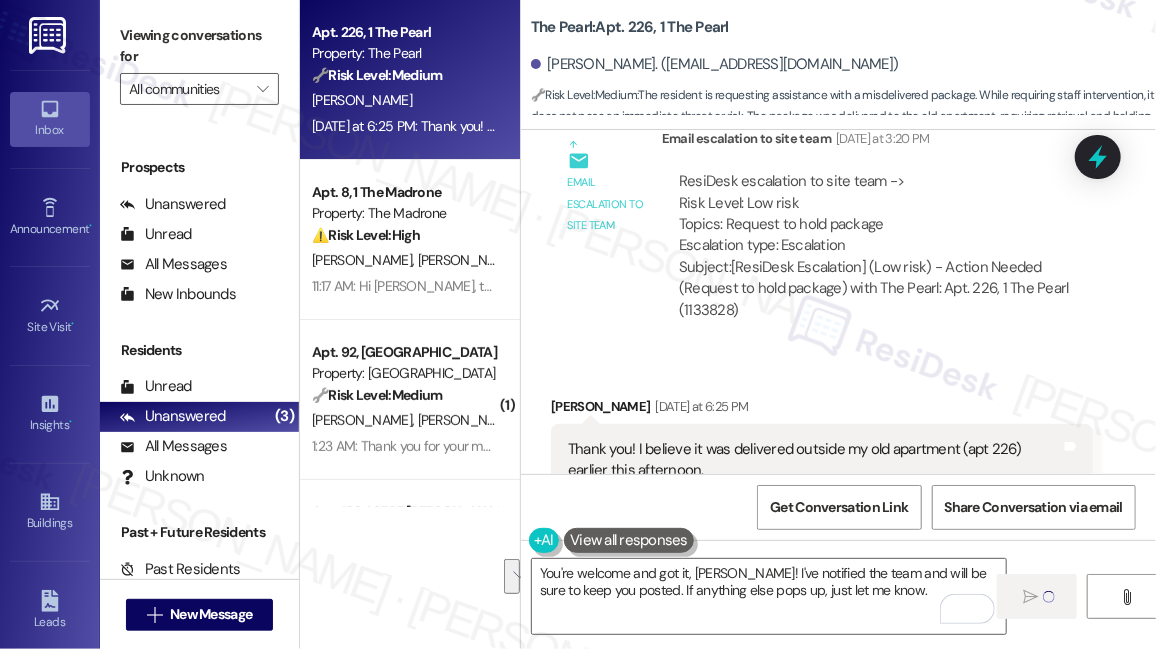 type 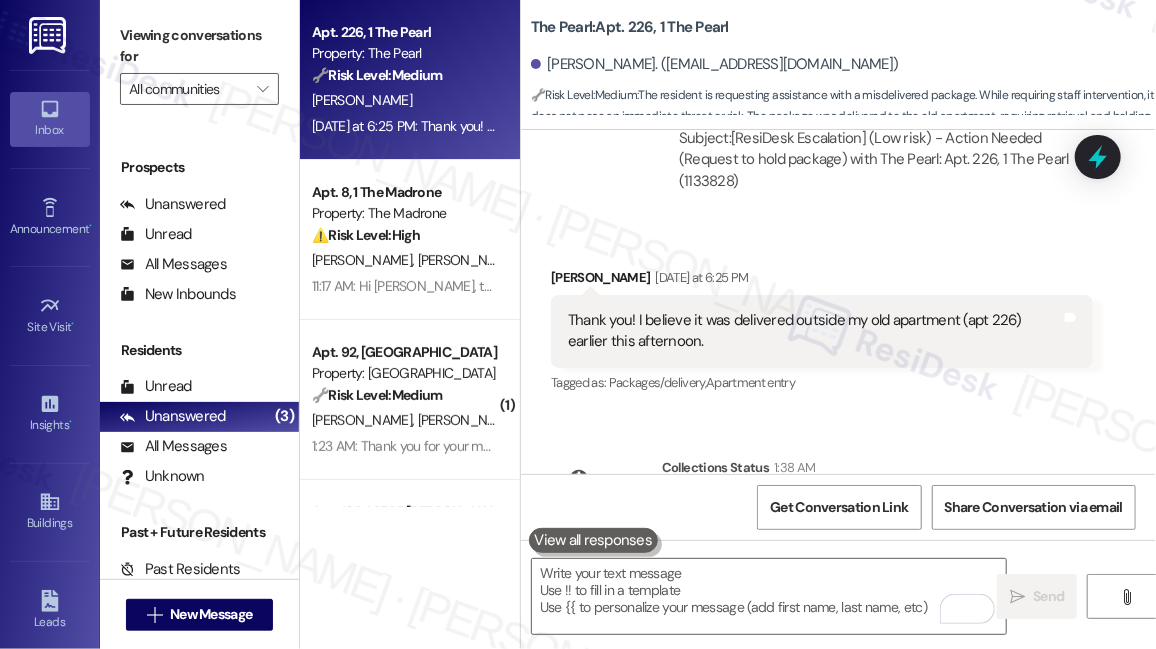 scroll, scrollTop: 11698, scrollLeft: 0, axis: vertical 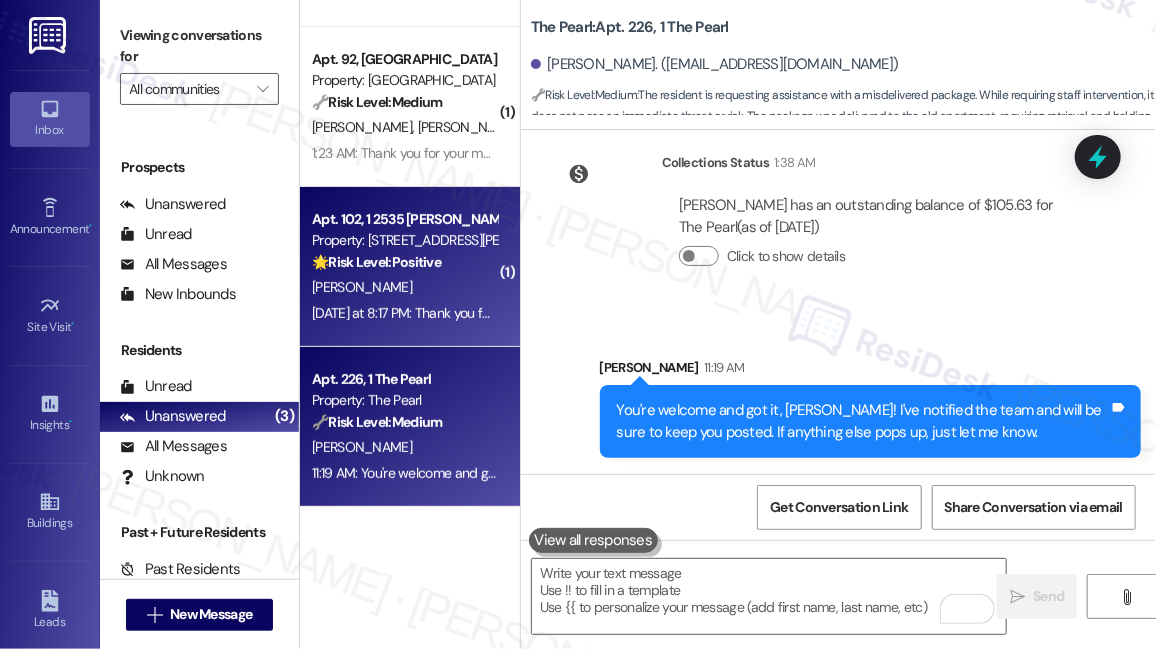 click on "[DATE] at 8:17 PM: Thank you for your message. Our offices are currently closed, but we will contact you when we resume operations. For emergencies, please contact your emergency number [PHONE_NUMBER]. [DATE] at 8:17 PM: Thank you for your message. Our offices are currently closed, but we will contact you when we resume operations. For emergencies, please contact your emergency number [PHONE_NUMBER]." at bounding box center (922, 313) 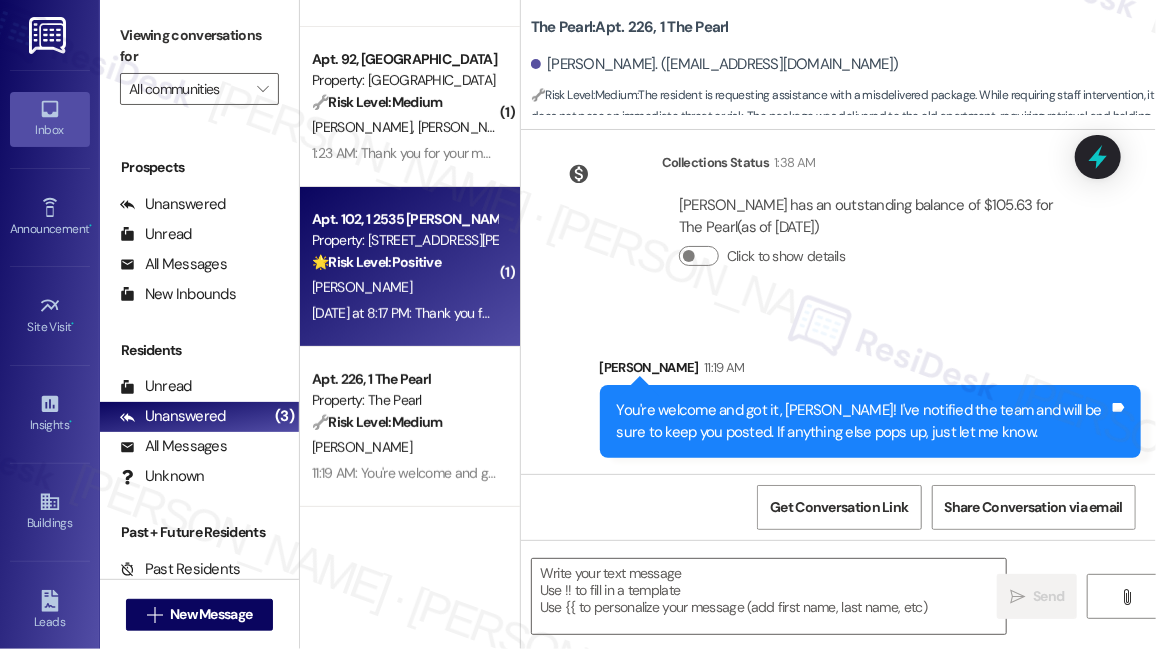 type on "Fetching suggested responses. Please feel free to read through the conversation in the meantime." 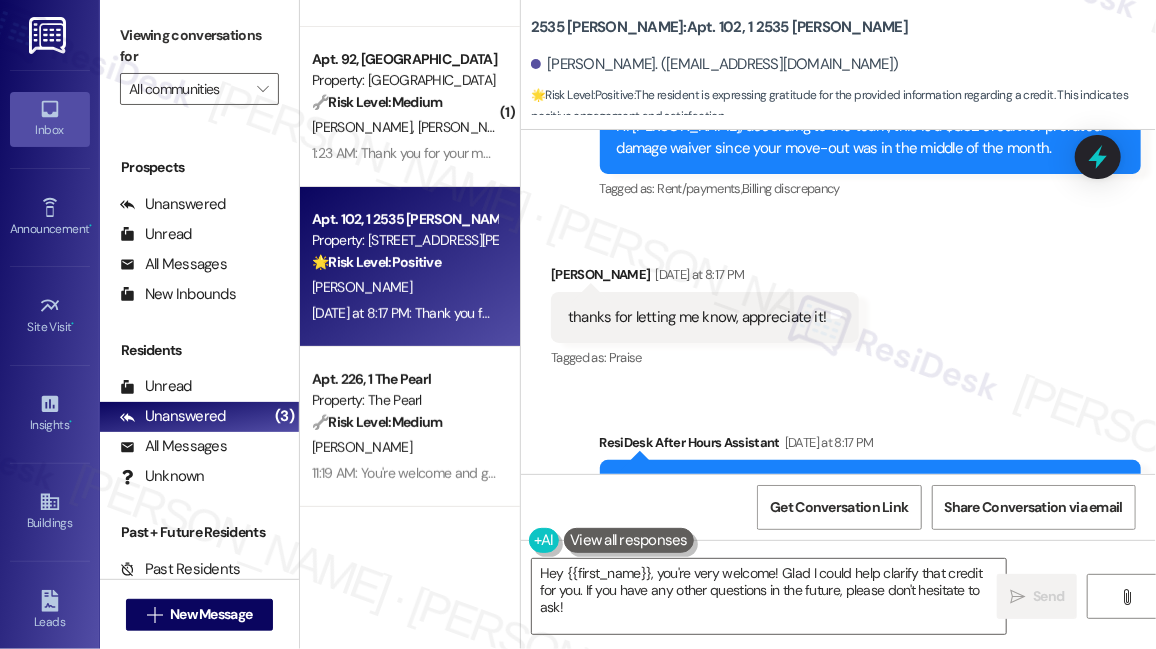 scroll, scrollTop: 5181, scrollLeft: 0, axis: vertical 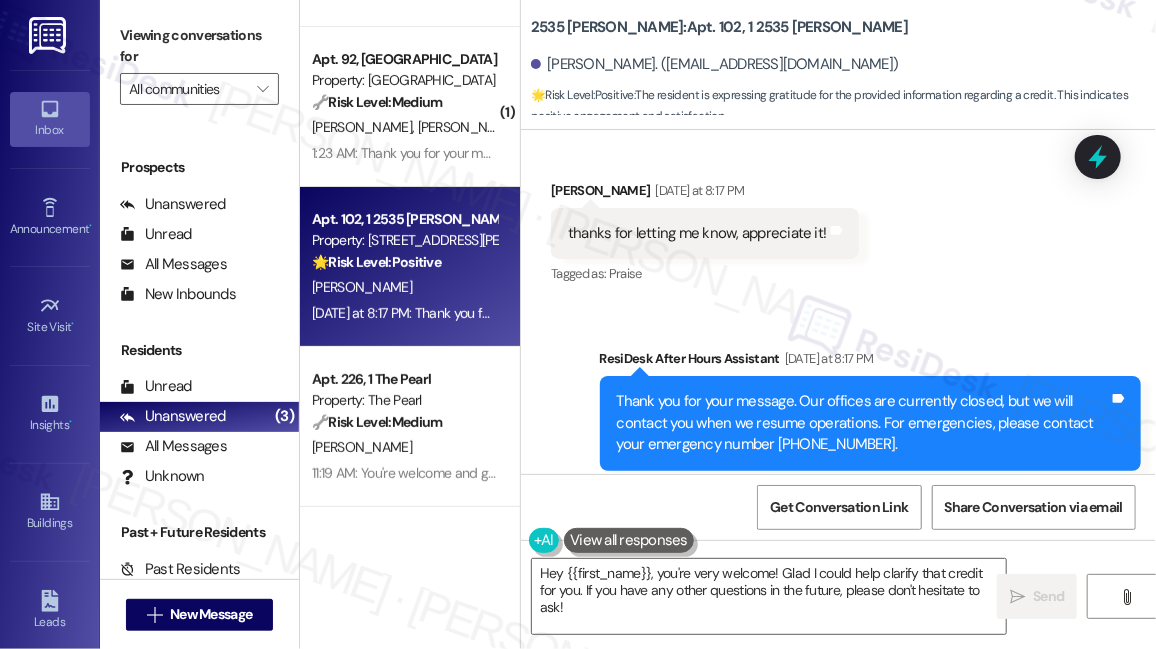 click on "Thank you for your message. Our offices are currently closed, but we will contact you when we resume operations. For emergencies, please contact your emergency number [PHONE_NUMBER]." at bounding box center (863, 423) 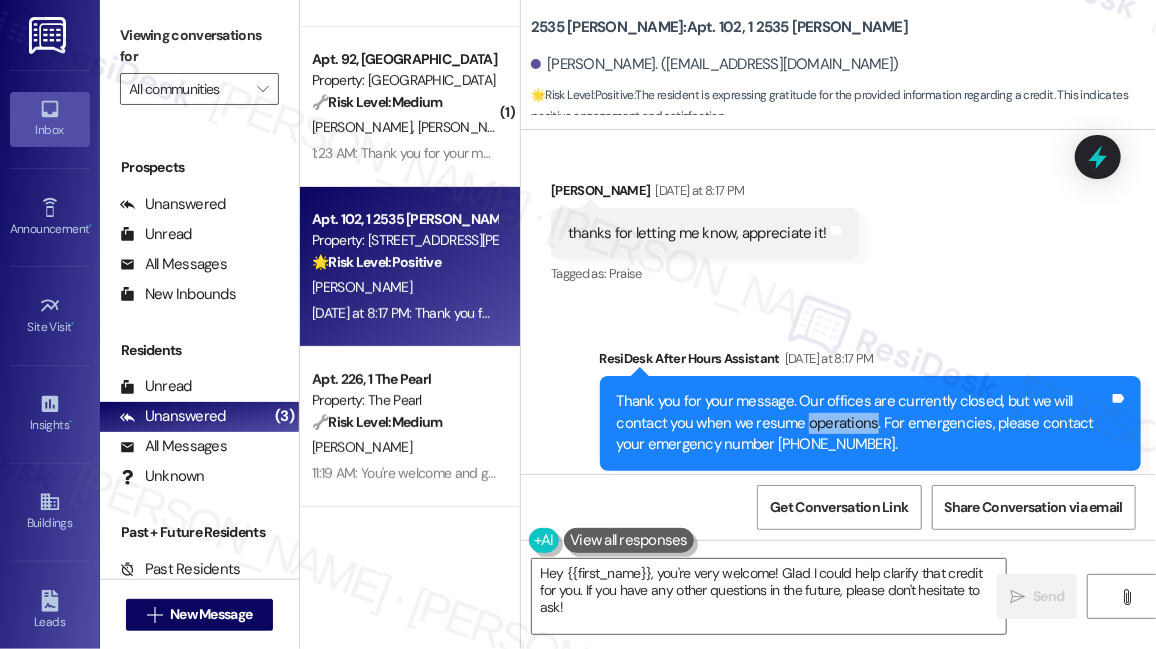 click on "Thank you for your message. Our offices are currently closed, but we will contact you when we resume operations. For emergencies, please contact your emergency number [PHONE_NUMBER]." at bounding box center [863, 423] 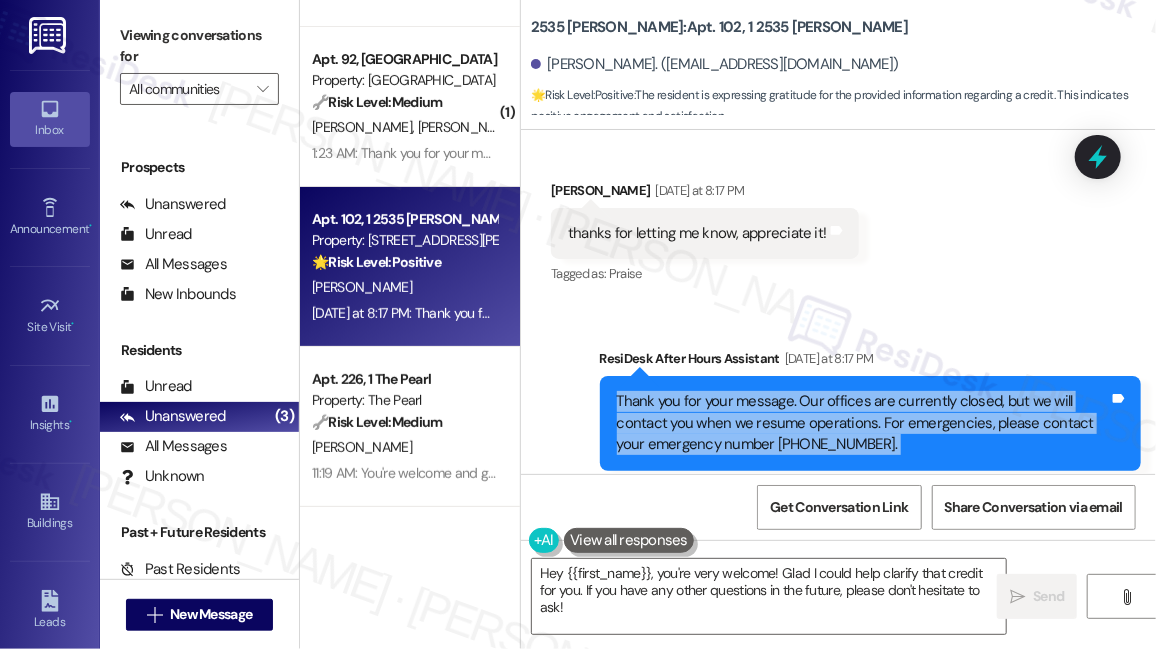 click on "Thank you for your message. Our offices are currently closed, but we will contact you when we resume operations. For emergencies, please contact your emergency number [PHONE_NUMBER]." at bounding box center (863, 423) 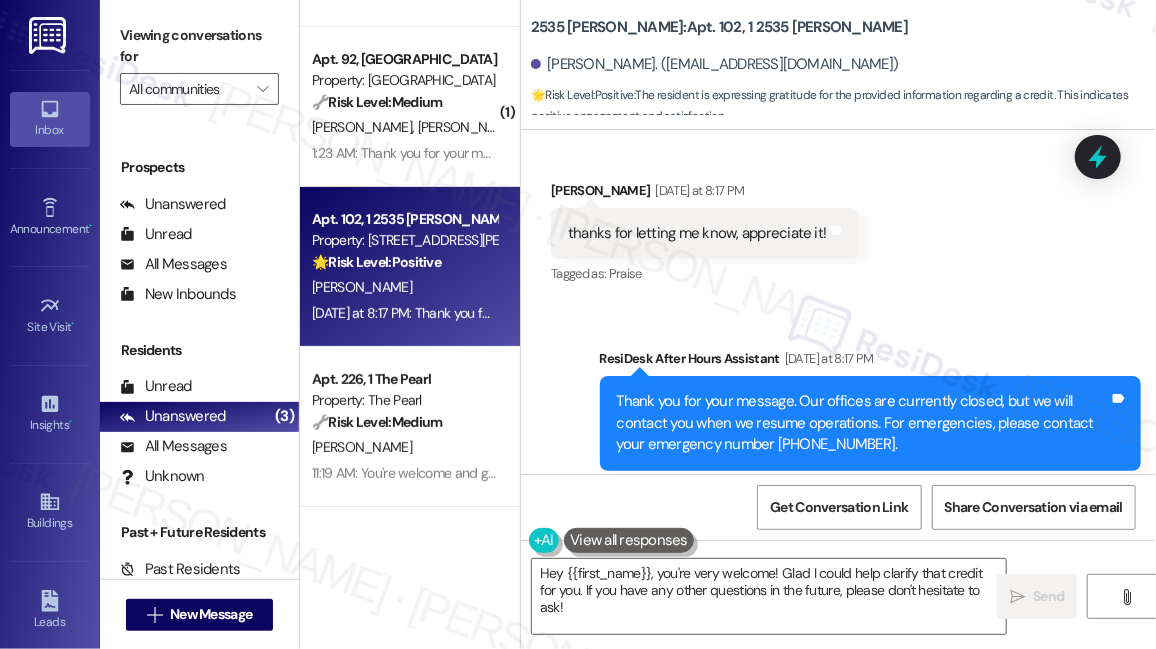 click on "thanks for letting me know, appreciate it!" at bounding box center (697, 233) 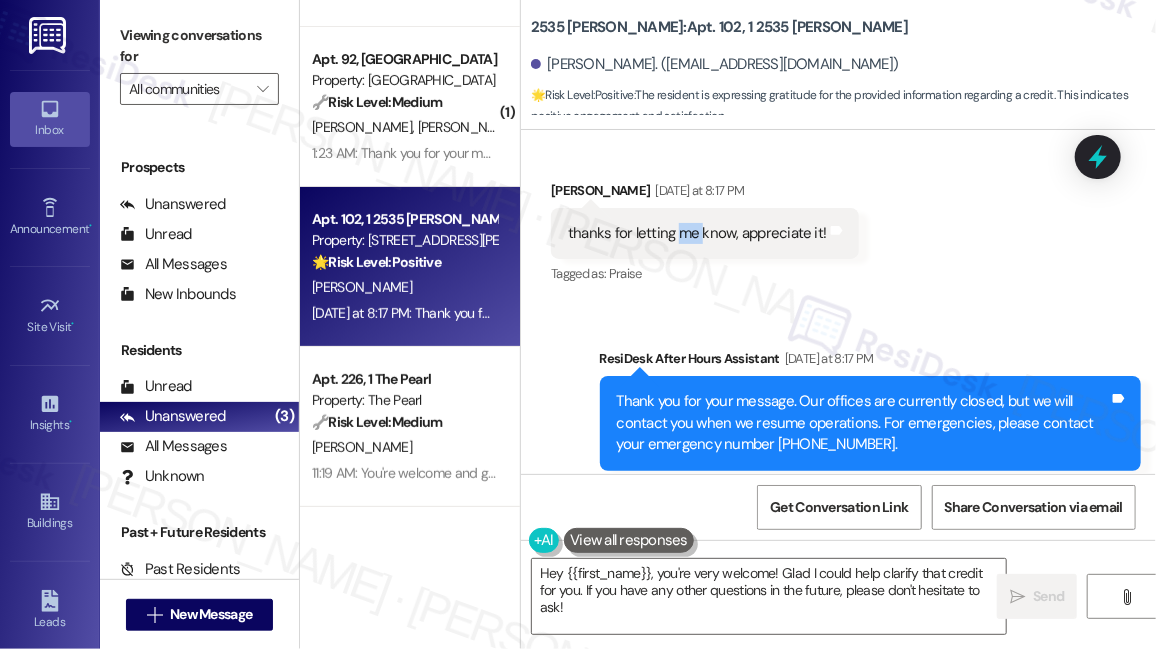 click on "thanks for letting me know, appreciate it!" at bounding box center [697, 233] 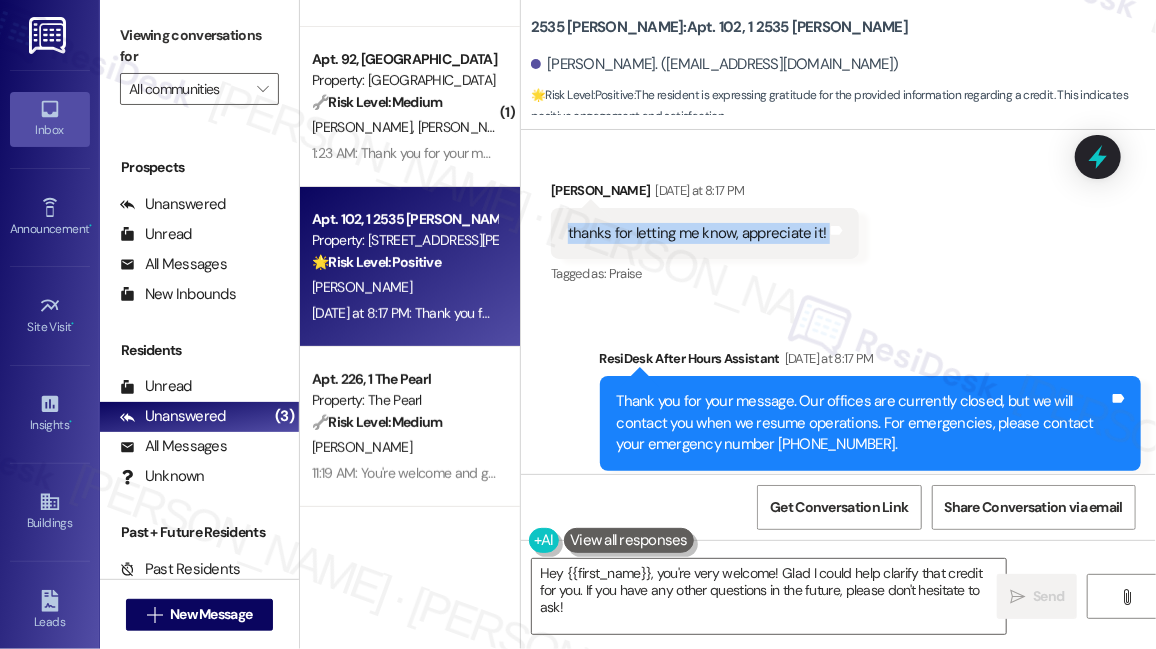 click on "thanks for letting me know, appreciate it!" at bounding box center (697, 233) 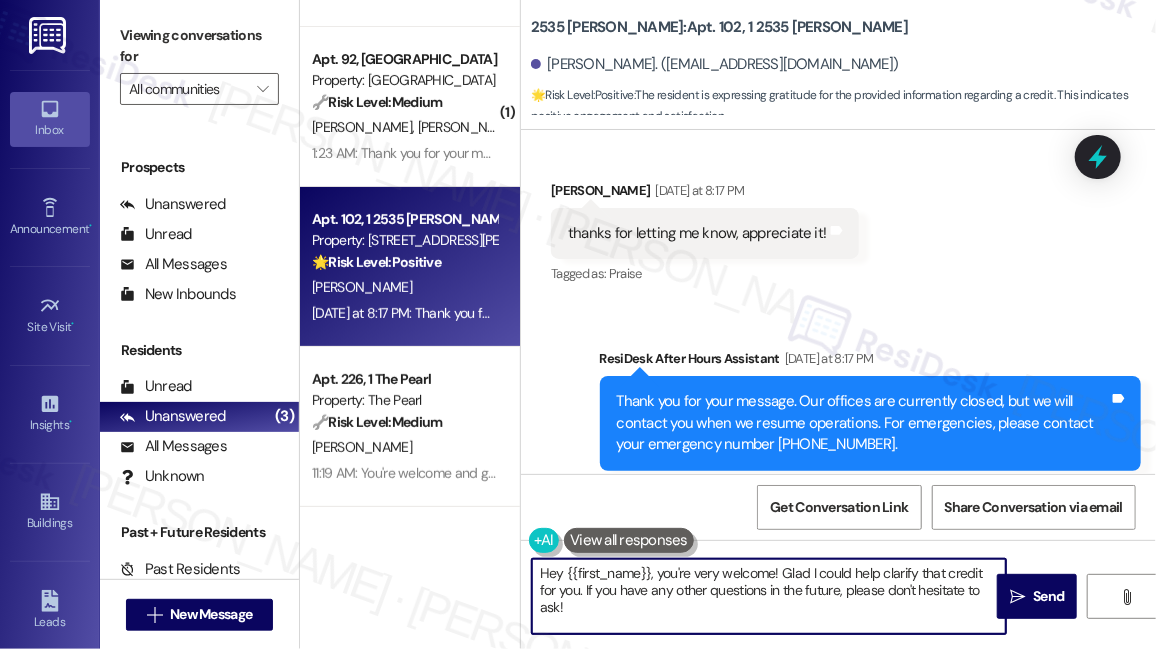 drag, startPoint x: 661, startPoint y: 572, endPoint x: 349, endPoint y: 532, distance: 314.55365 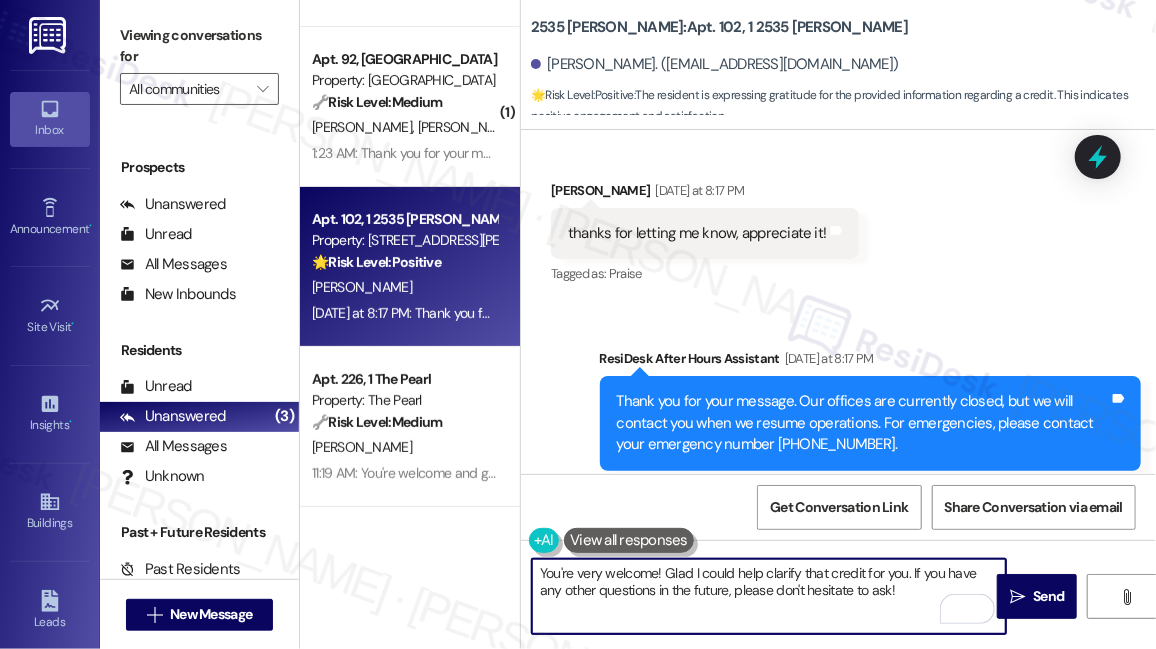 click on "Received via SMS [PERSON_NAME] [DATE] at 8:17 PM thanks for letting me know, appreciate it! Tags and notes Tagged as:   Praise Click to highlight conversations about Praise" at bounding box center [705, 234] 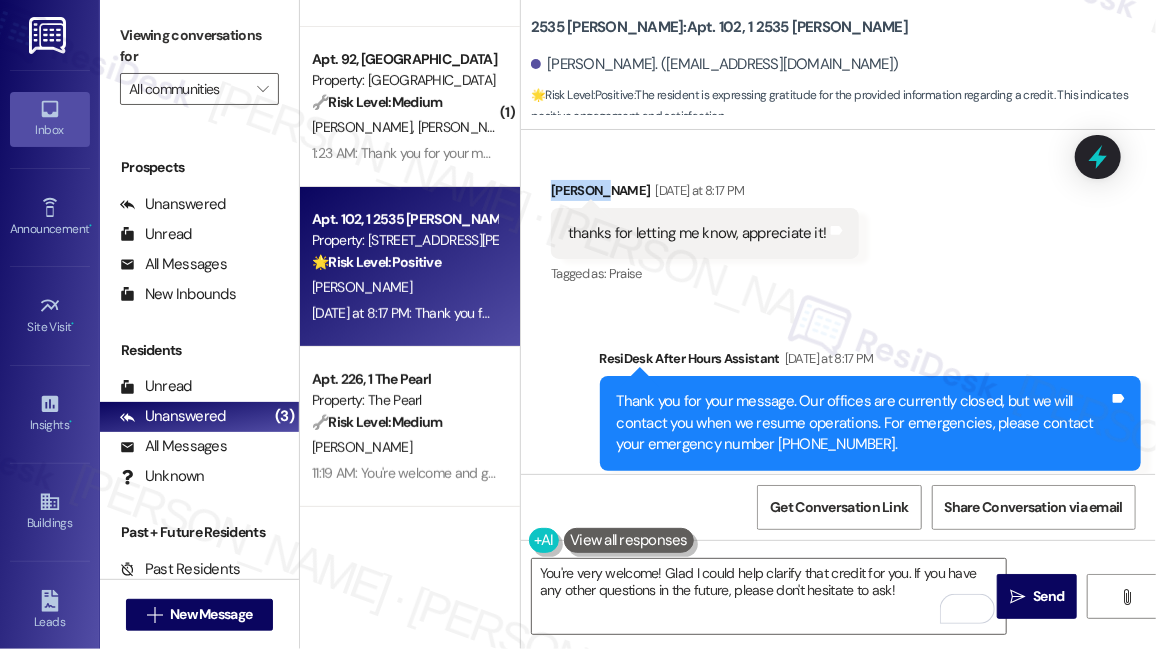 click on "Received via SMS [PERSON_NAME] [DATE] at 8:17 PM thanks for letting me know, appreciate it! Tags and notes Tagged as:   Praise Click to highlight conversations about Praise" at bounding box center (705, 234) 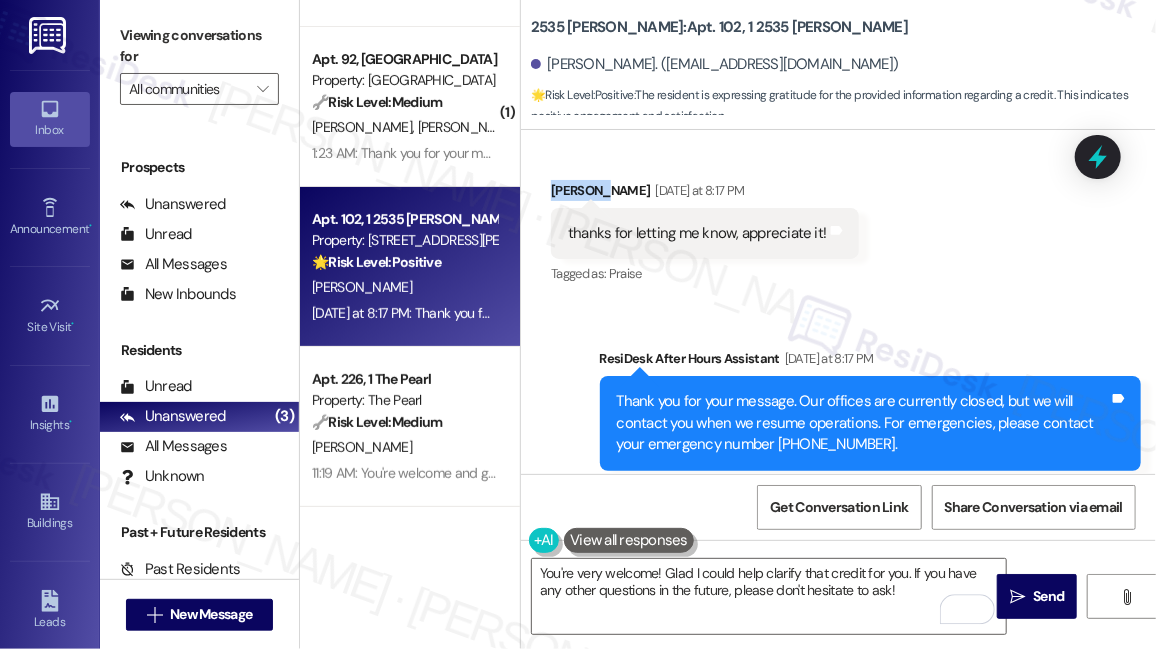 copy on "[PERSON_NAME]" 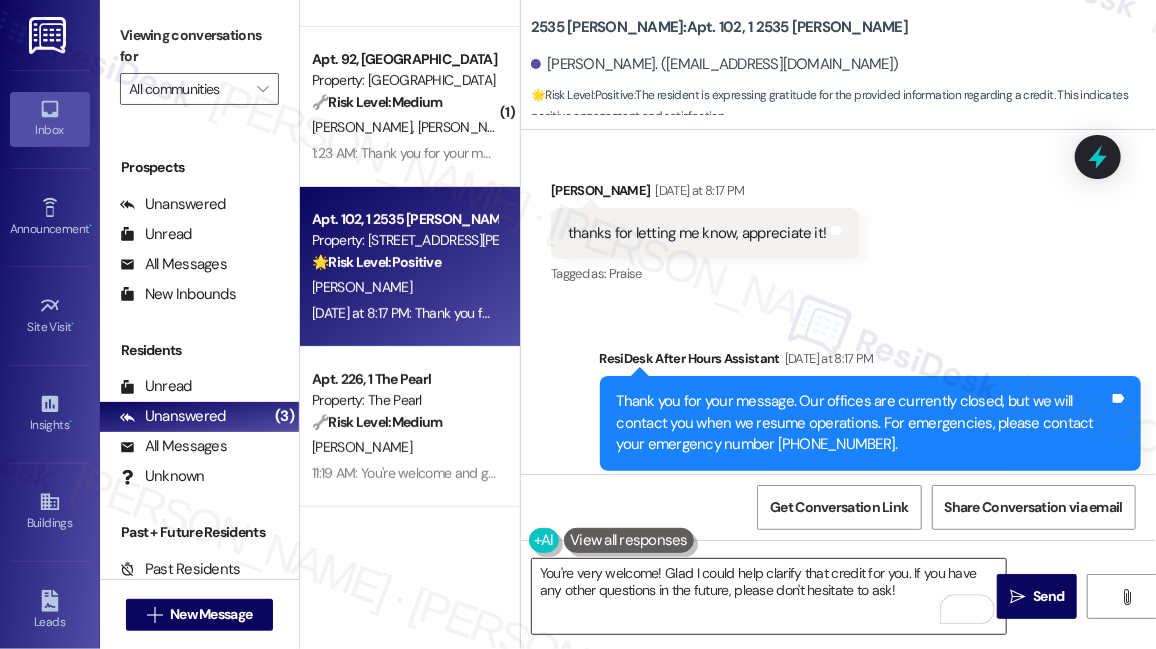 click on "You're very welcome! Glad I could help clarify that credit for you. If you have any other questions in the future, please don't hesitate to ask!" at bounding box center [769, 596] 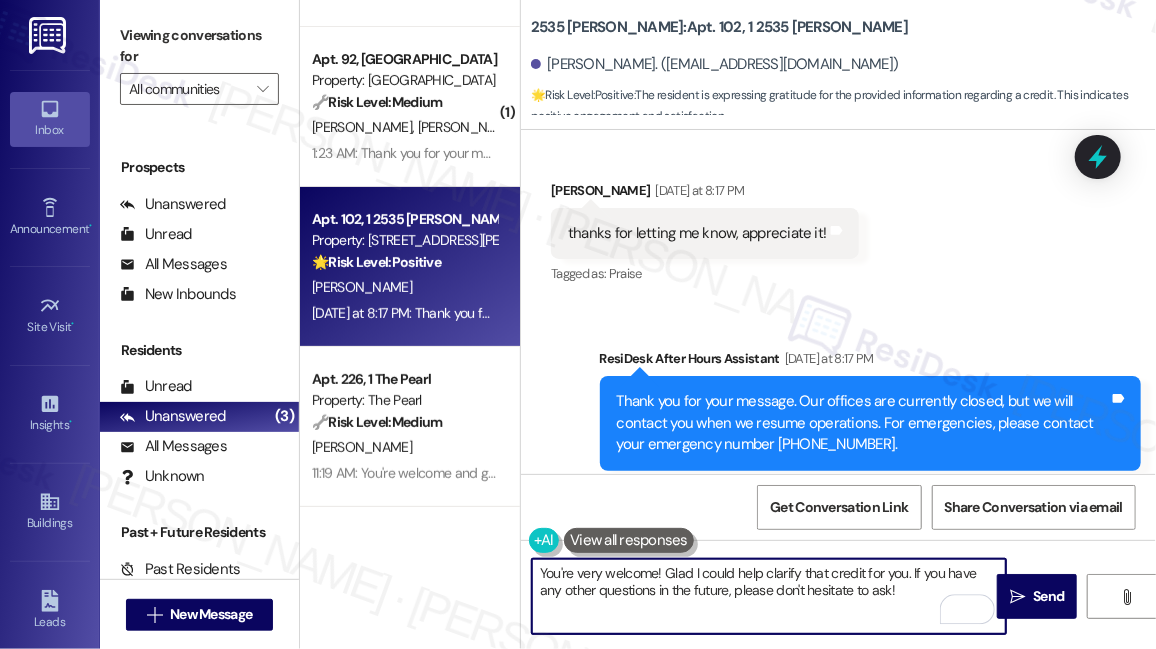click on "You're very welcome! Glad I could help clarify that credit for you. If you have any other questions in the future, please don't hesitate to ask!" at bounding box center (769, 596) 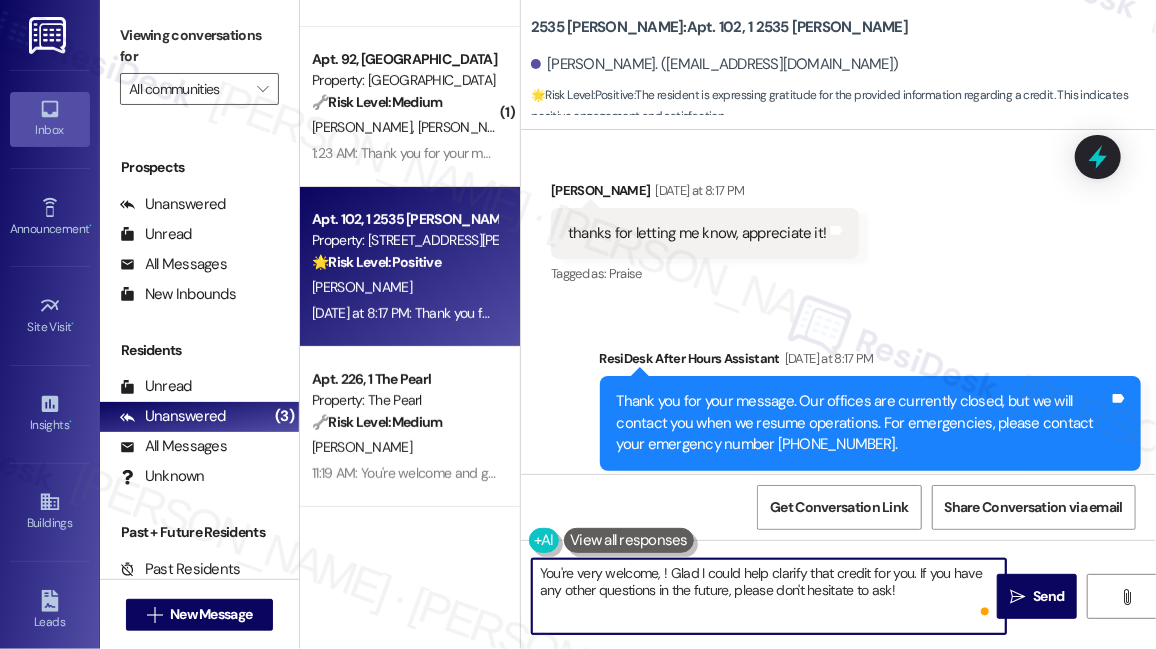 paste on "[PERSON_NAME]" 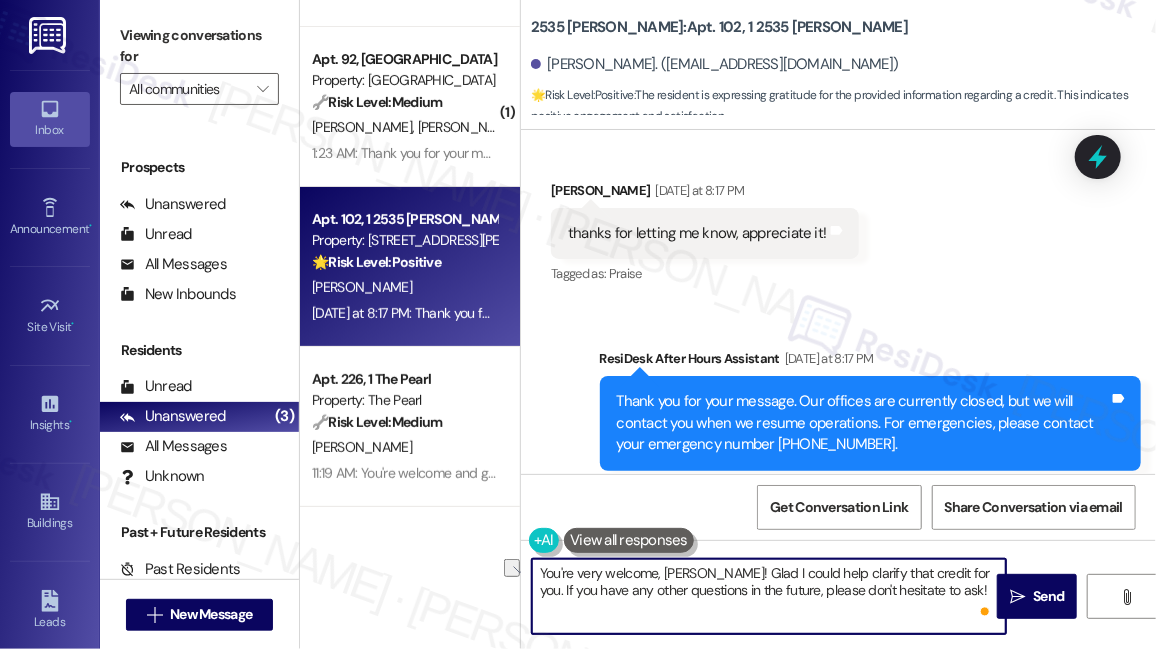 drag, startPoint x: 970, startPoint y: 571, endPoint x: 724, endPoint y: 569, distance: 246.00813 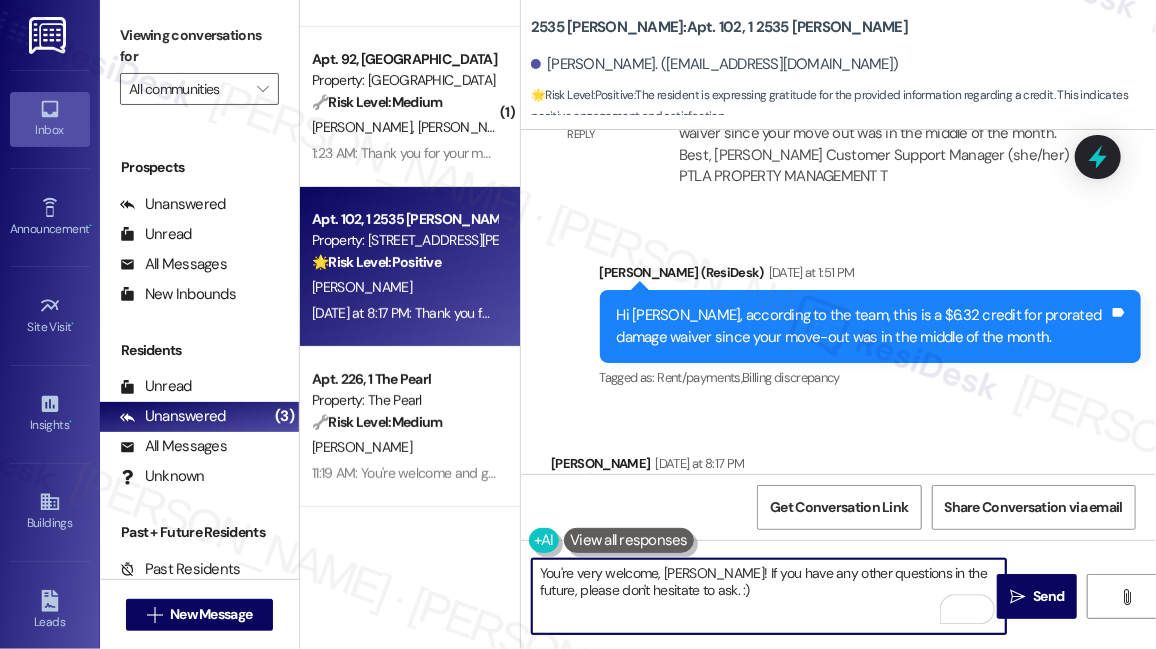 scroll, scrollTop: 4544, scrollLeft: 0, axis: vertical 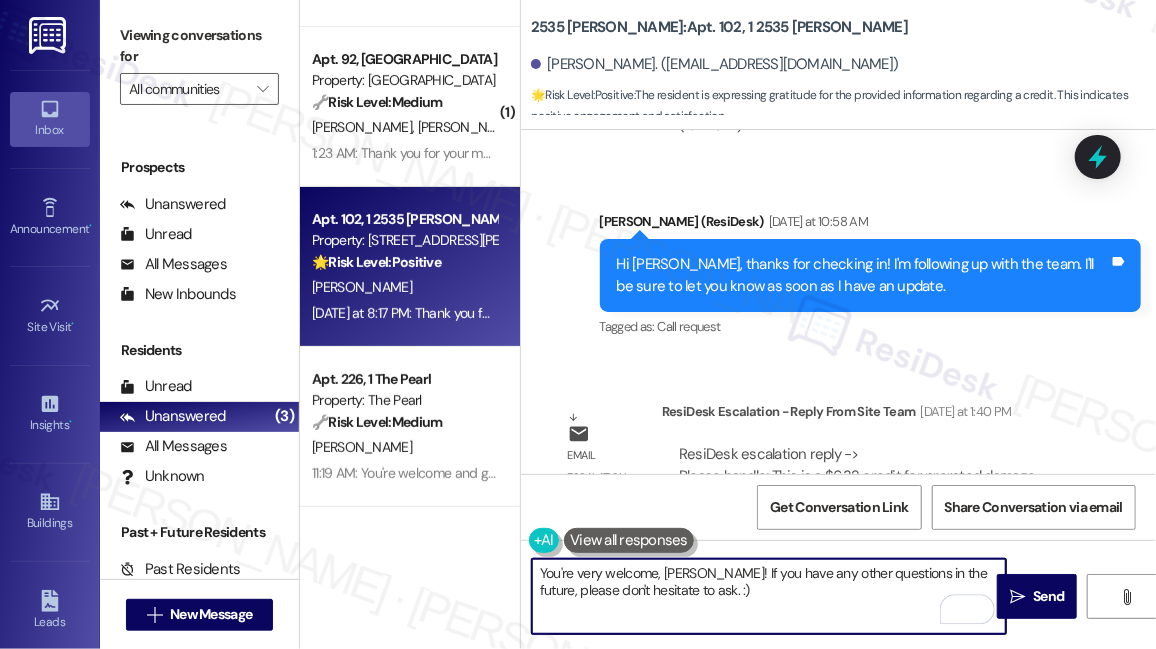 type on "You're very welcome, [PERSON_NAME]! If you have any other questions in the future, please don't hesitate to ask. :)" 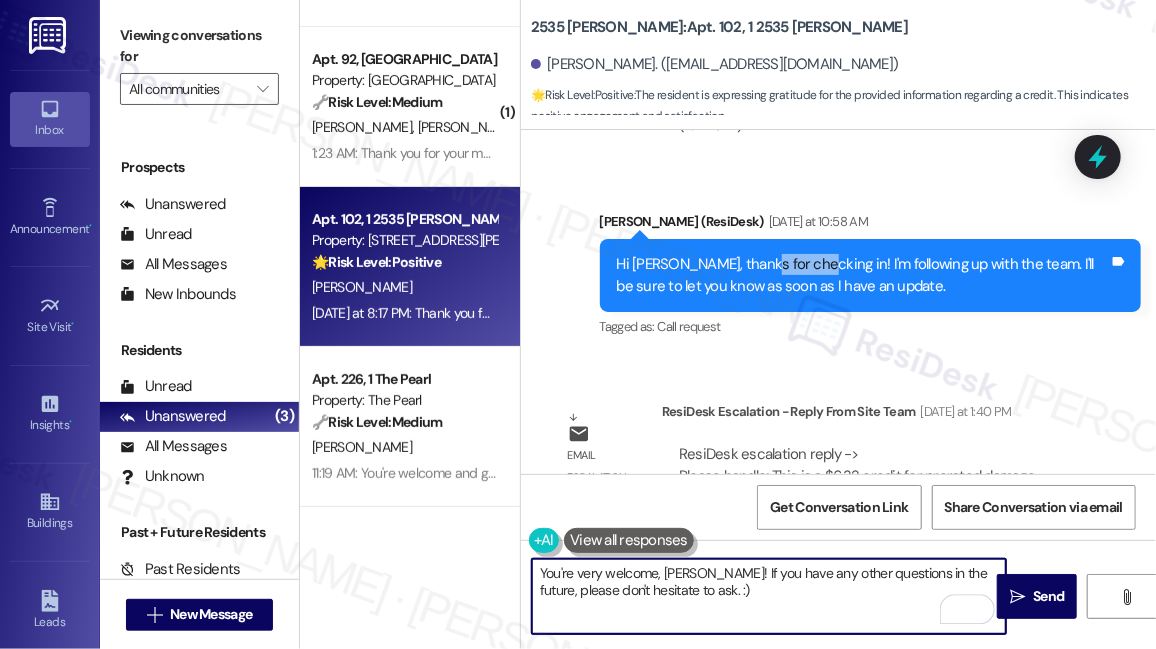 click on "Hi [PERSON_NAME], thanks for checking in! I'm following up with the team. I'll be sure to let you know as soon as I have an update." at bounding box center (863, 275) 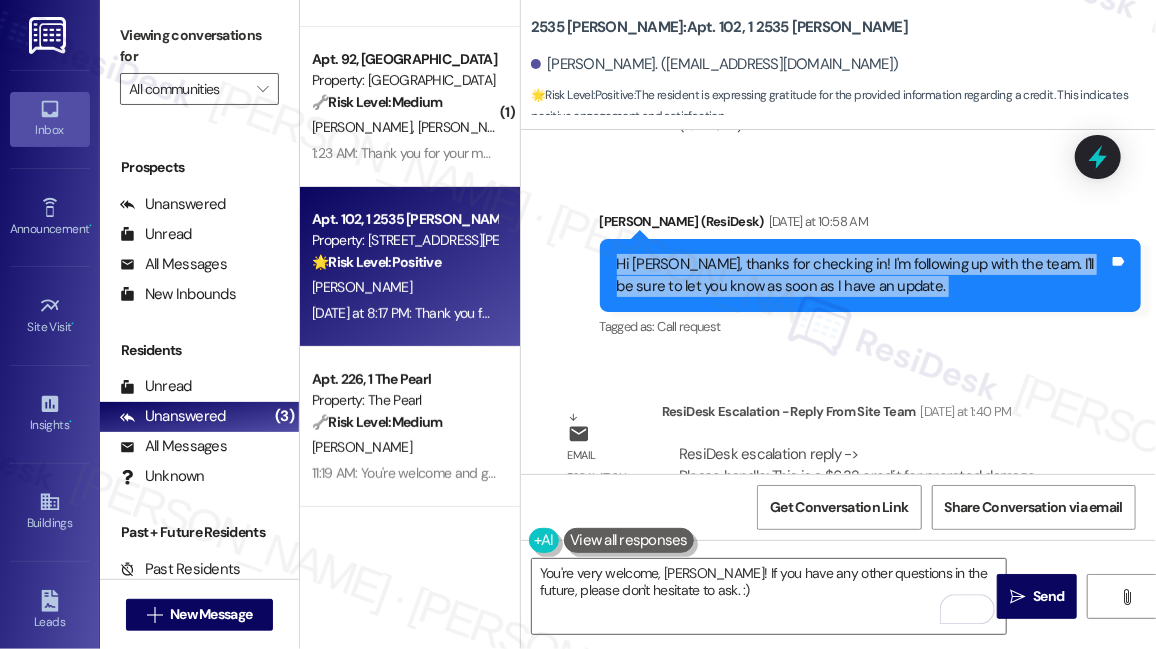 click on "Hi [PERSON_NAME], thanks for checking in! I'm following up with the team. I'll be sure to let you know as soon as I have an update." at bounding box center [863, 275] 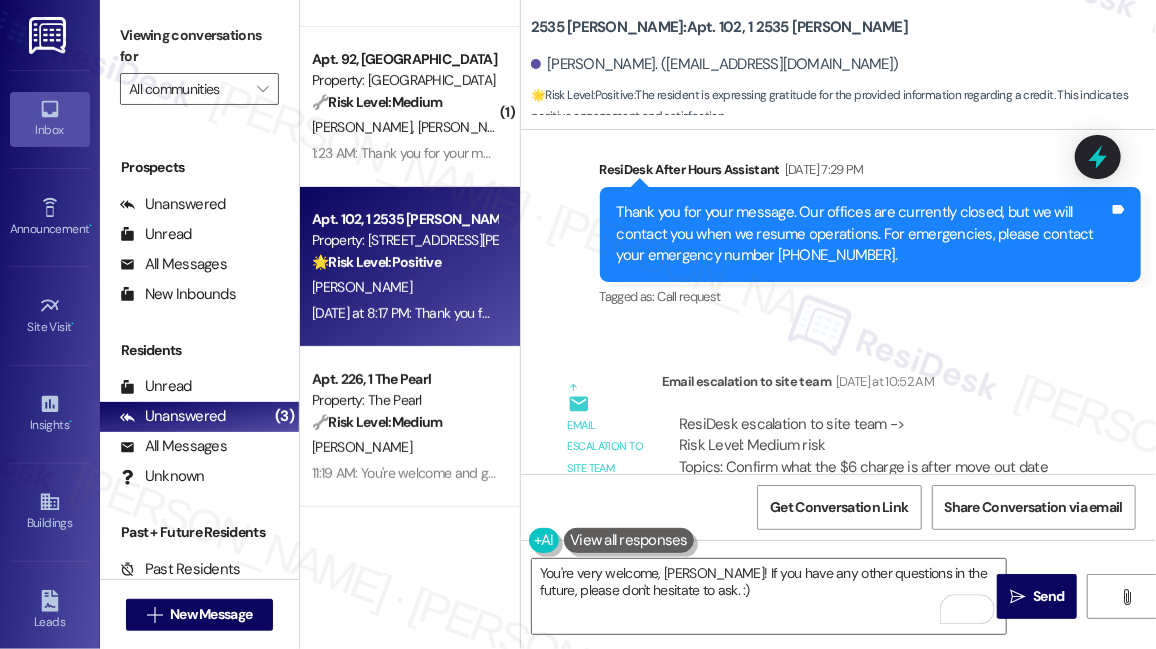 scroll, scrollTop: 3999, scrollLeft: 0, axis: vertical 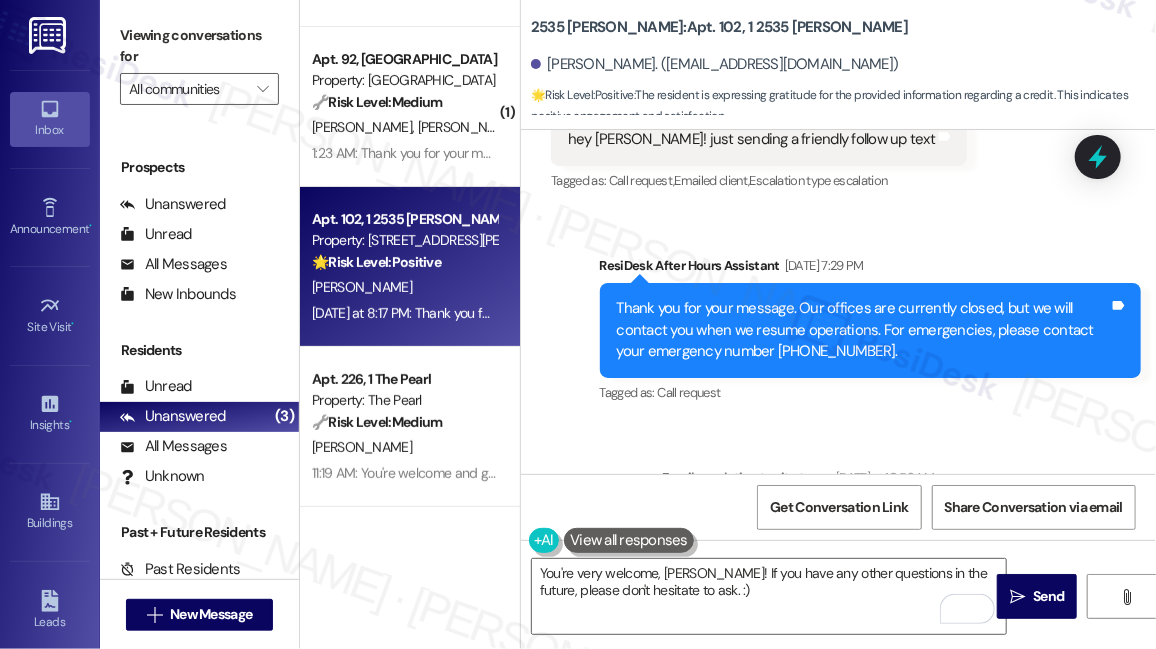 click on "Thank you for your message. Our offices are currently closed, but we will contact you when we resume operations. For emergencies, please contact your emergency number [PHONE_NUMBER]." at bounding box center (863, 330) 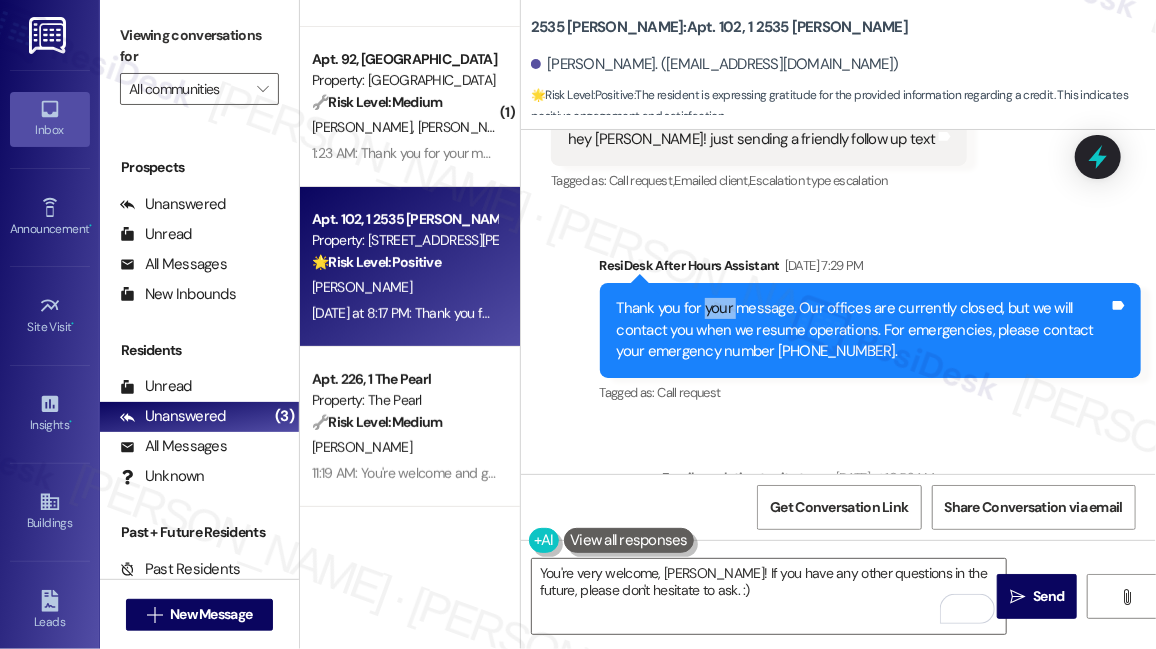 click on "Thank you for your message. Our offices are currently closed, but we will contact you when we resume operations. For emergencies, please contact your emergency number [PHONE_NUMBER]." at bounding box center [863, 330] 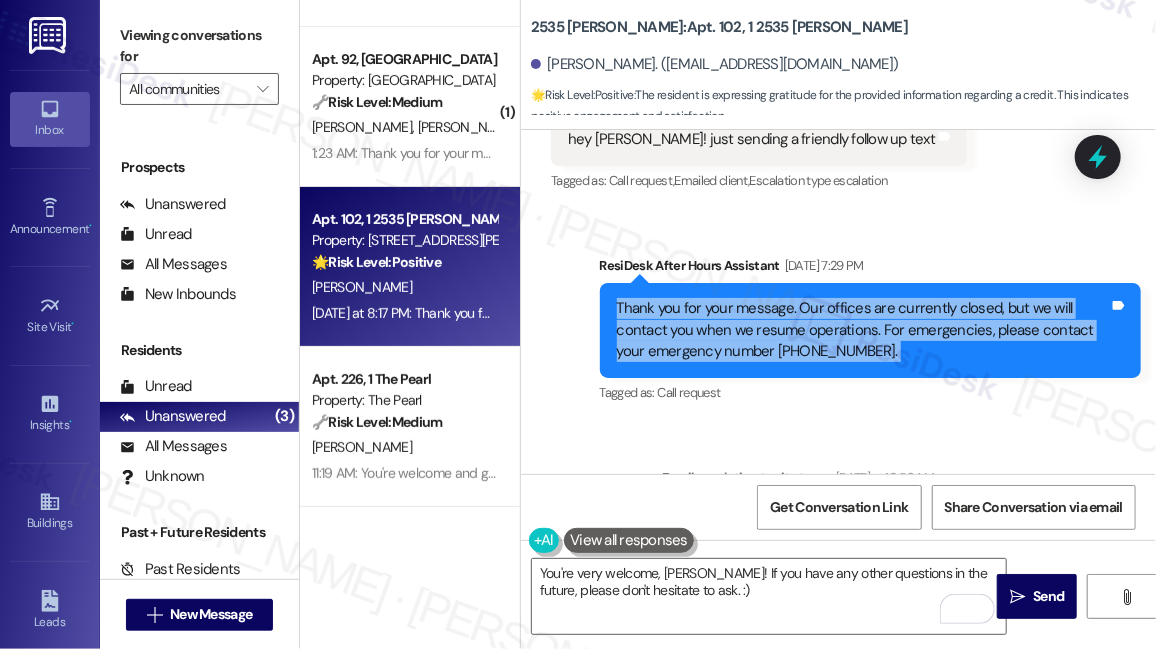 click on "Thank you for your message. Our offices are currently closed, but we will contact you when we resume operations. For emergencies, please contact your emergency number [PHONE_NUMBER]." at bounding box center (863, 330) 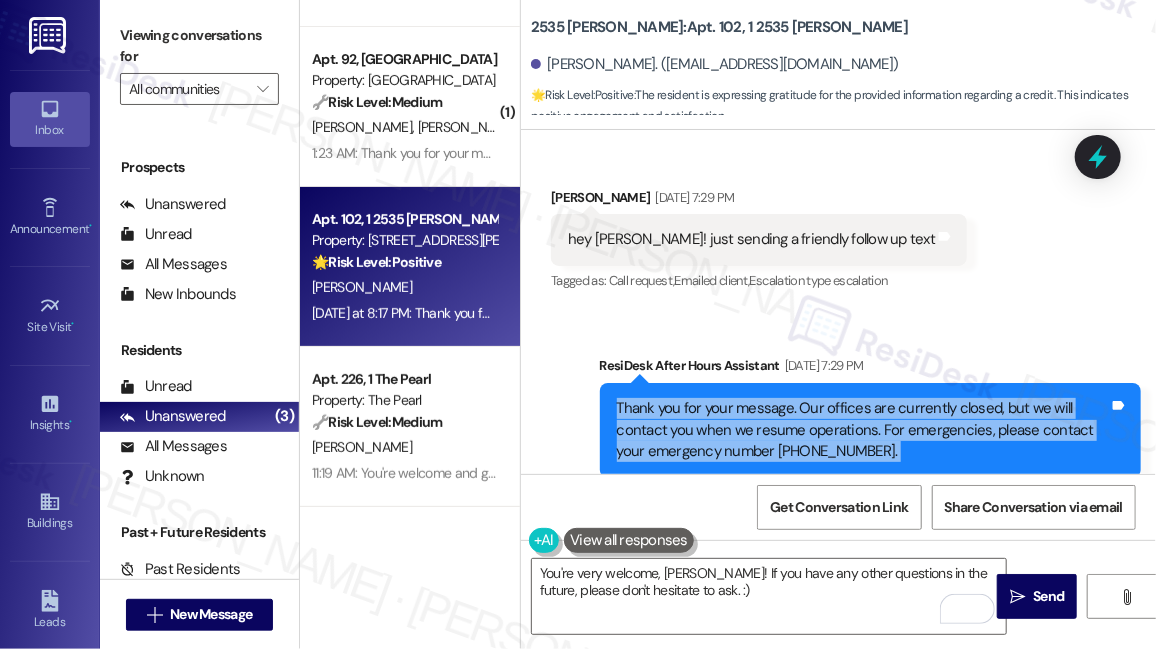 scroll, scrollTop: 3726, scrollLeft: 0, axis: vertical 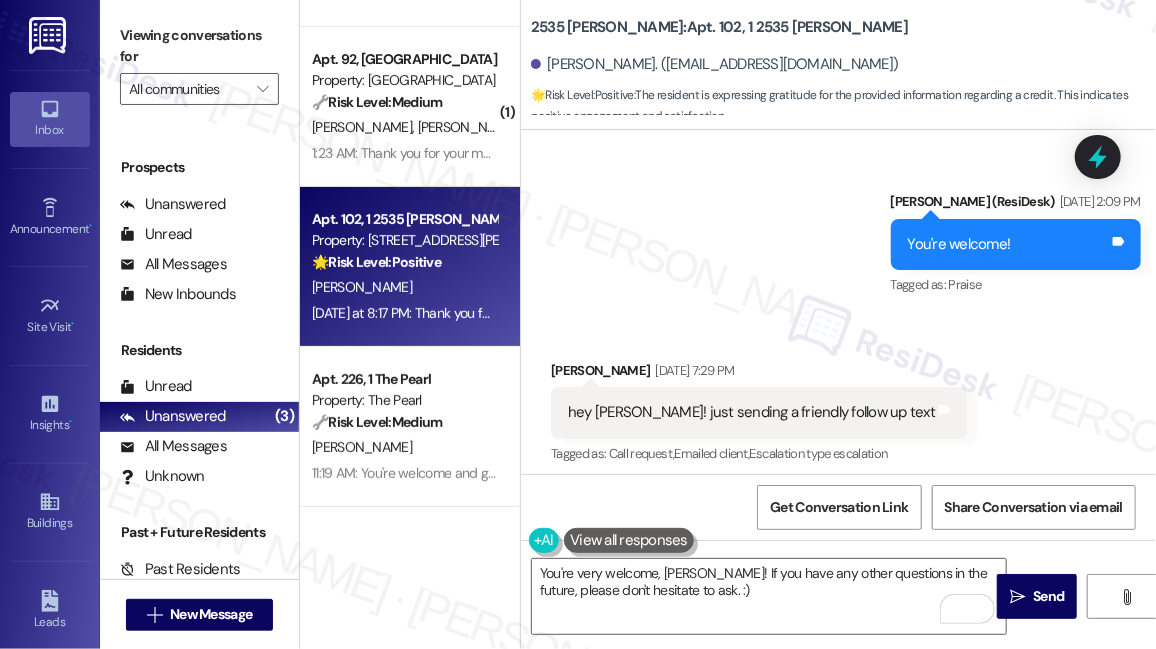 click on "hey [PERSON_NAME]! just sending a friendly follow up text Tags and notes" at bounding box center (759, 412) 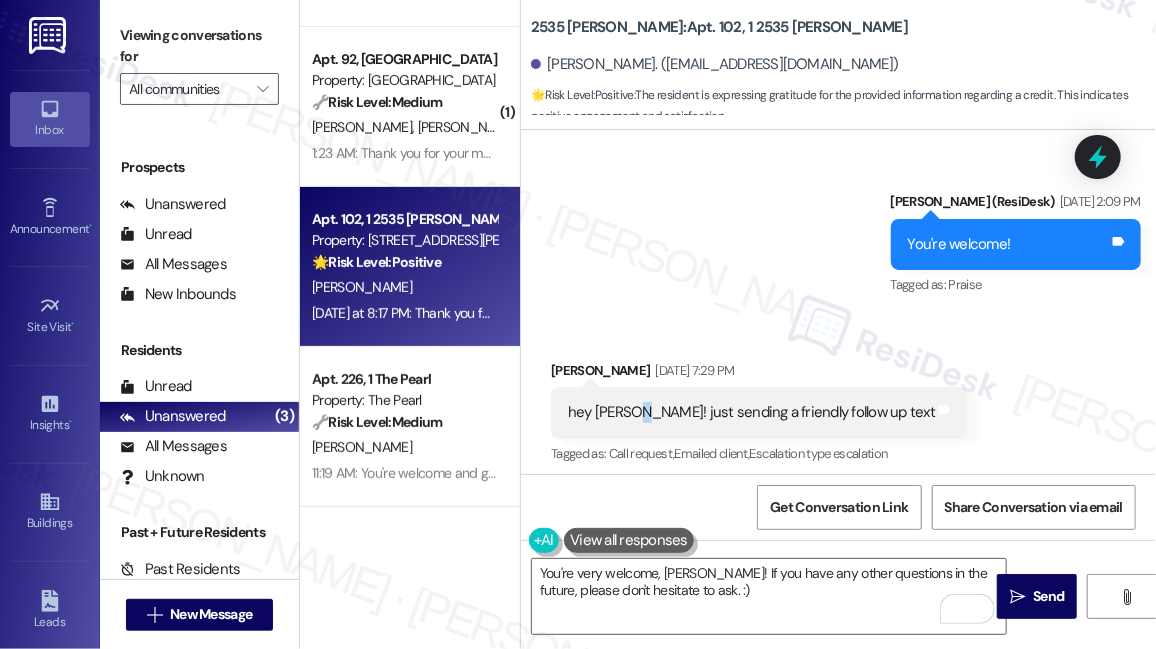 click on "hey [PERSON_NAME]! just sending a friendly follow up text Tags and notes" at bounding box center [759, 412] 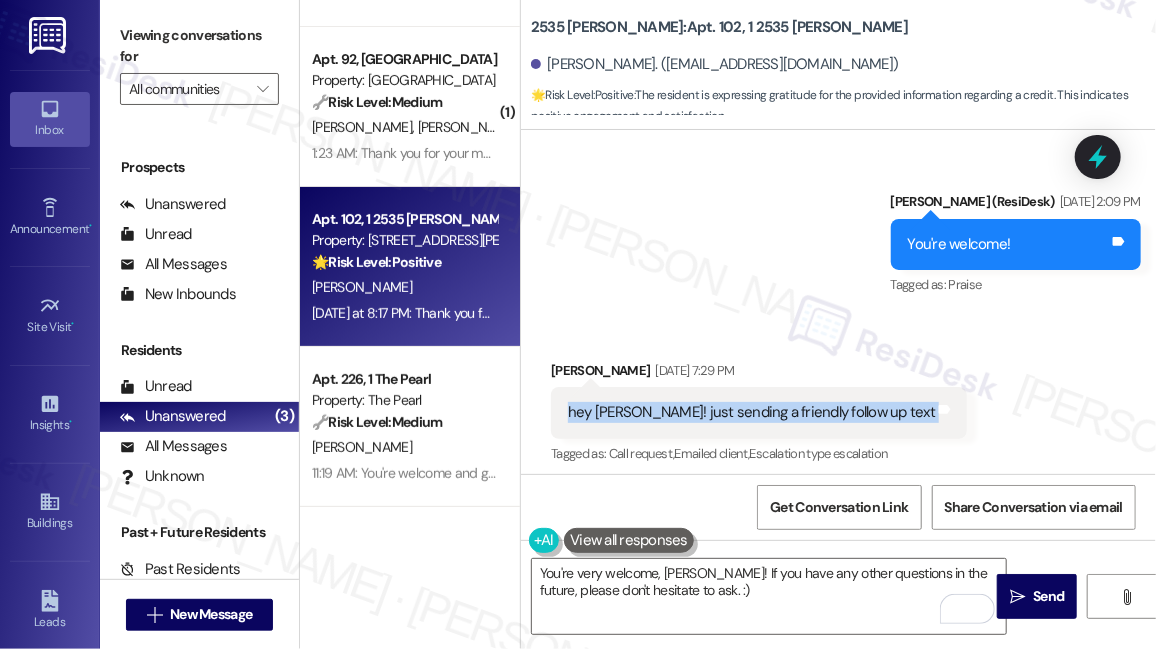 click on "hey [PERSON_NAME]! just sending a friendly follow up text Tags and notes" at bounding box center (759, 412) 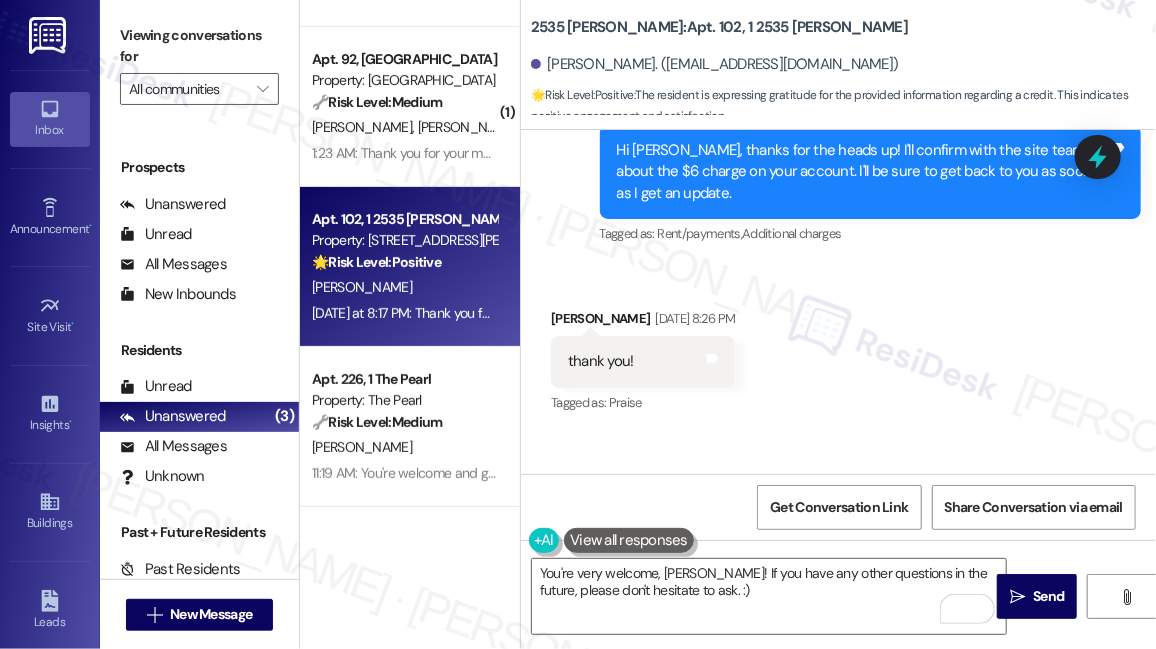 scroll, scrollTop: 2999, scrollLeft: 0, axis: vertical 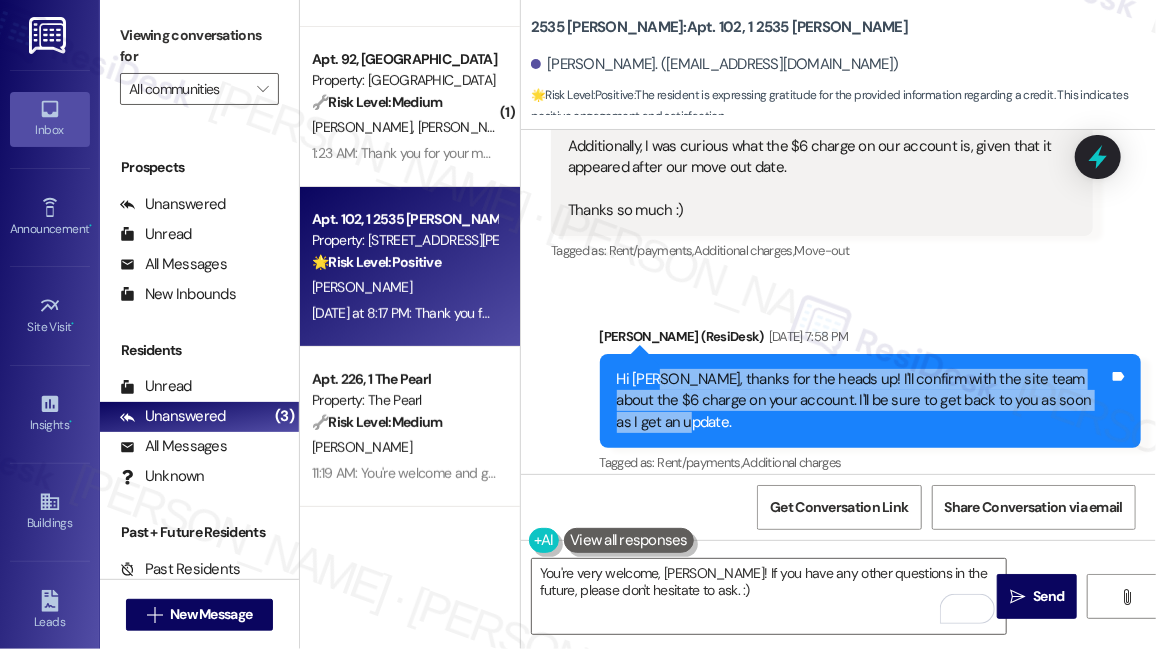 drag, startPoint x: 665, startPoint y: 366, endPoint x: 822, endPoint y: 404, distance: 161.53328 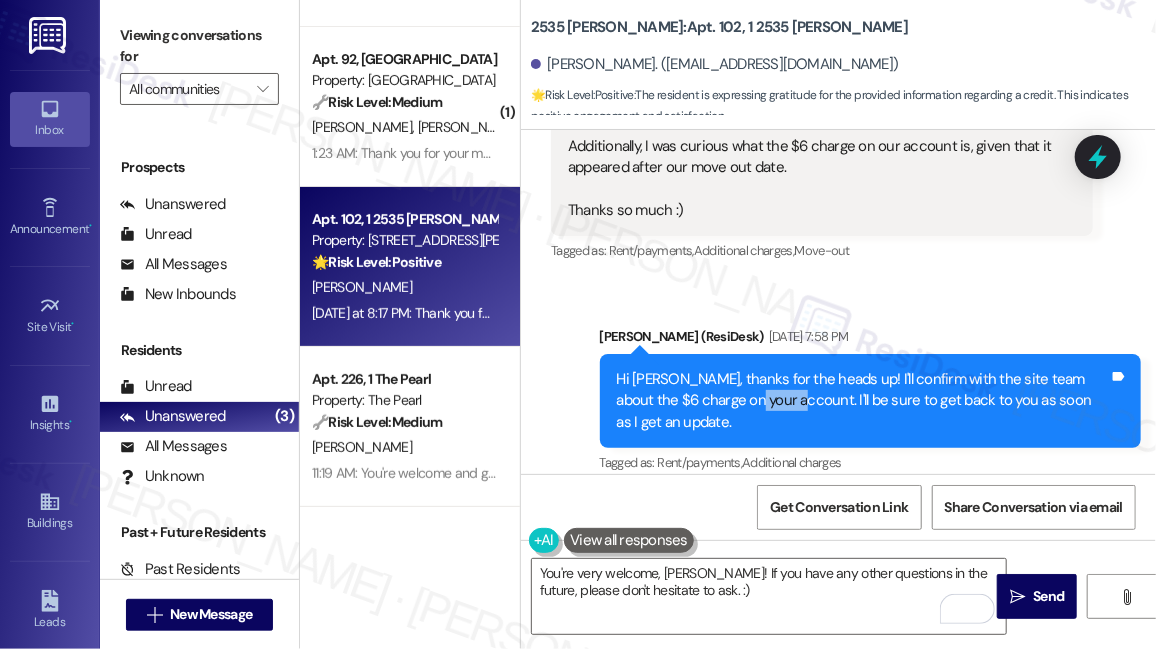 click on "Hi [PERSON_NAME], thanks for the heads up! I'll confirm with the site team about the $6 charge on your account. I'll be sure to get back to you as soon as I get an update." at bounding box center [863, 401] 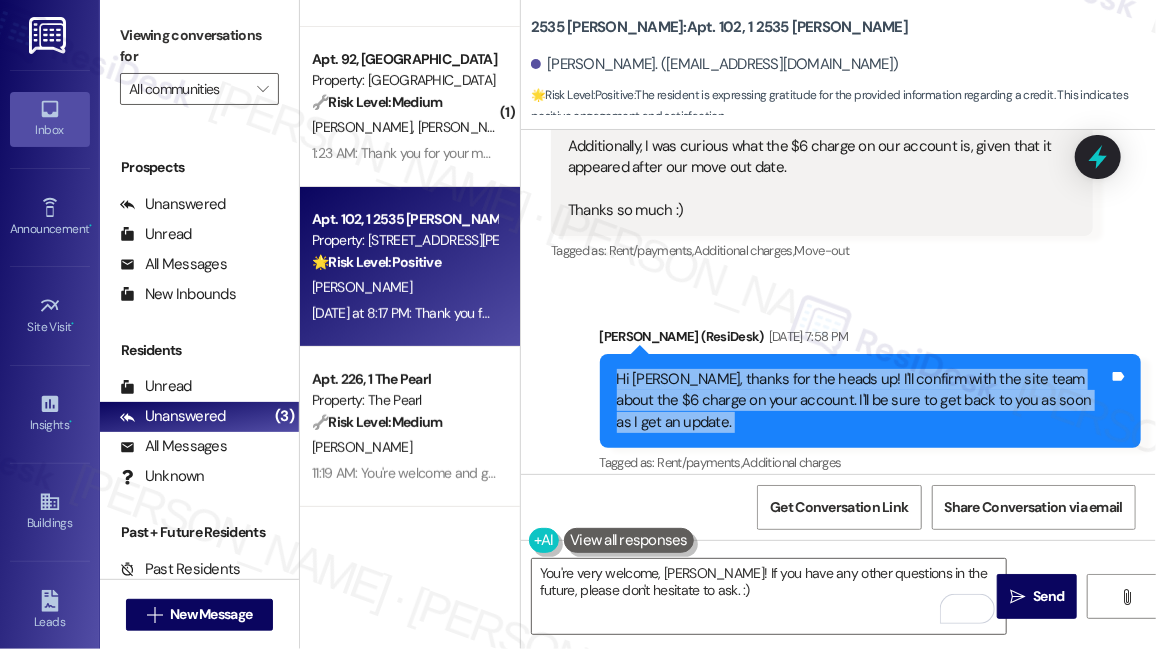 click on "Hi [PERSON_NAME], thanks for the heads up! I'll confirm with the site team about the $6 charge on your account. I'll be sure to get back to you as soon as I get an update." at bounding box center [863, 401] 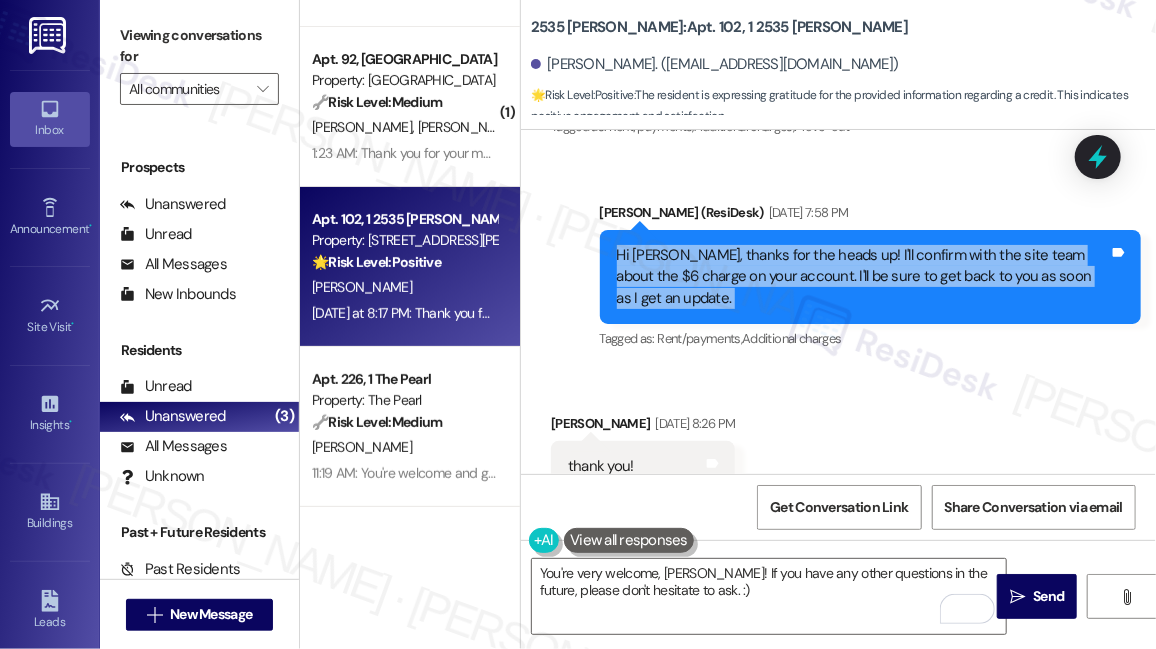 scroll, scrollTop: 3362, scrollLeft: 0, axis: vertical 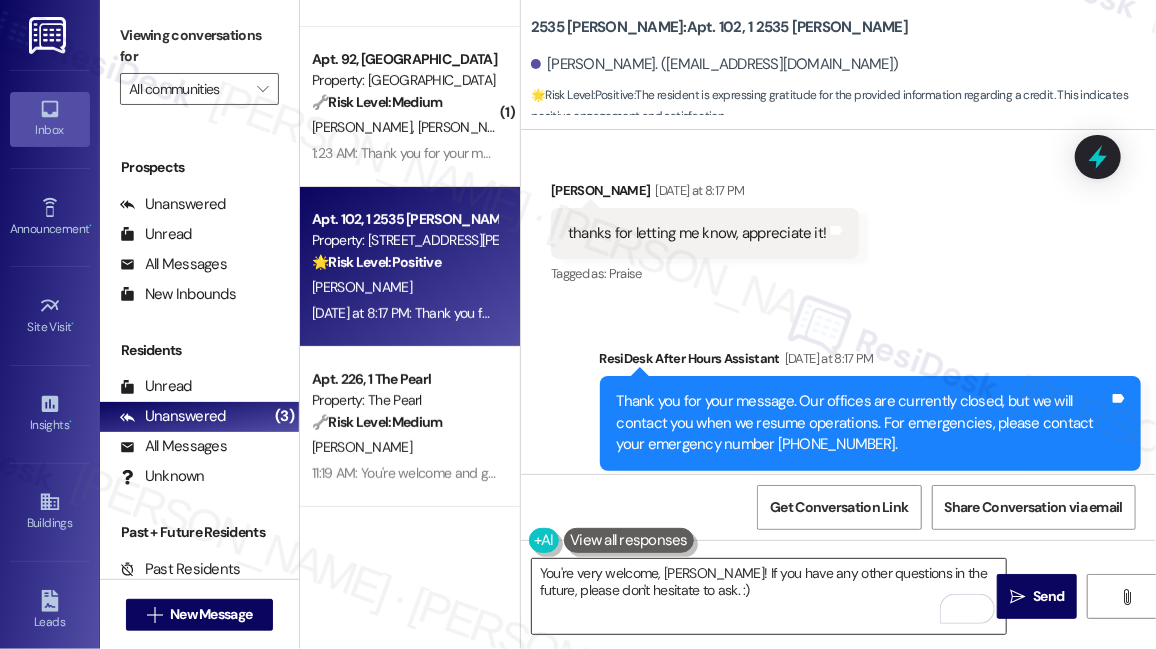 click on "You're very welcome, [PERSON_NAME]! If you have any other questions in the future, please don't hesitate to ask. :)" at bounding box center [769, 596] 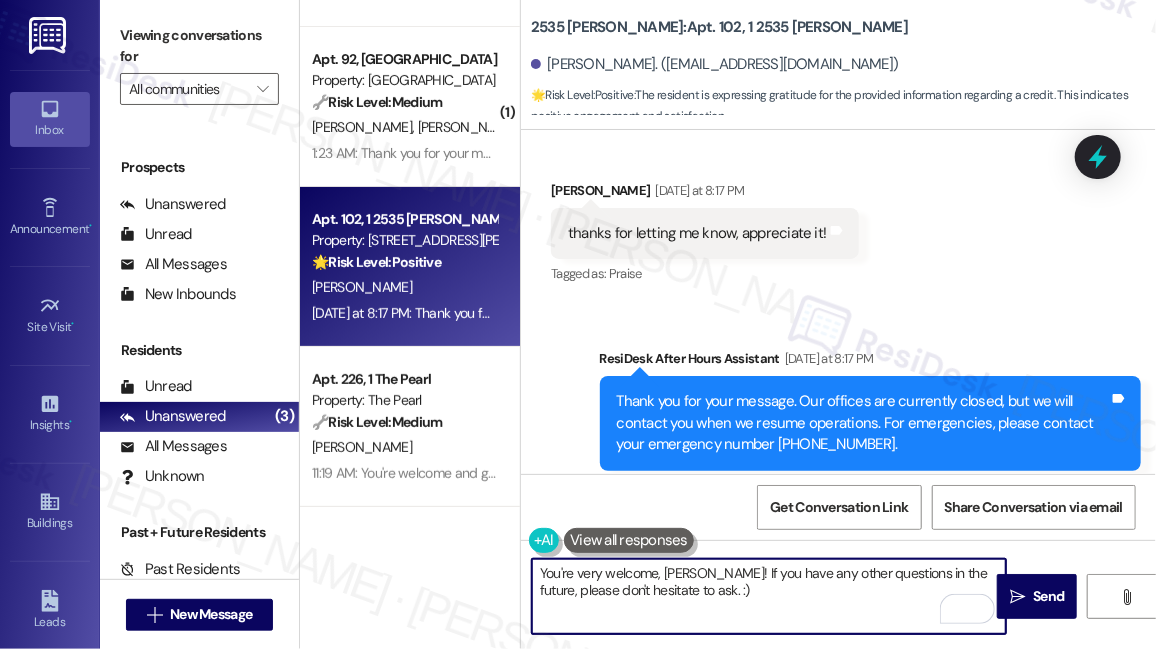 click on "You're very welcome, [PERSON_NAME]! If you have any other questions in the future, please don't hesitate to ask. :)" at bounding box center [769, 596] 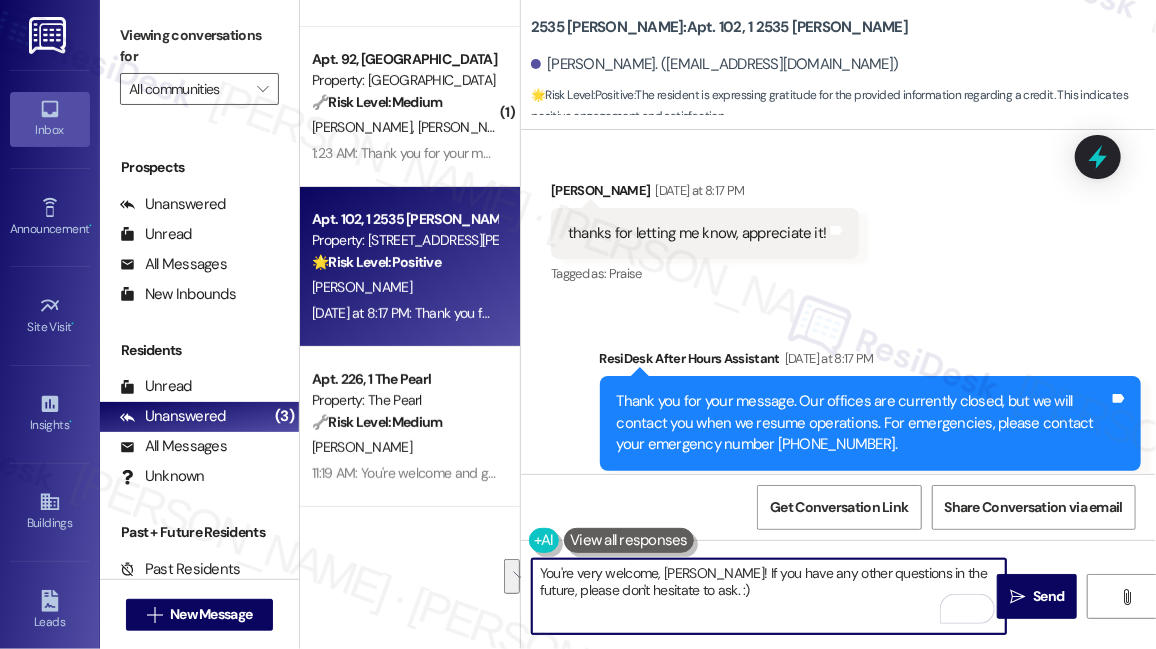 click on "You're very welcome, [PERSON_NAME]! If you have any other questions in the future, please don't hesitate to ask. :)" at bounding box center (769, 596) 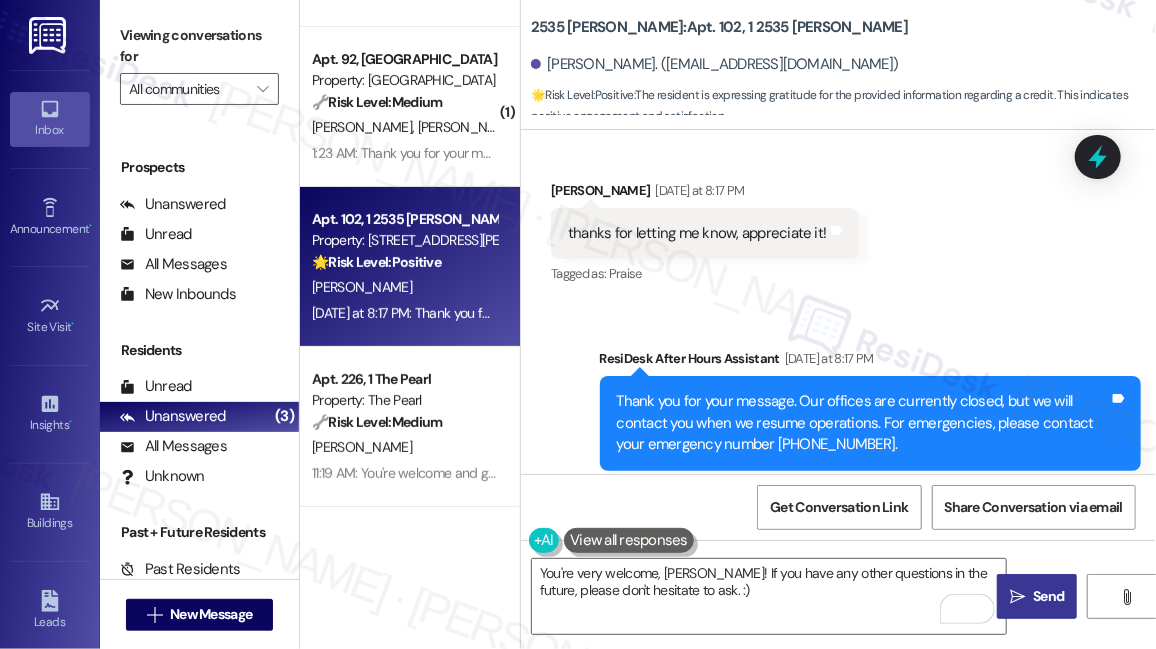 click on "Send" at bounding box center (1048, 596) 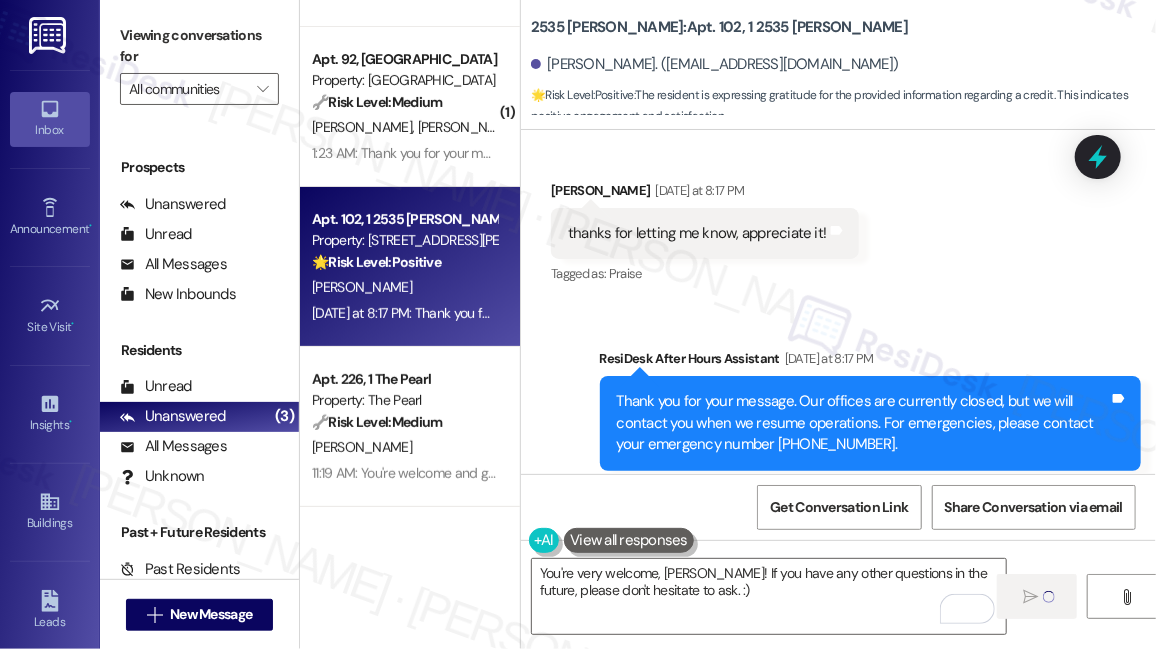 type 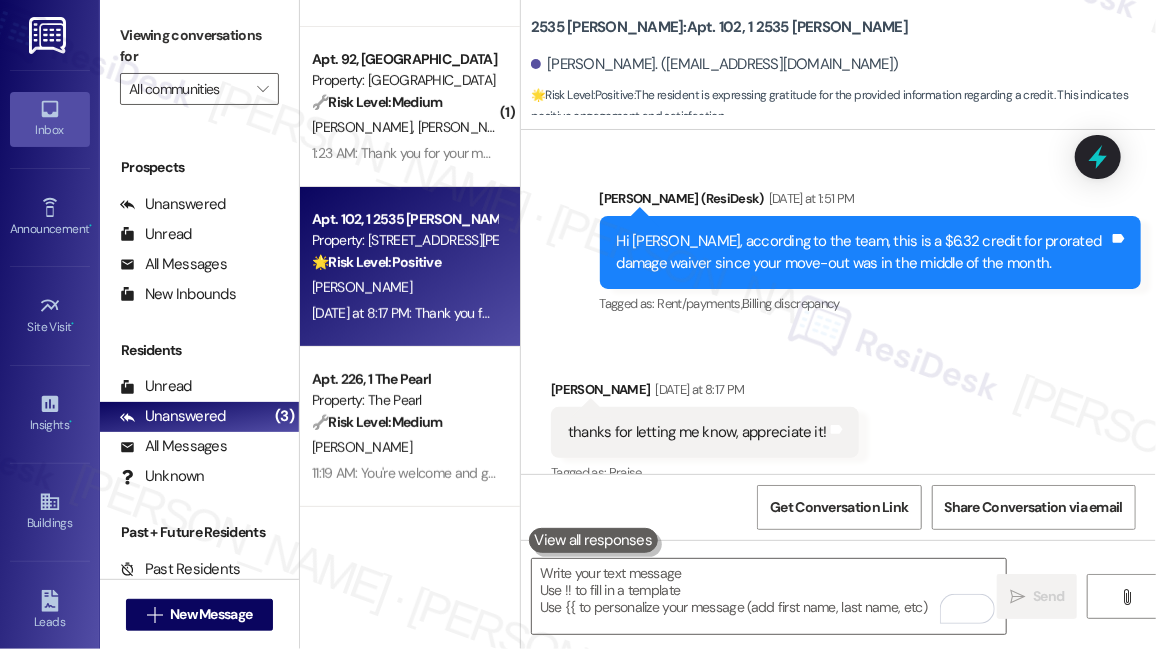 scroll, scrollTop: 4968, scrollLeft: 0, axis: vertical 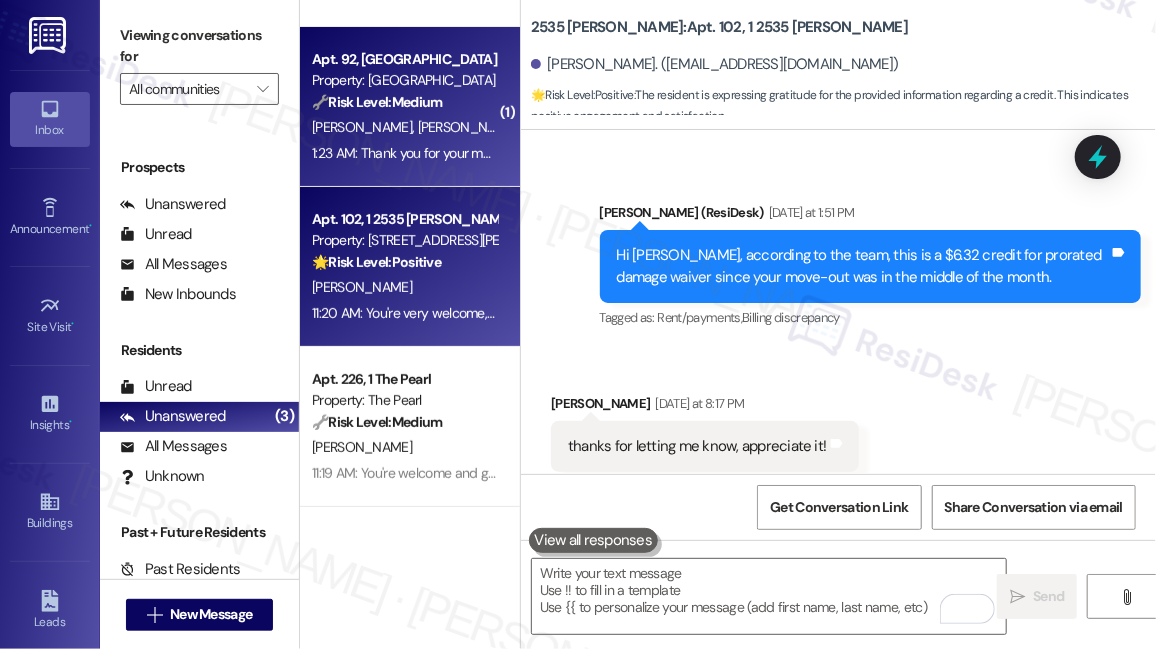 click on "[PERSON_NAME]" at bounding box center (468, 127) 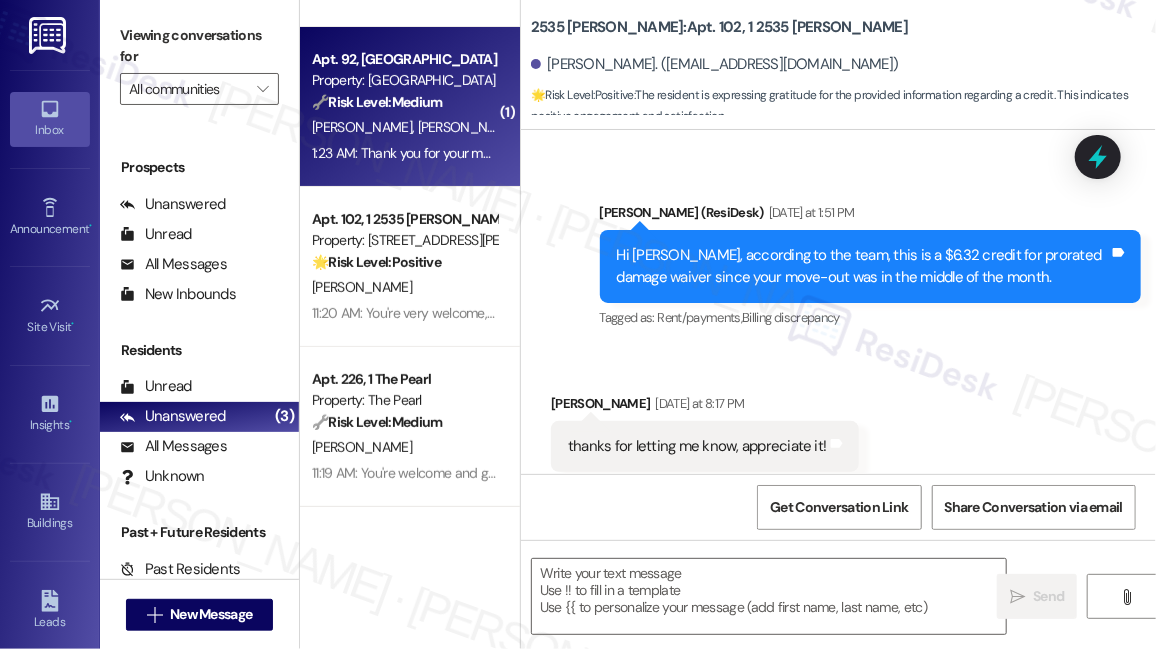 type on "Fetching suggested responses. Please feel free to read through the conversation in the meantime." 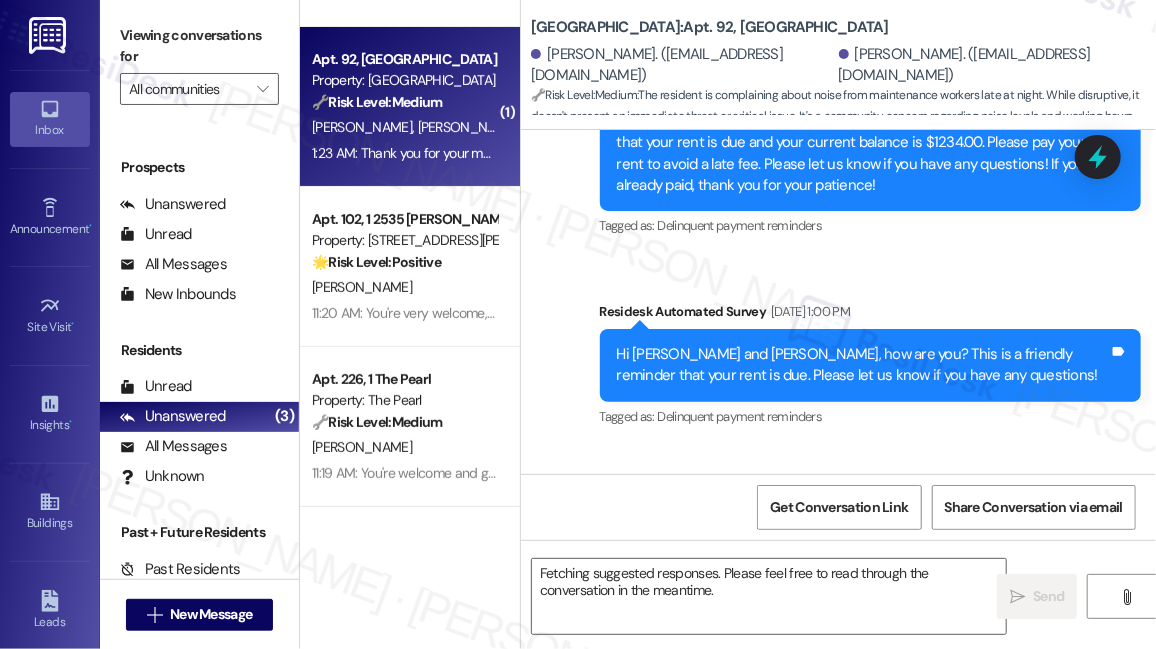 scroll, scrollTop: 5977, scrollLeft: 0, axis: vertical 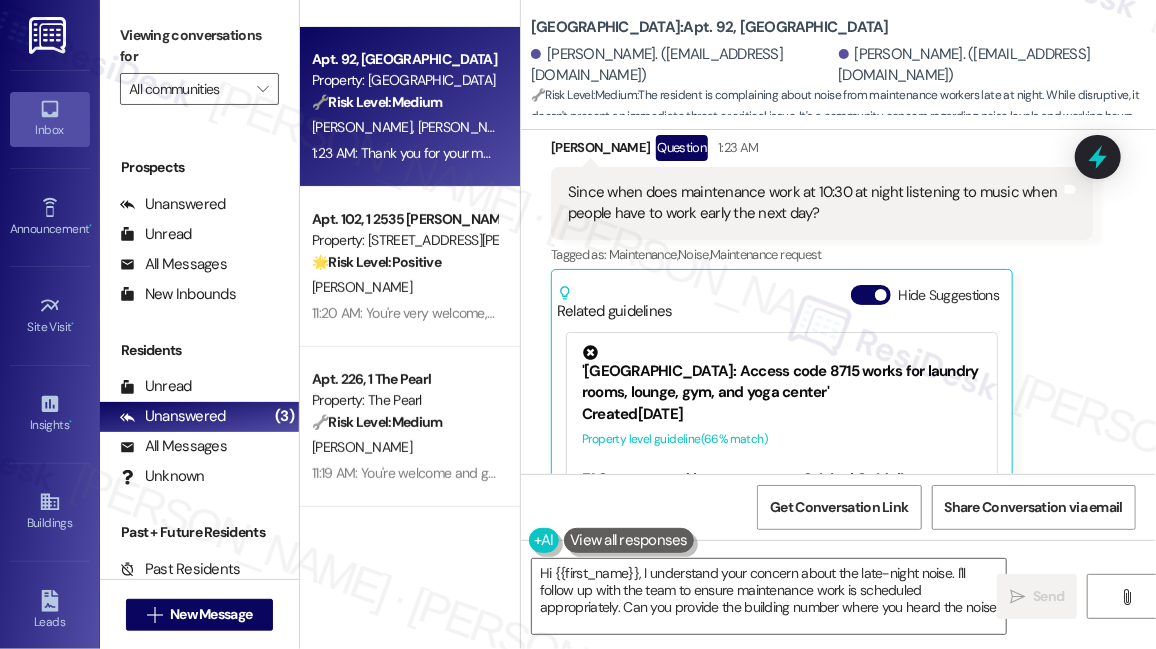 type on "Hi {{first_name}}, I understand your concern about the late-night noise. I'll follow up with the team to ensure maintenance work is scheduled appropriately. Can you provide the building number where you heard the noise?" 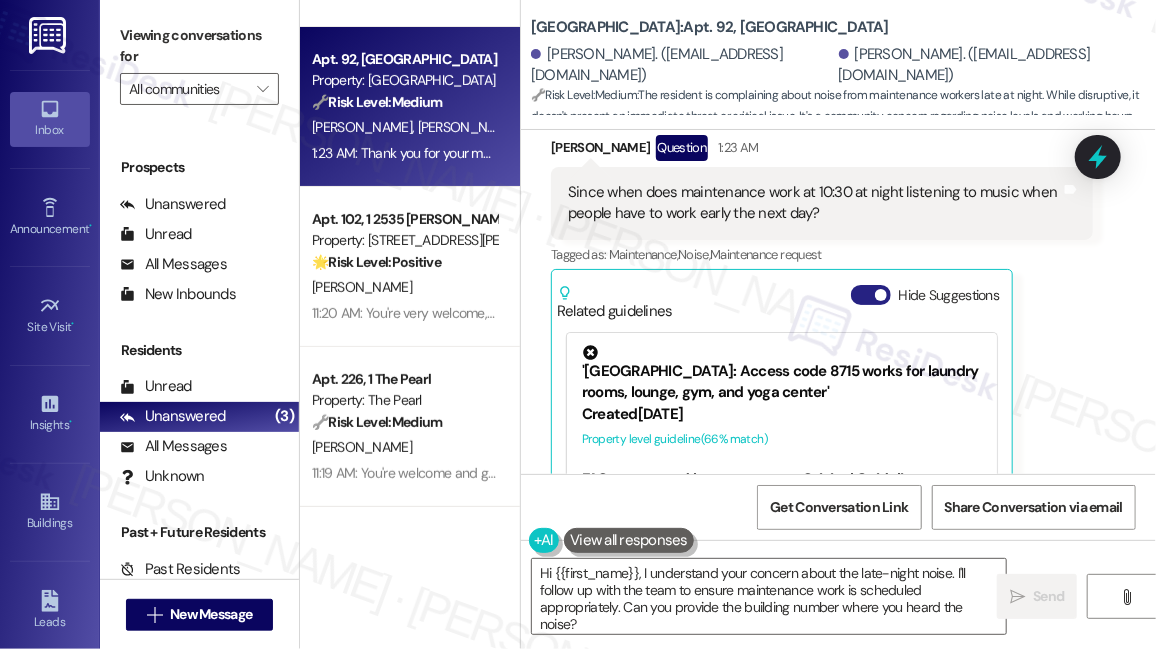 click on "Hide Suggestions" at bounding box center (871, 295) 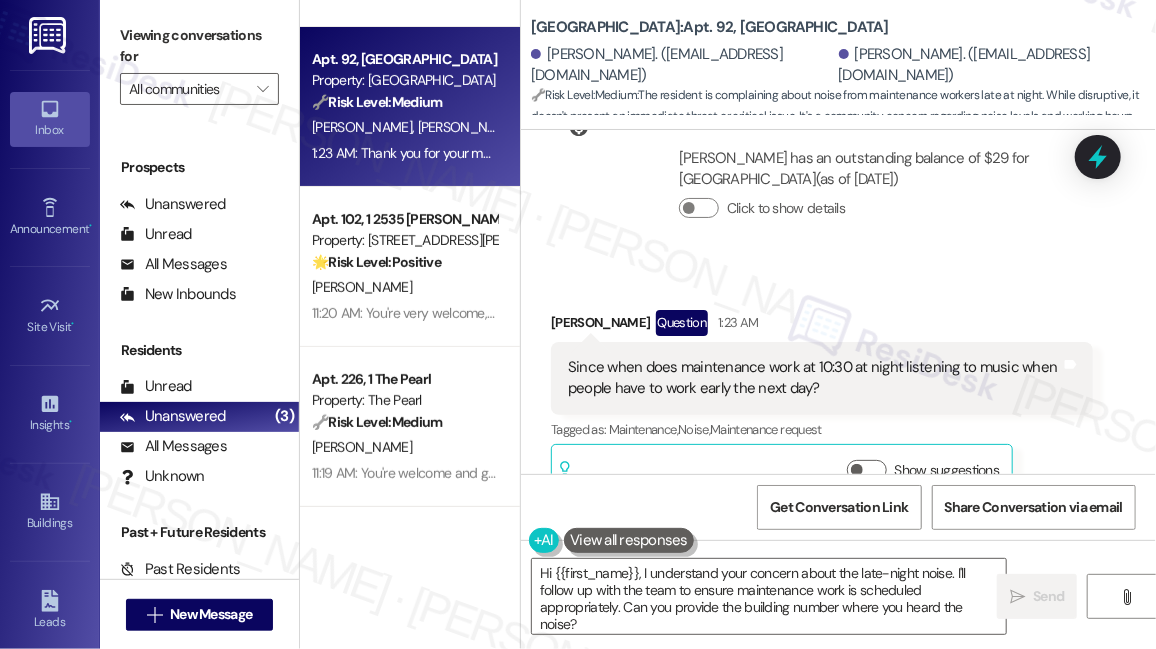 scroll, scrollTop: 5795, scrollLeft: 0, axis: vertical 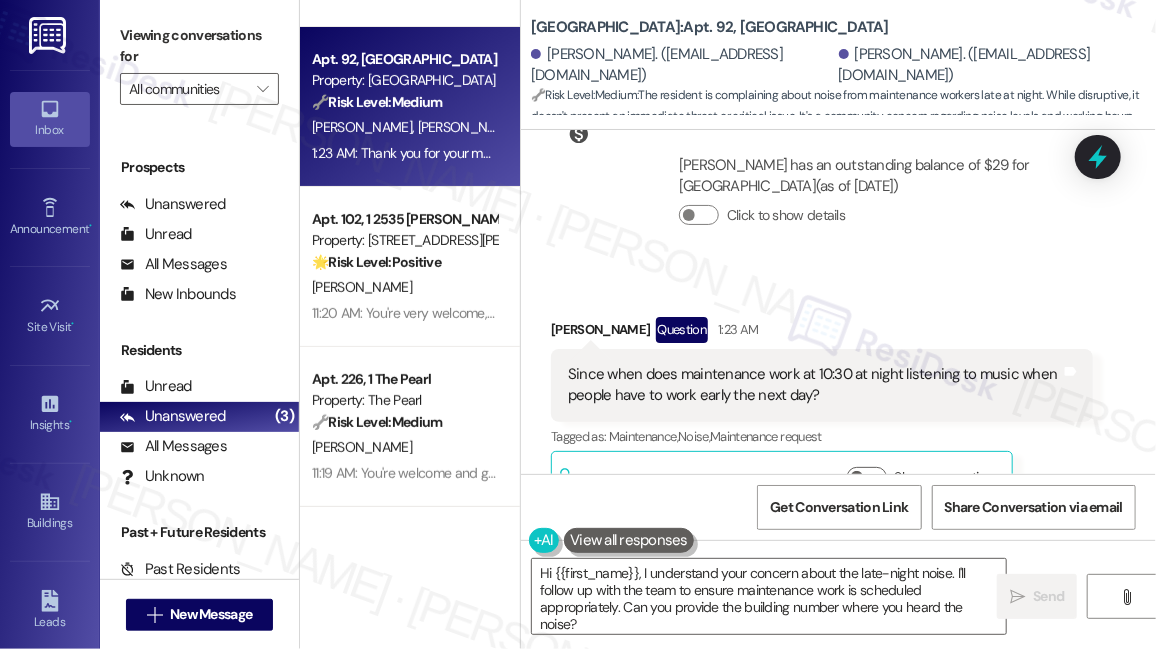 click on "Since when does maintenance work at 10:30 at night listening to  music when people have to work early the next day?" at bounding box center [814, 385] 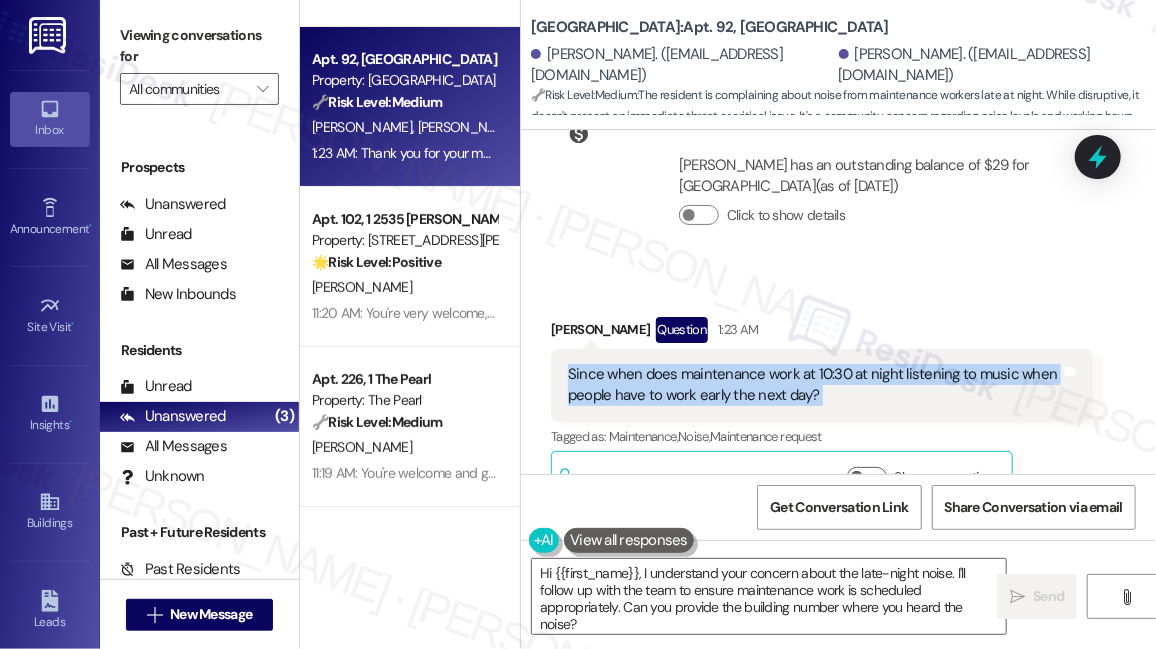 click on "Since when does maintenance work at 10:30 at night listening to  music when people have to work early the next day?" at bounding box center [814, 385] 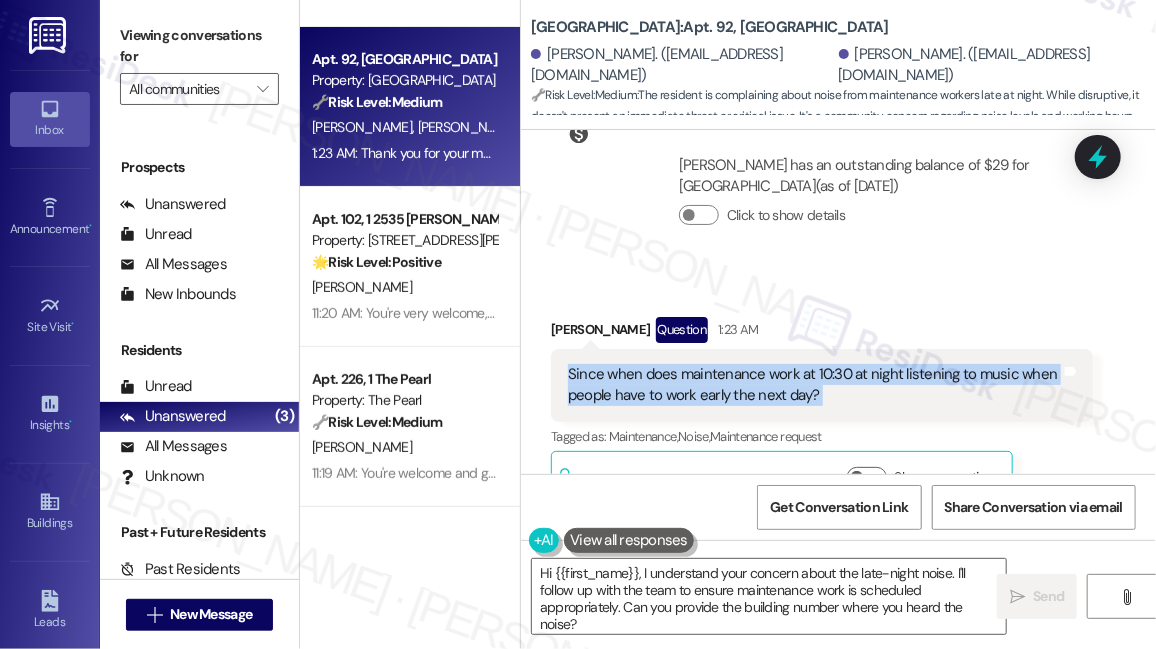 click on "Since when does maintenance work at 10:30 at night listening to  music when people have to work early the next day?" at bounding box center (814, 385) 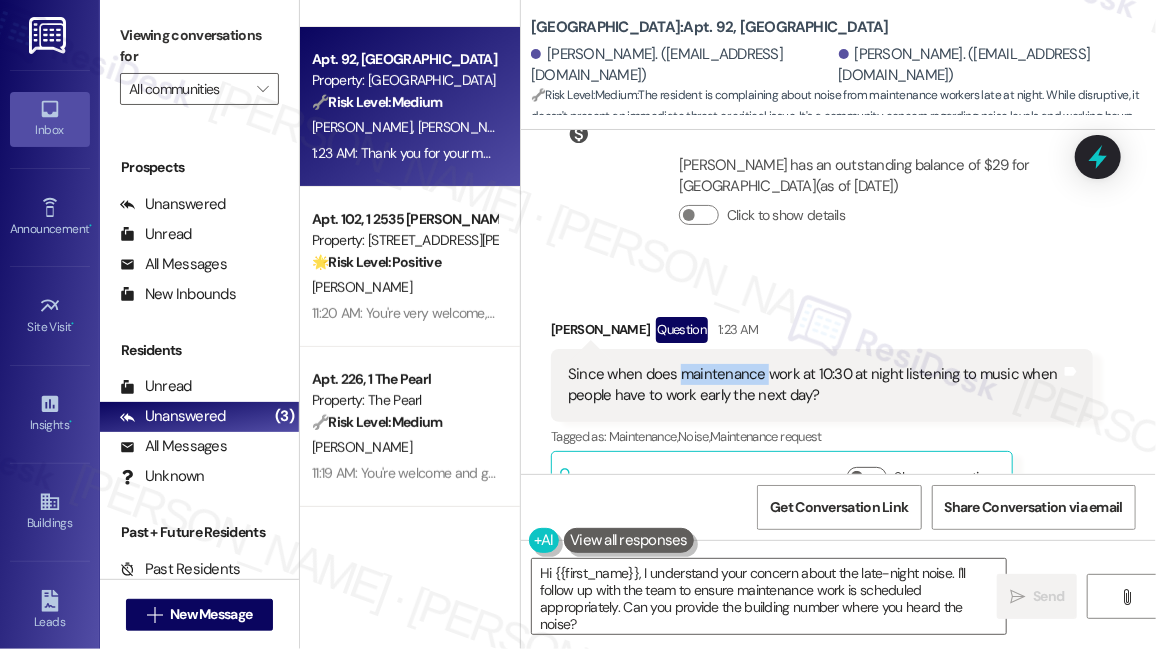 click on "Since when does maintenance work at 10:30 at night listening to  music when people have to work early the next day?" at bounding box center [814, 385] 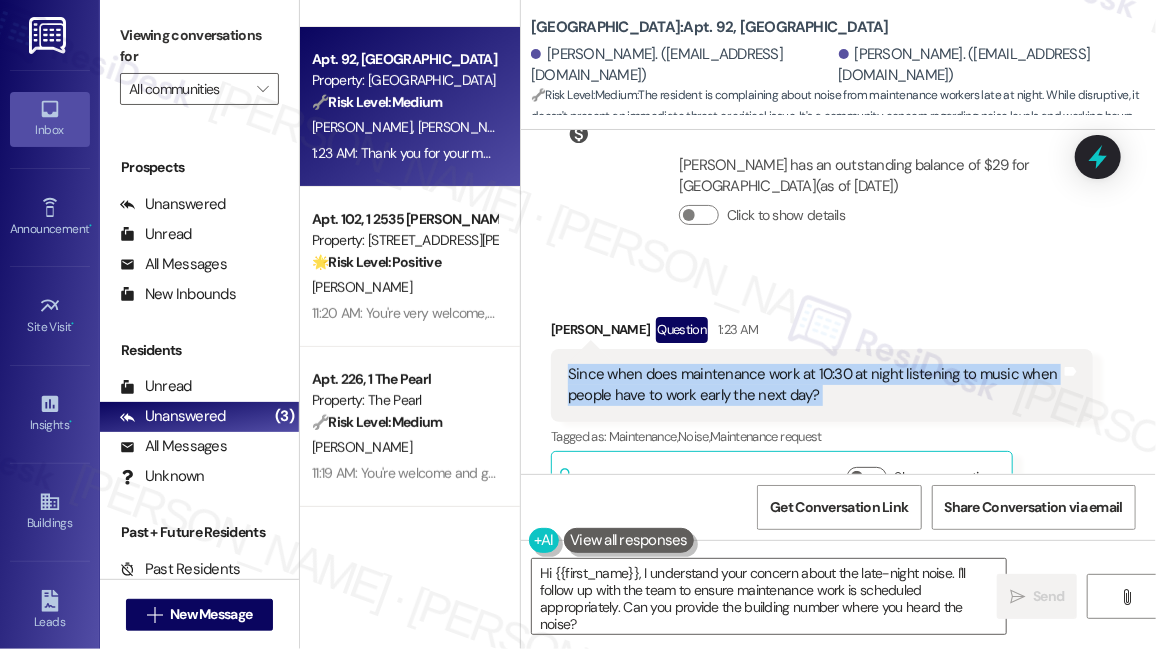 click on "Since when does maintenance work at 10:30 at night listening to  music when people have to work early the next day?" at bounding box center [814, 385] 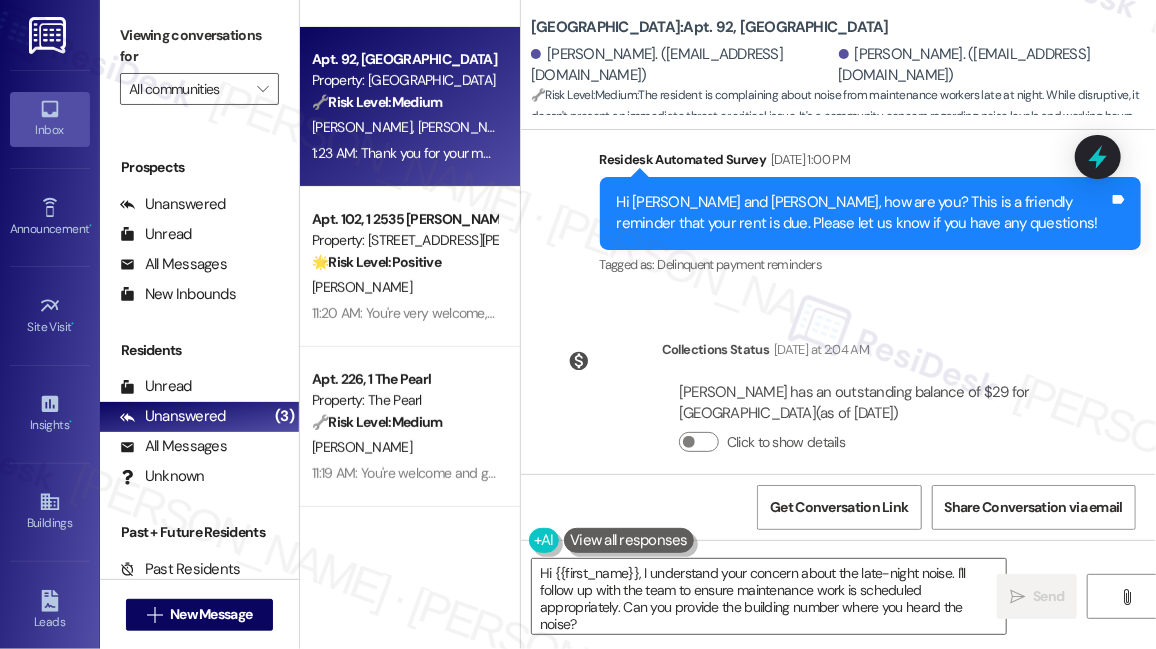 scroll, scrollTop: 5432, scrollLeft: 0, axis: vertical 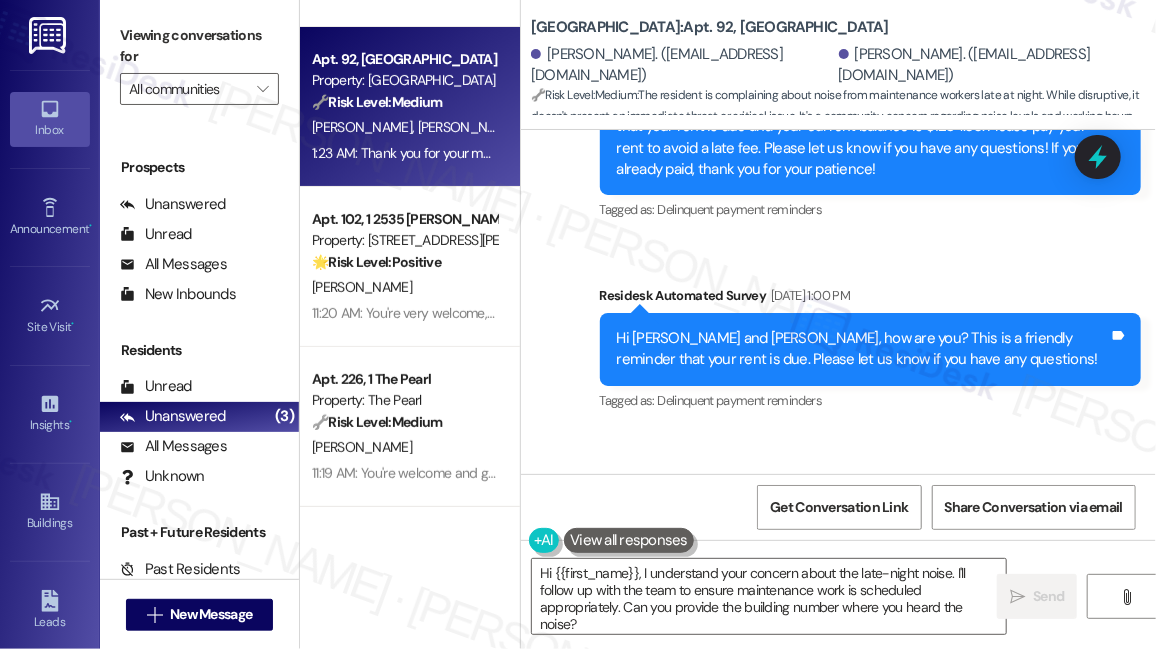 click on "Hi [PERSON_NAME] and [PERSON_NAME], how are you? This is a friendly reminder that your rent is due. Please let us know if you have any questions!" at bounding box center (863, 349) 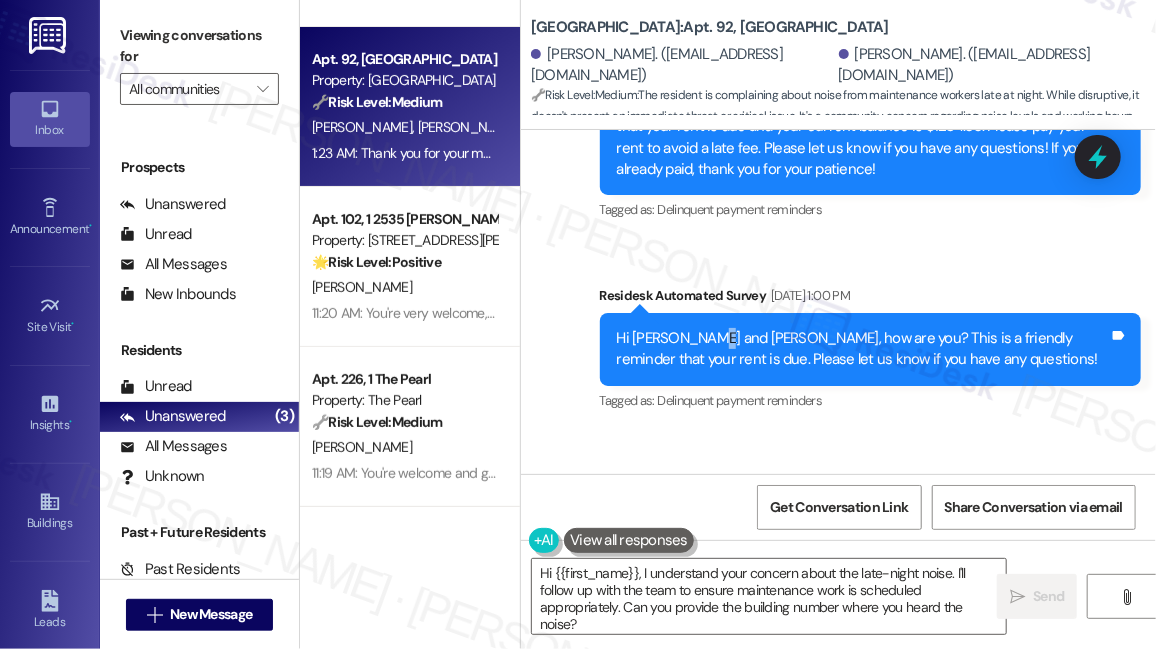 click on "Hi [PERSON_NAME] and [PERSON_NAME], how are you? This is a friendly reminder that your rent is due. Please let us know if you have any questions!" at bounding box center (863, 349) 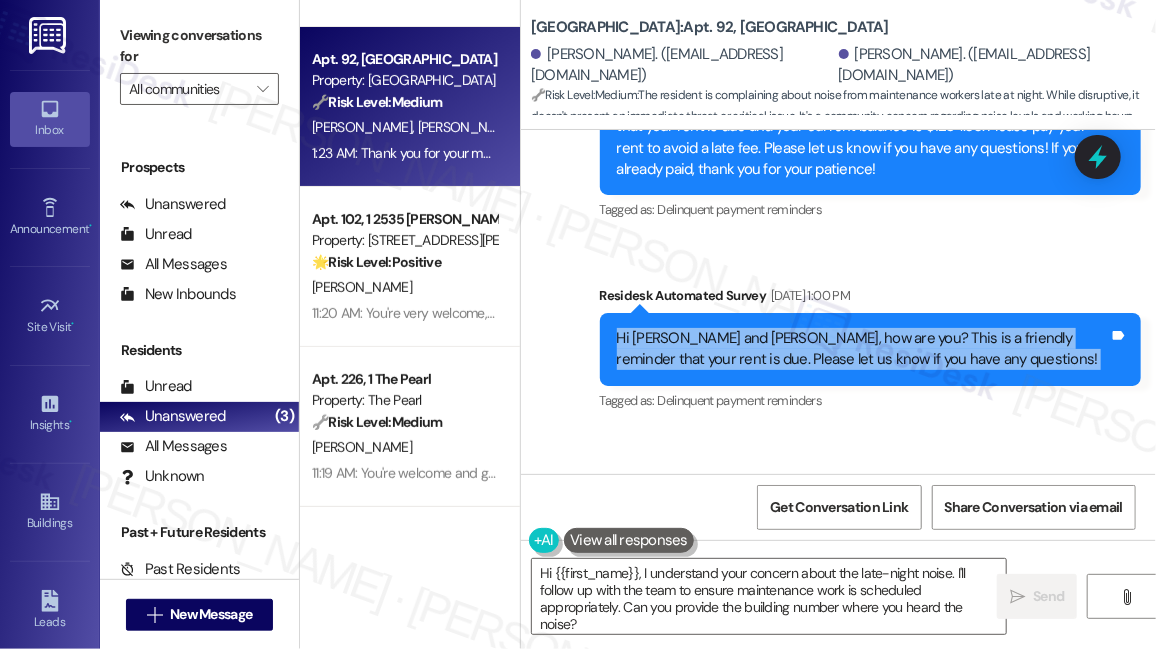 click on "Hi [PERSON_NAME] and [PERSON_NAME], how are you? This is a friendly reminder that your rent is due. Please let us know if you have any questions!" at bounding box center [863, 349] 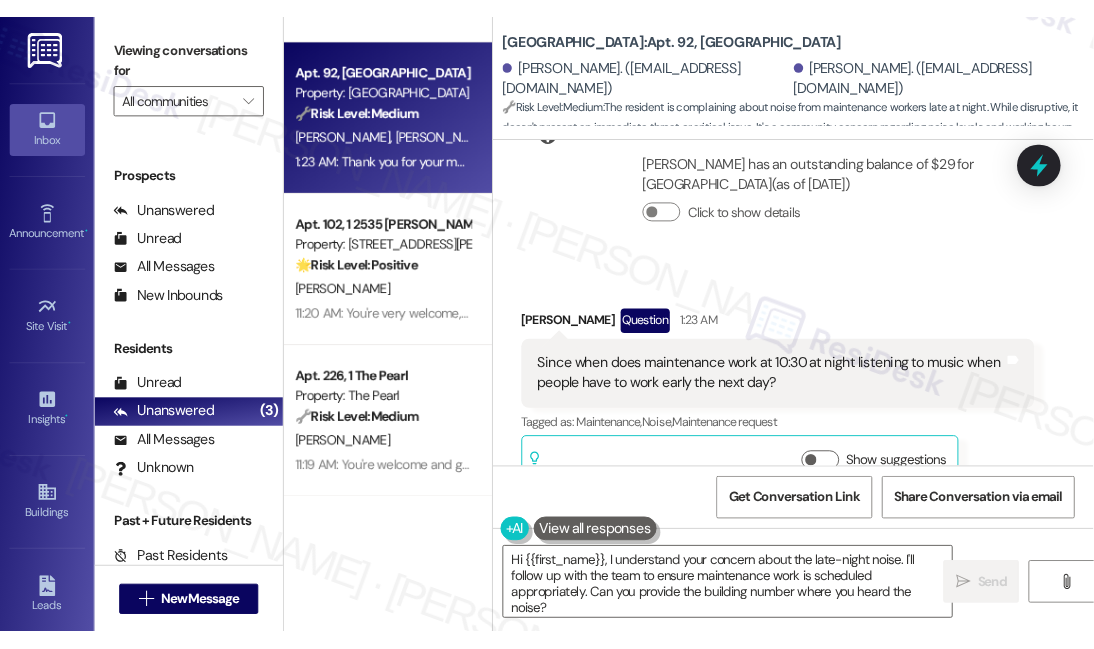 scroll, scrollTop: 5886, scrollLeft: 0, axis: vertical 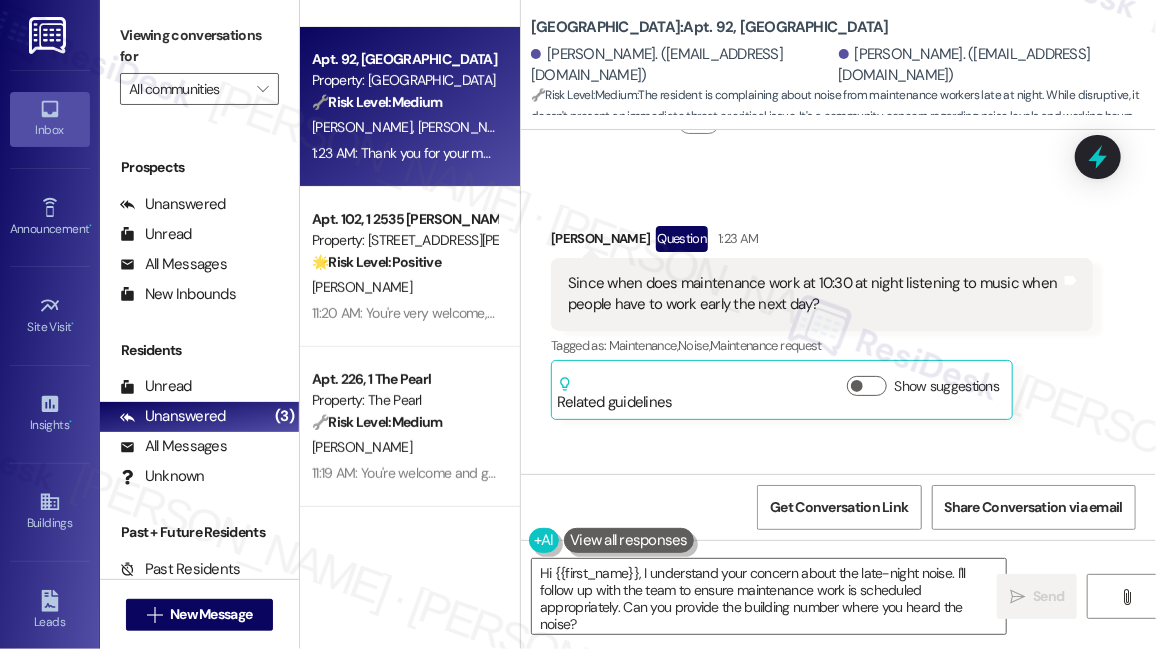 click on "Since when does maintenance work at 10:30 at night listening to  music when people have to work early the next day?" at bounding box center [814, 294] 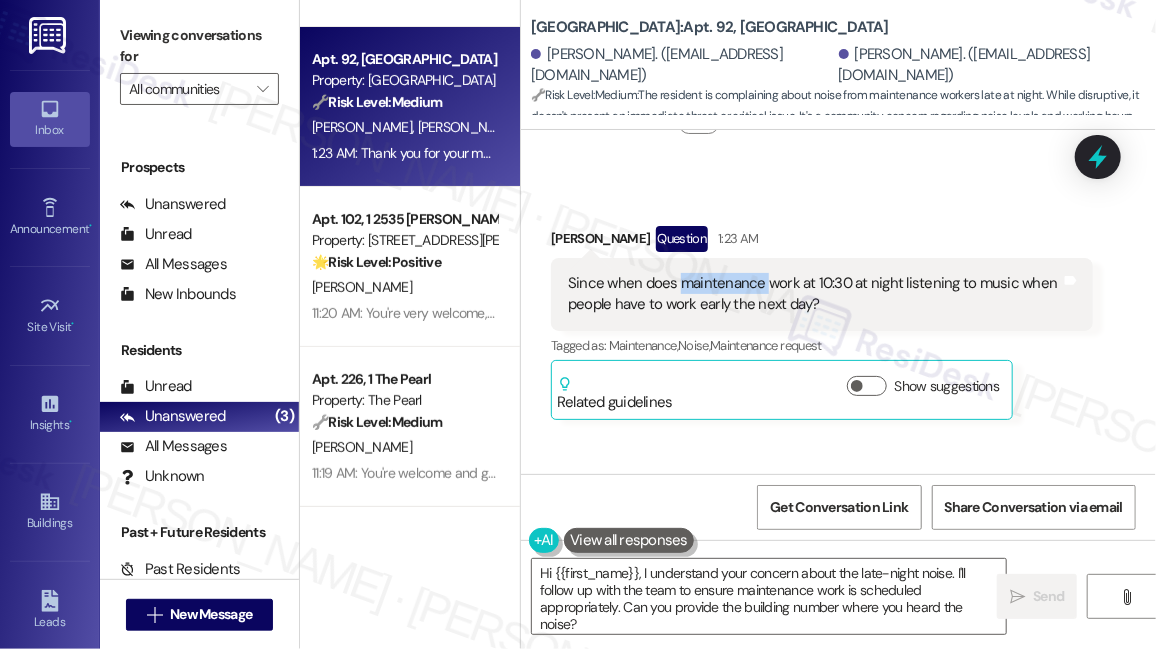 click on "Since when does maintenance work at 10:30 at night listening to  music when people have to work early the next day?" at bounding box center [814, 294] 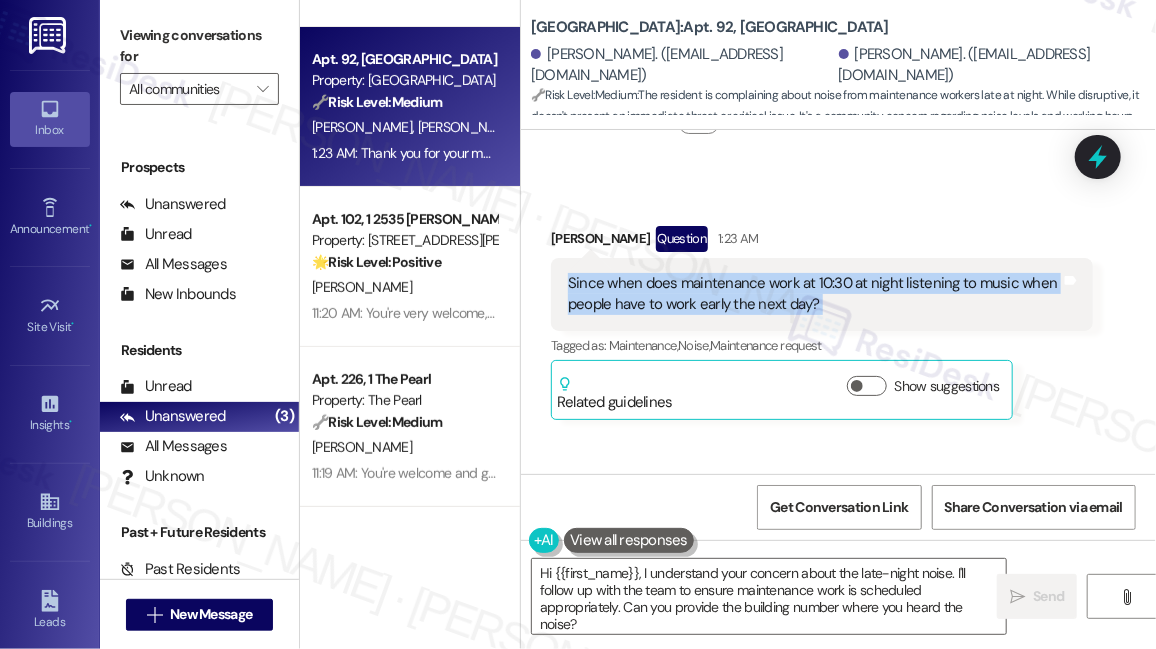 click on "Since when does maintenance work at 10:30 at night listening to  music when people have to work early the next day?" at bounding box center (814, 294) 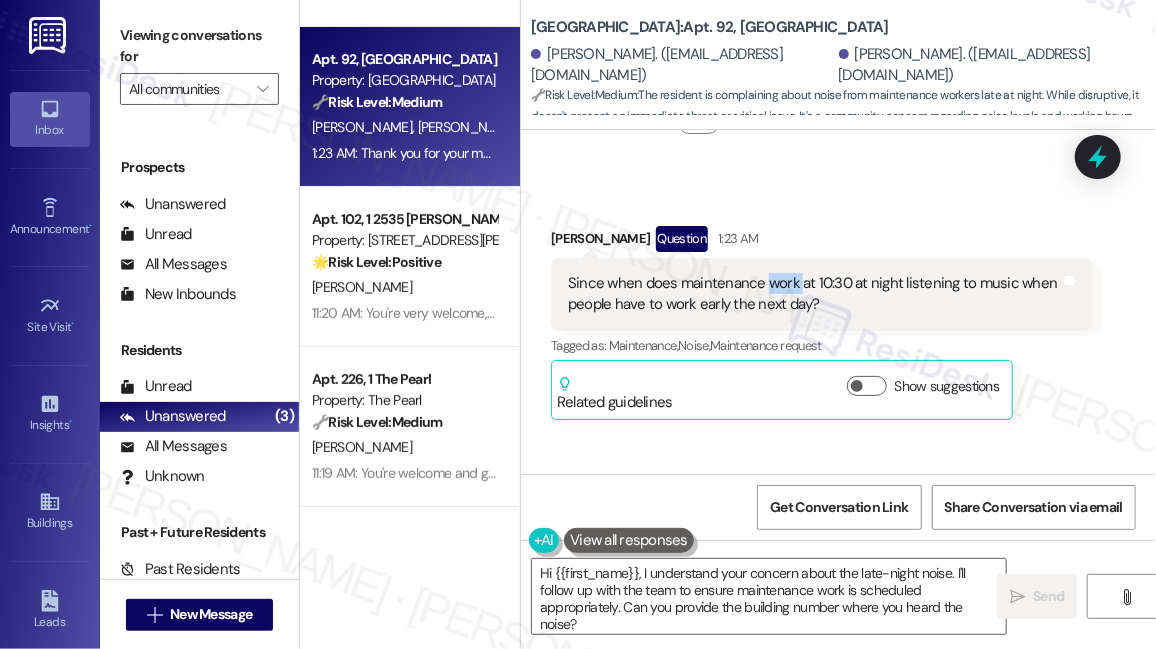 click on "Since when does maintenance work at 10:30 at night listening to  music when people have to work early the next day?" at bounding box center [814, 294] 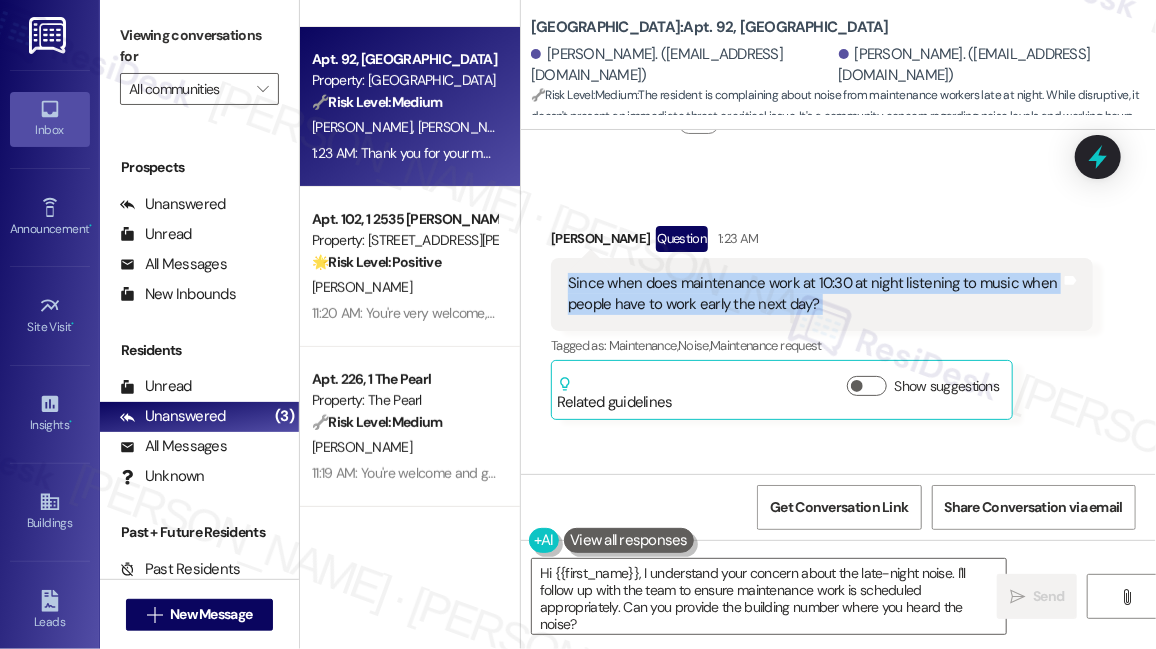 click on "Since when does maintenance work at 10:30 at night listening to  music when people have to work early the next day?" at bounding box center [814, 294] 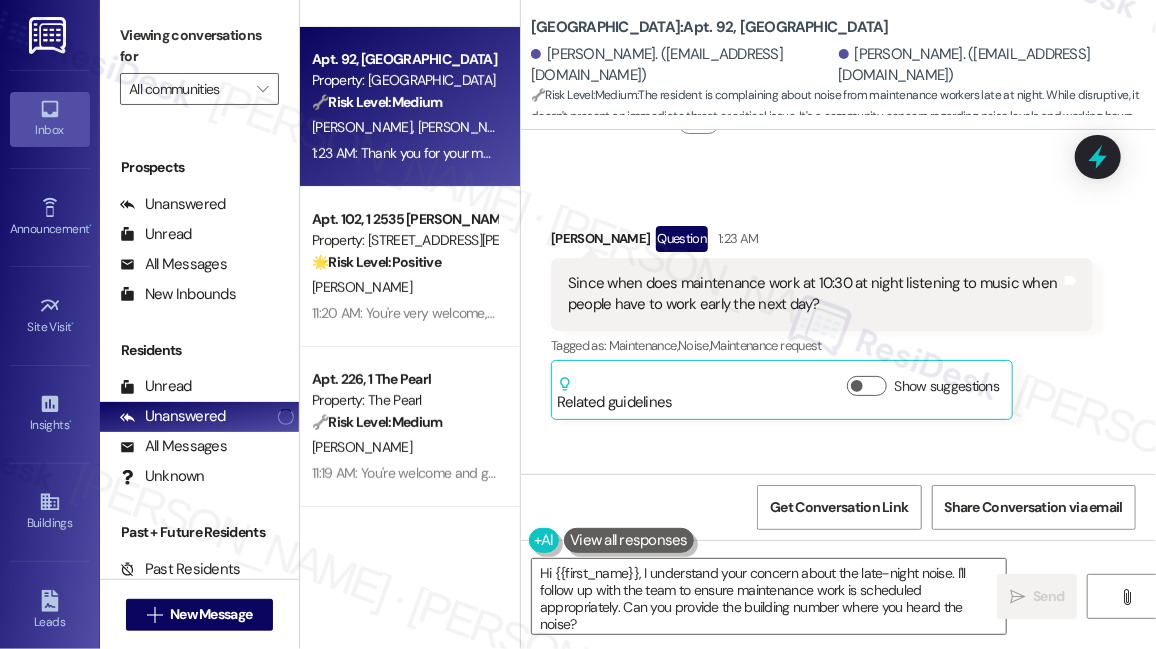 click on "[GEOGRAPHIC_DATA]:  Apt. 92, [GEOGRAPHIC_DATA]" at bounding box center (710, 27) 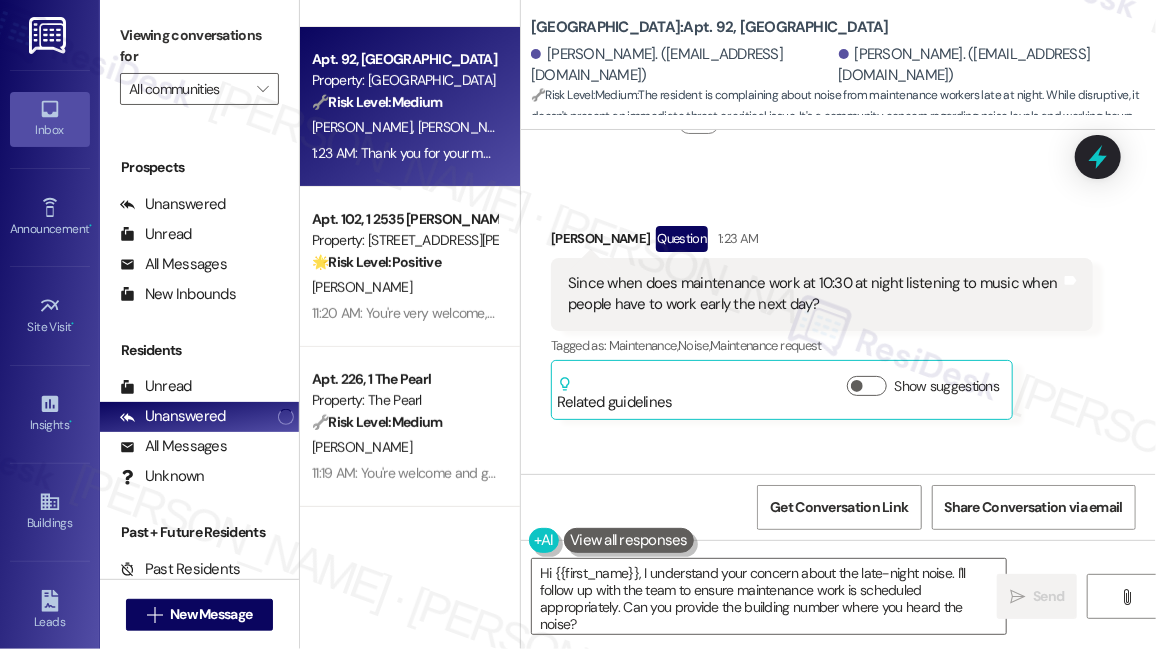 click on "[GEOGRAPHIC_DATA]:  Apt. 92, [GEOGRAPHIC_DATA]" at bounding box center [710, 27] 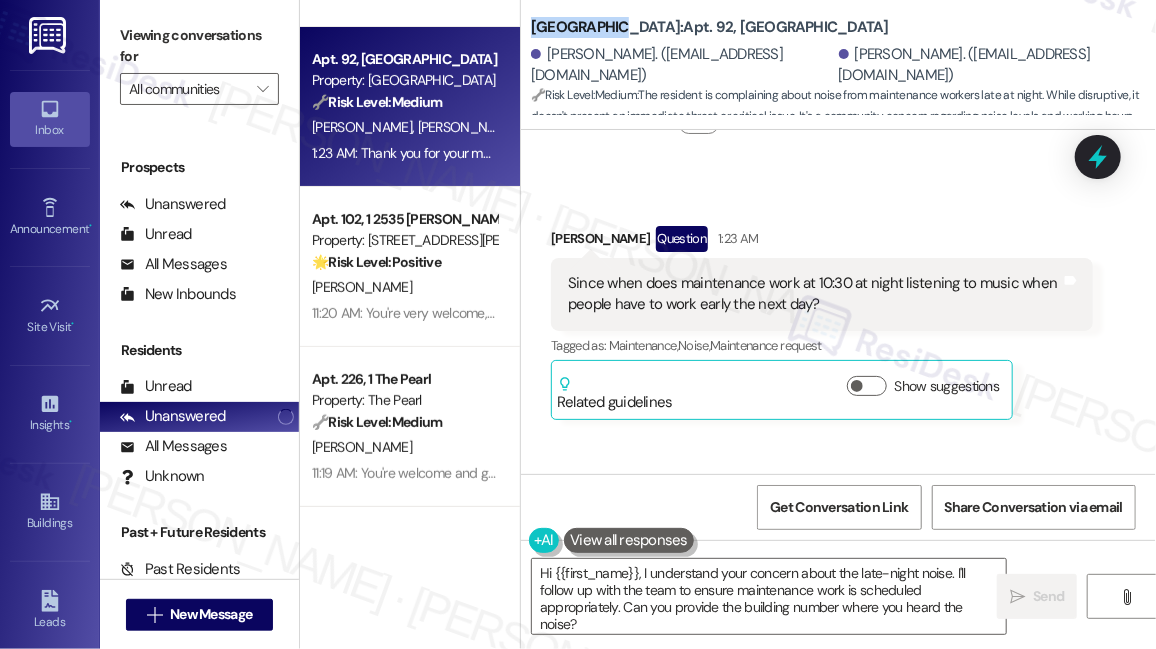 click on "[GEOGRAPHIC_DATA]:  Apt. 92, [GEOGRAPHIC_DATA]" at bounding box center (710, 27) 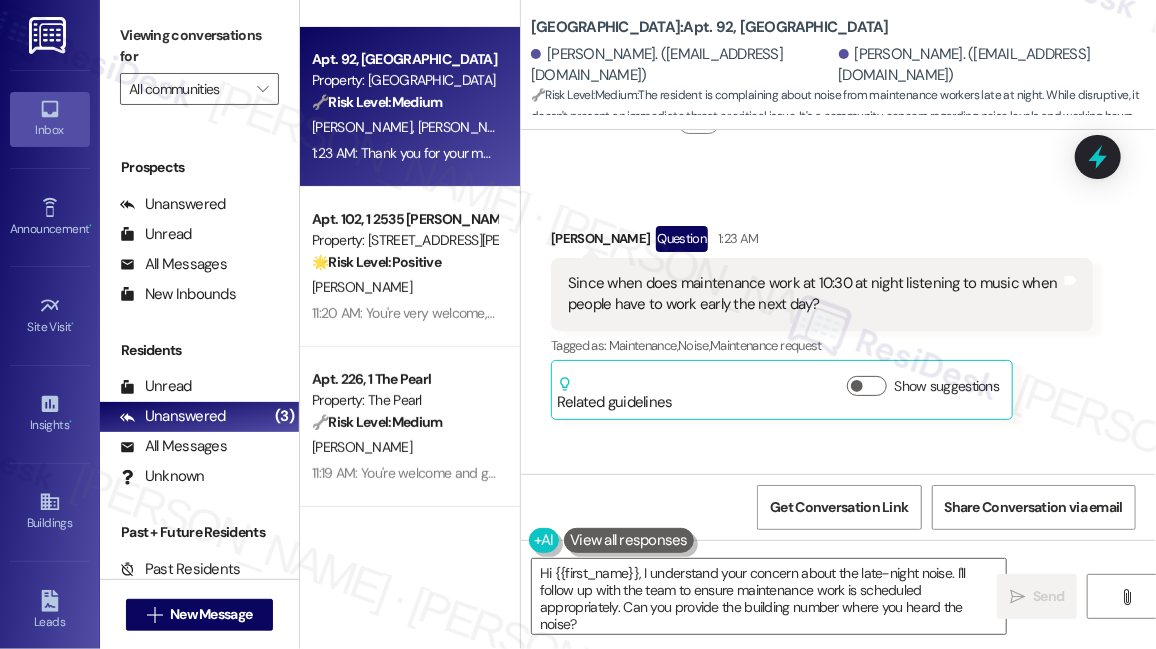 click on "Viewing conversations for" at bounding box center (199, 46) 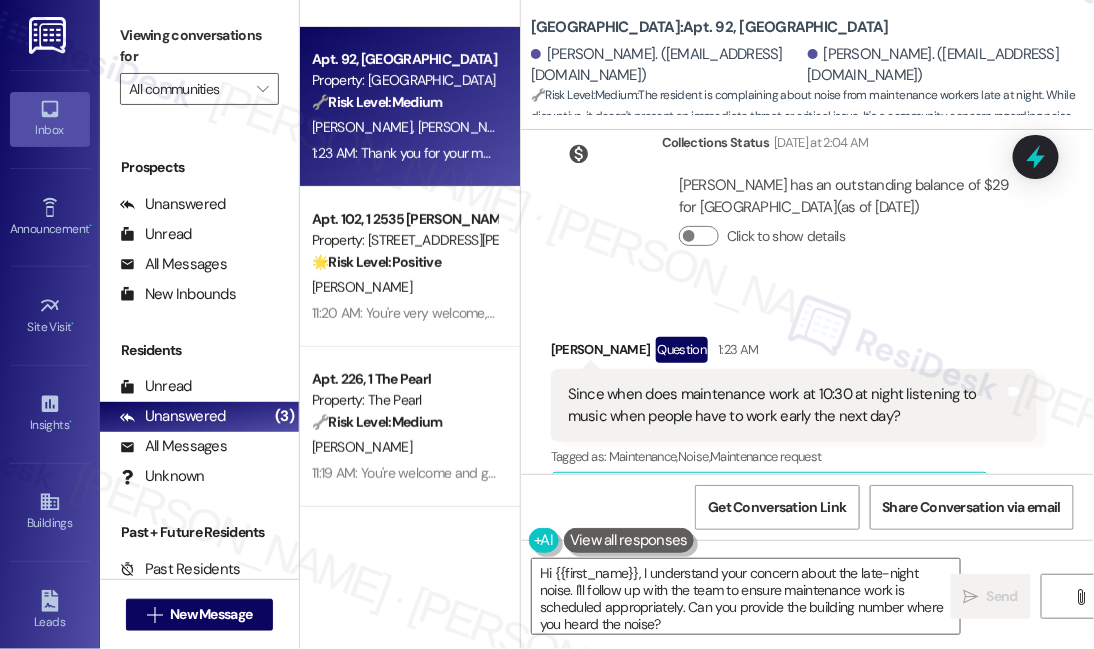 scroll, scrollTop: 5853, scrollLeft: 0, axis: vertical 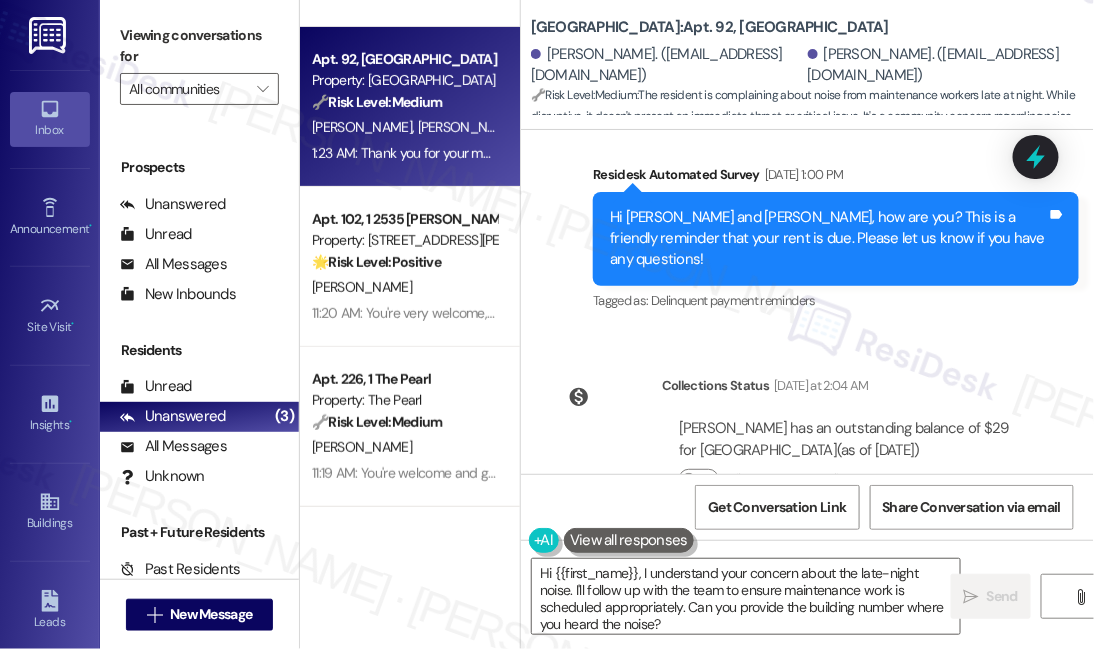 click on "Since when does maintenance work at 10:30 at night listening to  music when people have to work early the next day? Tags and notes" at bounding box center [794, 648] 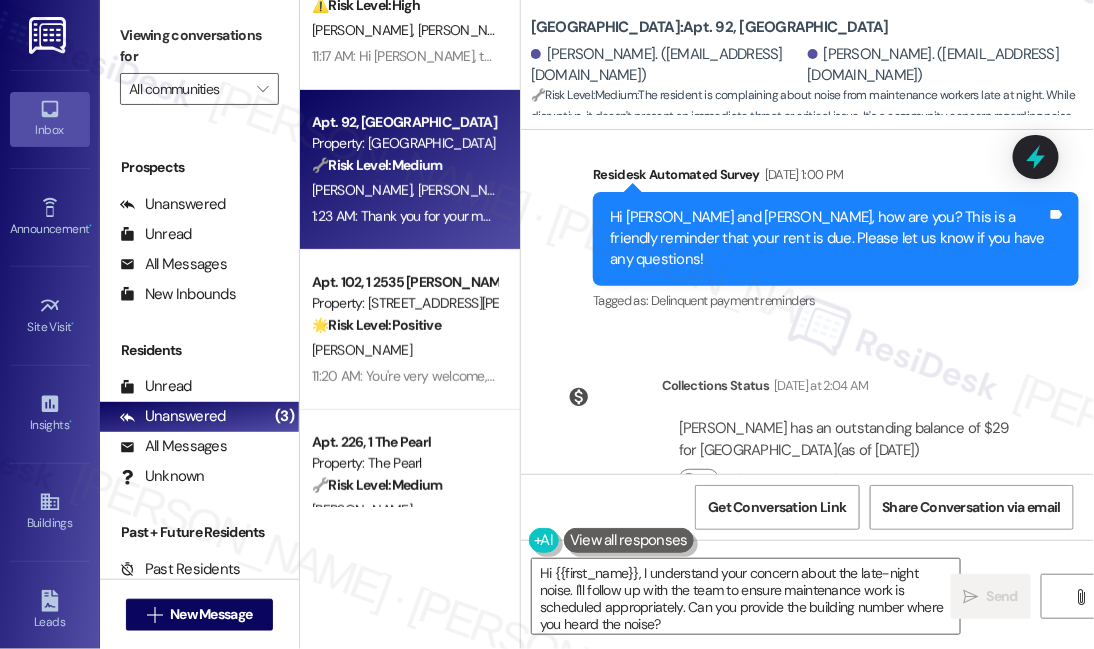 scroll, scrollTop: 0, scrollLeft: 0, axis: both 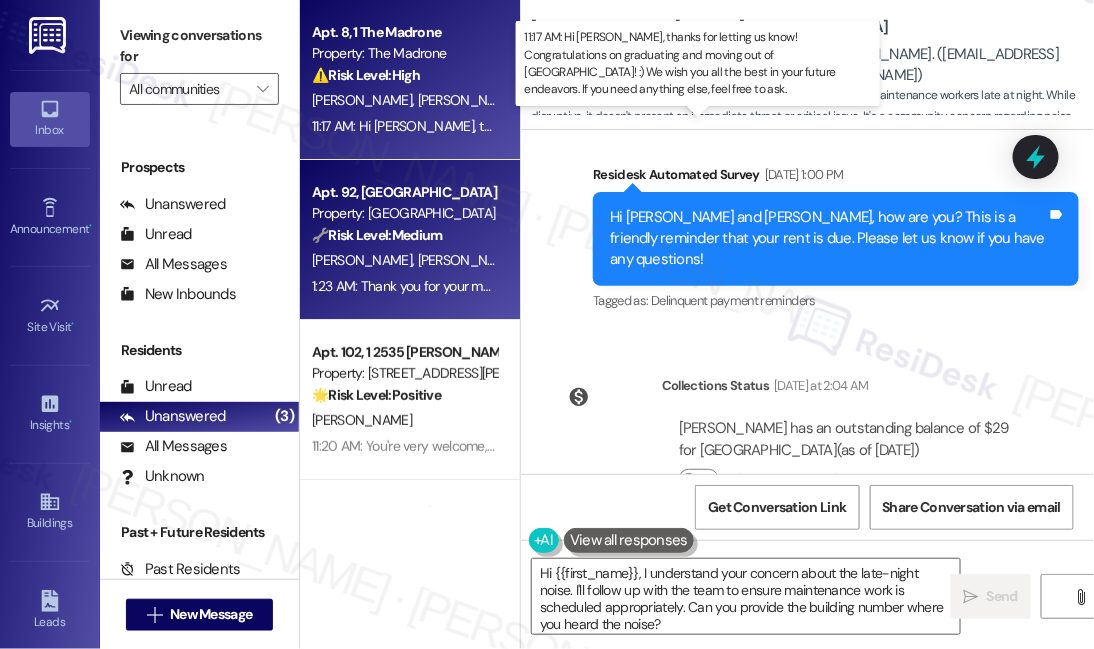 click on "11:17 AM: Hi [PERSON_NAME], thanks for letting us know! Congratulations on graduating and moving out of [GEOGRAPHIC_DATA]! :) We wish you all the best in your future endeavors. If you need anything else, feel free to ask. 11:17 AM: Hi [PERSON_NAME], thanks for letting us know! Congratulations on graduating and moving out of [GEOGRAPHIC_DATA]! :) We wish you all the best in your future endeavors. If you need anything else, feel free to ask." at bounding box center [952, 126] 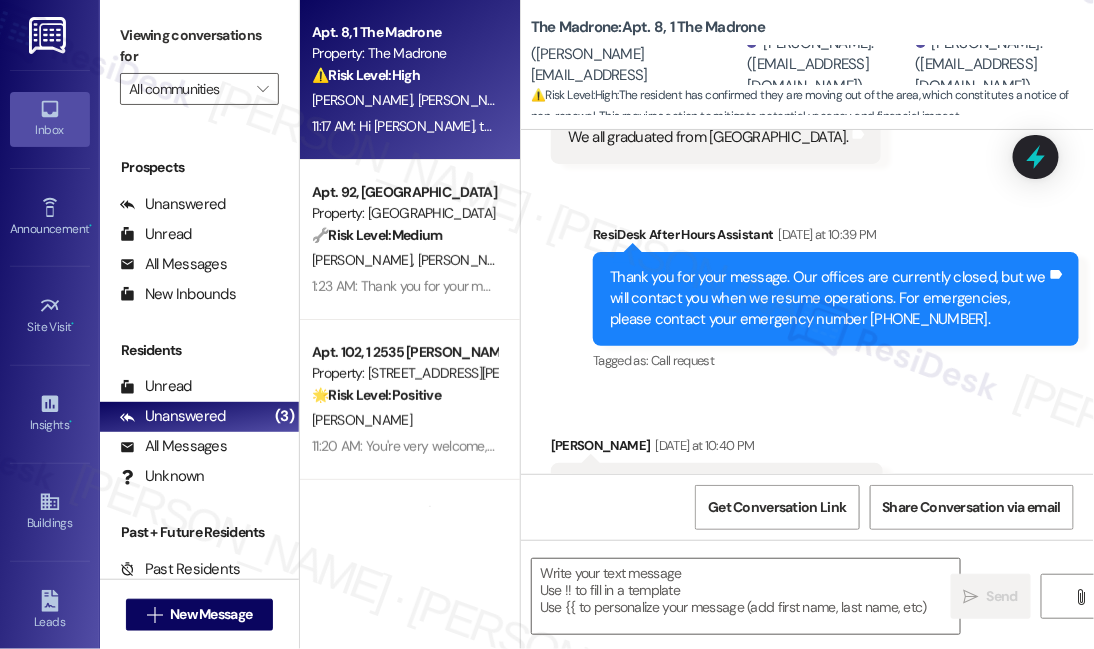 type on "Fetching suggested responses. Please feel free to read through the conversation in the meantime." 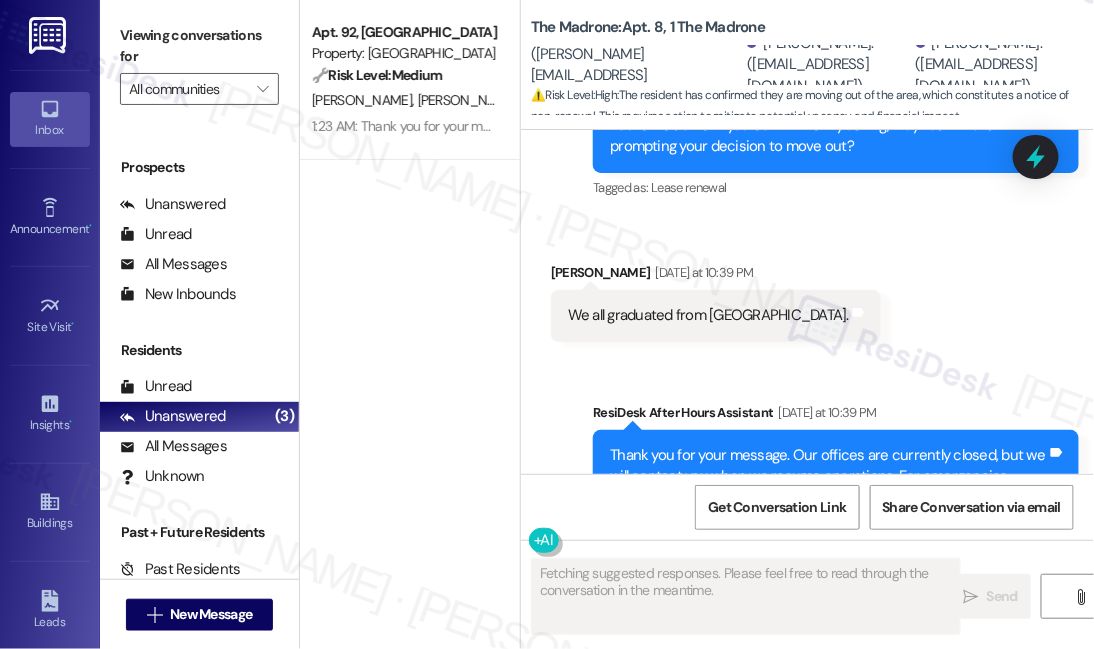 scroll, scrollTop: 14650, scrollLeft: 0, axis: vertical 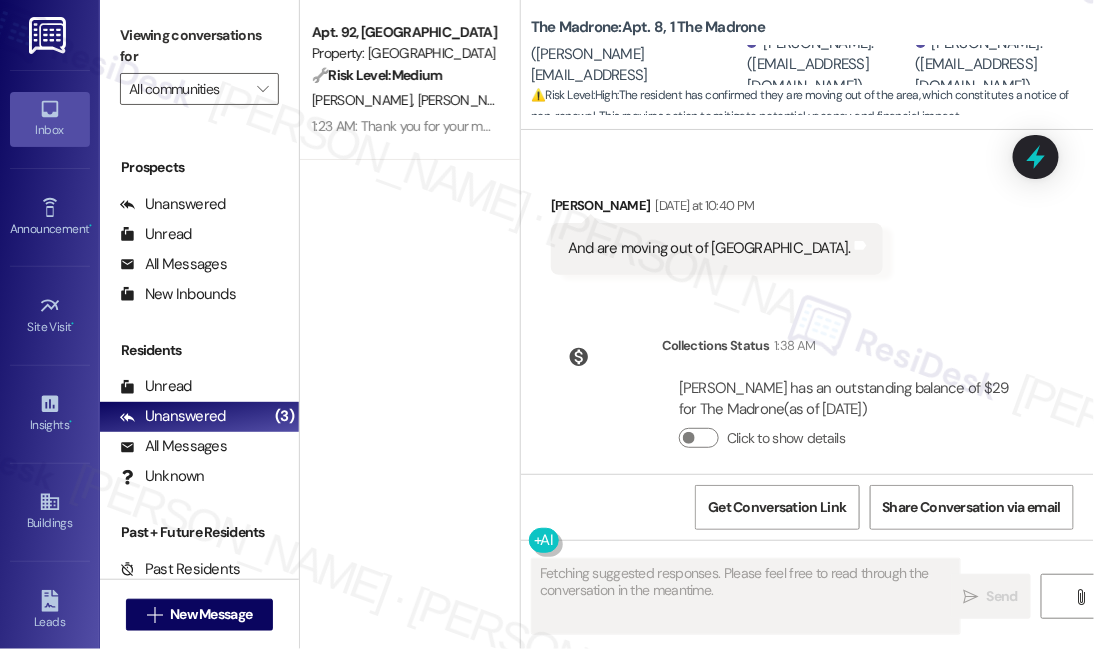 click on "Hi [PERSON_NAME], thanks for letting us know! Congratulations on graduating and moving out of [GEOGRAPHIC_DATA]! :) We wish you all the best in your future endeavors. If you need anything else, feel free to ask." at bounding box center (828, 626) 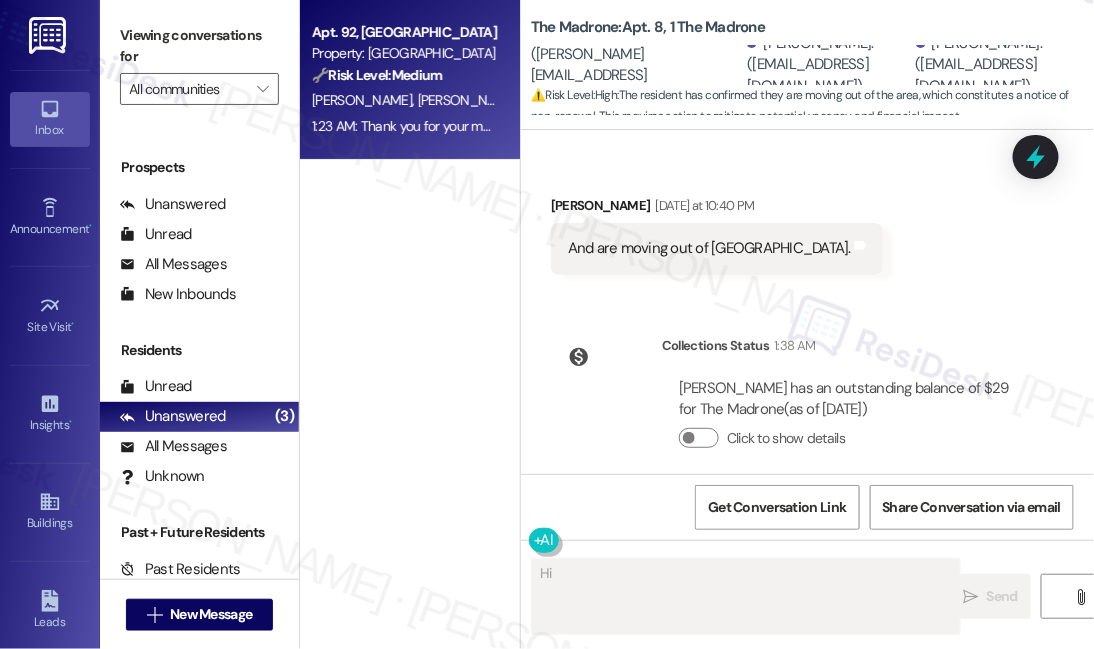 click on "Apt. 92, [GEOGRAPHIC_DATA] Property: [GEOGRAPHIC_DATA] 🔧  Risk Level:  Medium The resident is complaining about noise from maintenance workers late at night. While disruptive, it doesn't present an immediate threat or critical issue. It's a community concern regarding noise levels and working hours. [PERSON_NAME] [PERSON_NAME] 1:23 AM: Thank you for your message. Our offices are currently closed, but we will contact you when we resume operations. For emergencies, please contact your emergency number [PHONE_NUMBER]. 1:23 AM: Thank you for your message. Our offices are currently closed, but we will contact you when we resume operations. For emergencies, please contact your emergency number [PHONE_NUMBER]." at bounding box center (410, 80) 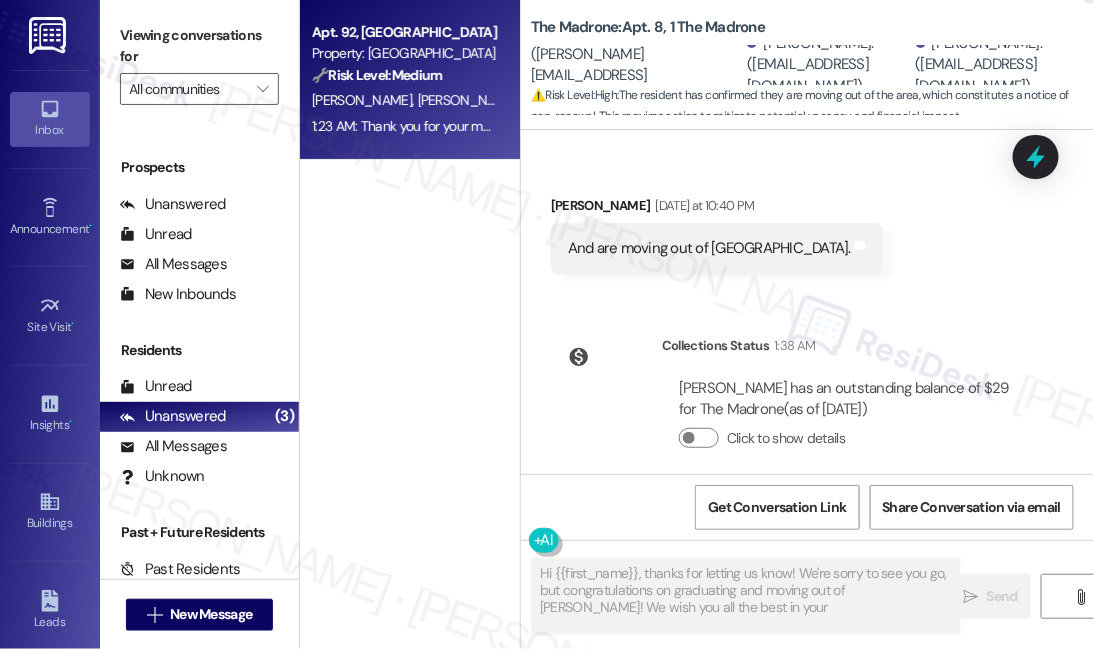type on "Hi {{first_name}}, thanks for letting us know! We're sorry to see you go, but congratulations on graduating and moving out of [PERSON_NAME]! We wish you all the best in your" 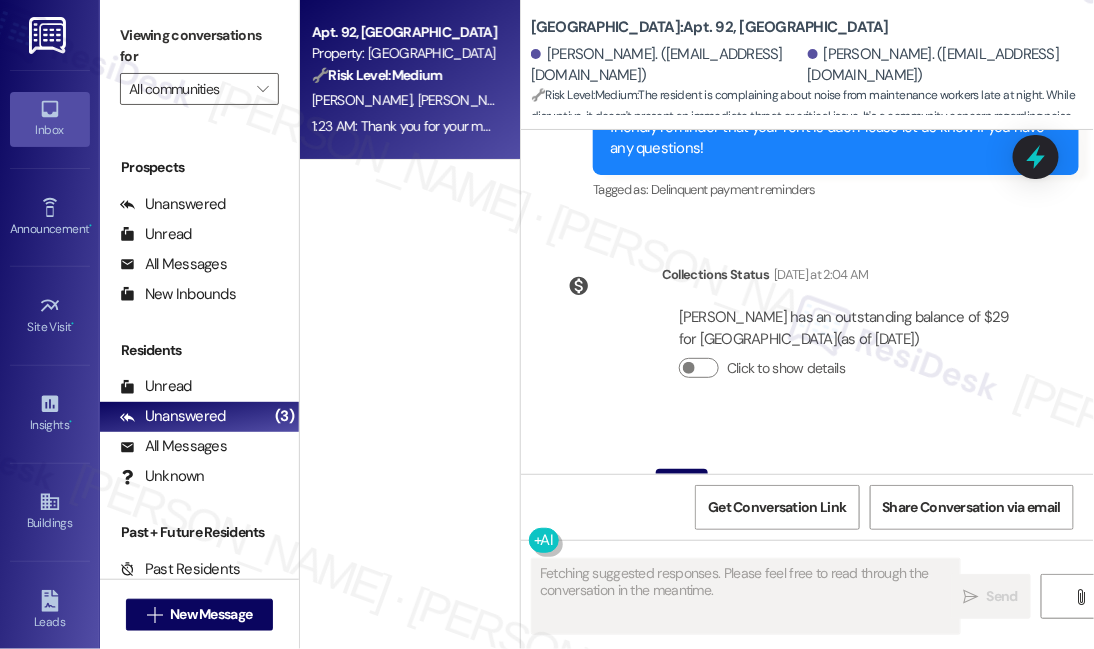 scroll, scrollTop: 5967, scrollLeft: 0, axis: vertical 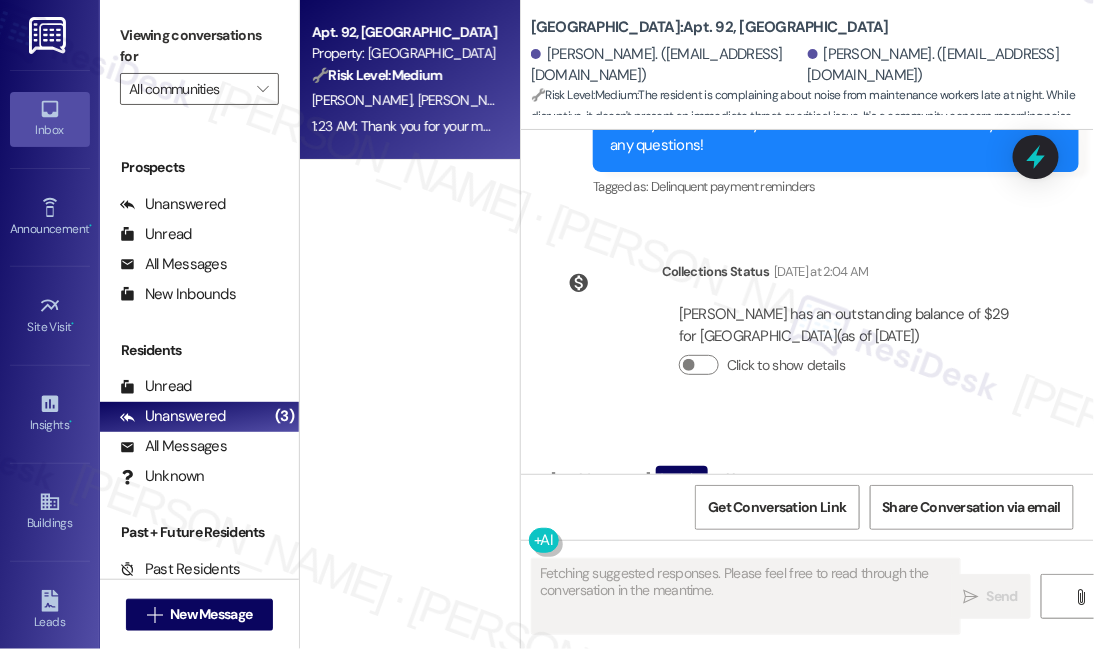 click on "Since when does maintenance work at 10:30 at night listening to  music when people have to work early the next day?" at bounding box center (786, 534) 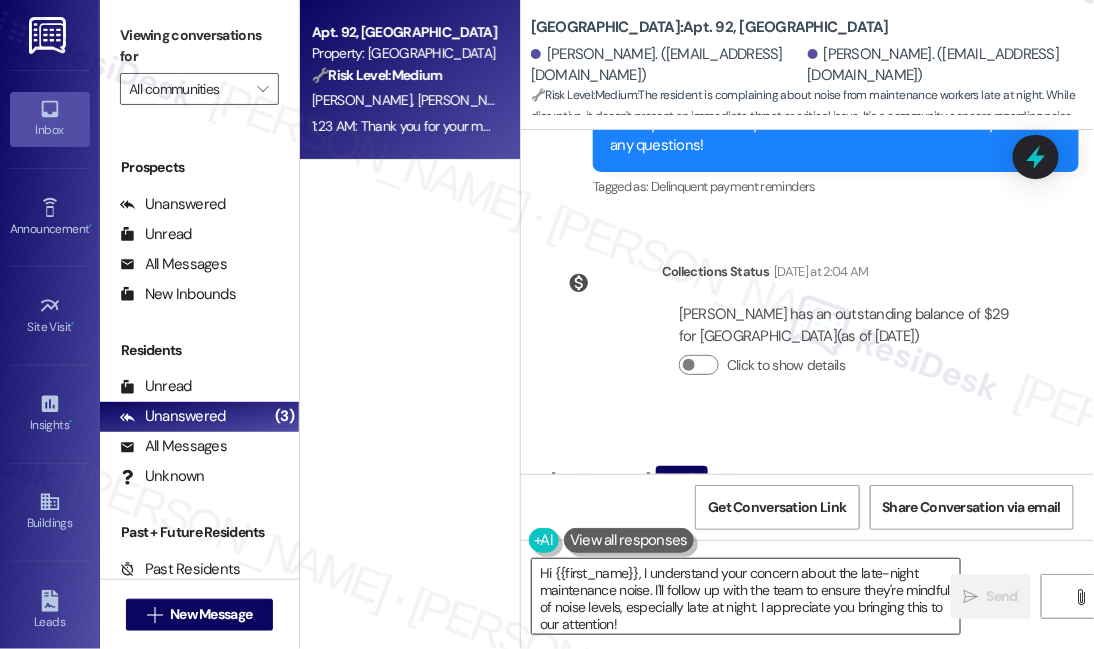 click on "Hi {{first_name}}, I understand your concern about the late-night maintenance noise. I'll follow up with the team to ensure they're mindful of noise levels, especially late at night. I appreciate you bringing this to our attention!" at bounding box center [746, 596] 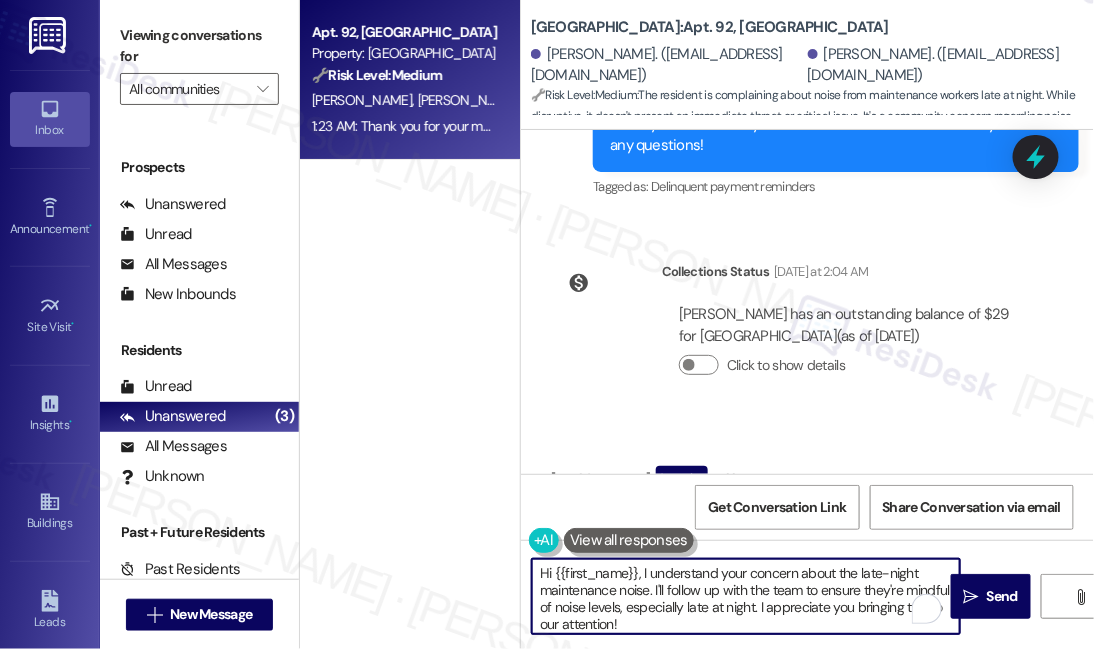 click on "[PERSON_NAME] Question 1:23 AM" at bounding box center (794, 482) 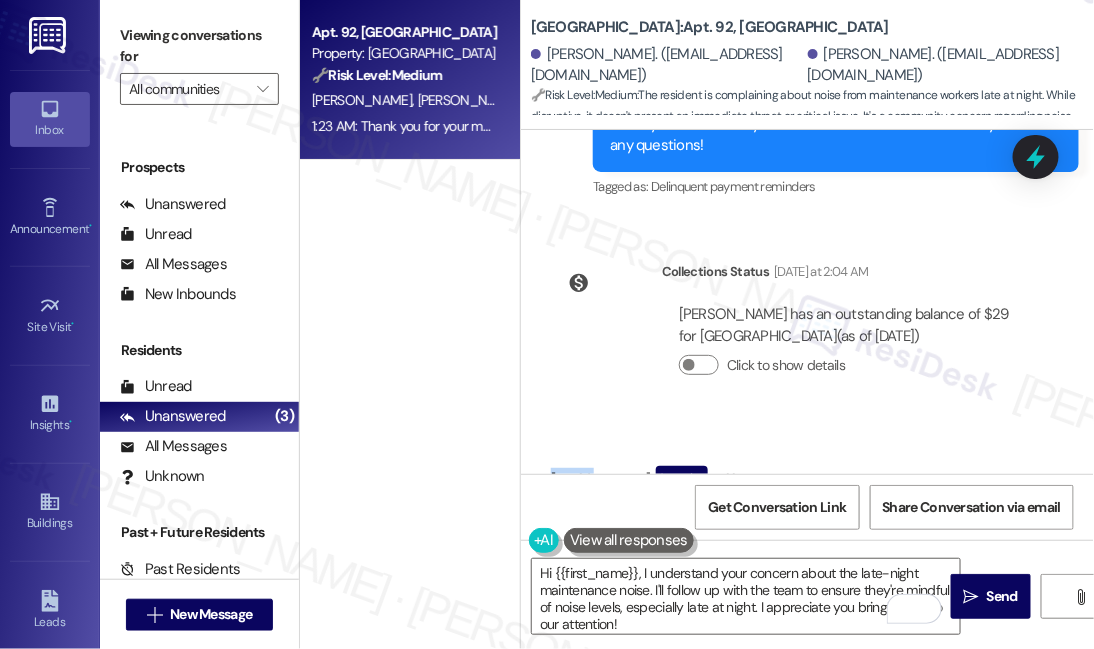click on "[PERSON_NAME] Question 1:23 AM" at bounding box center [794, 482] 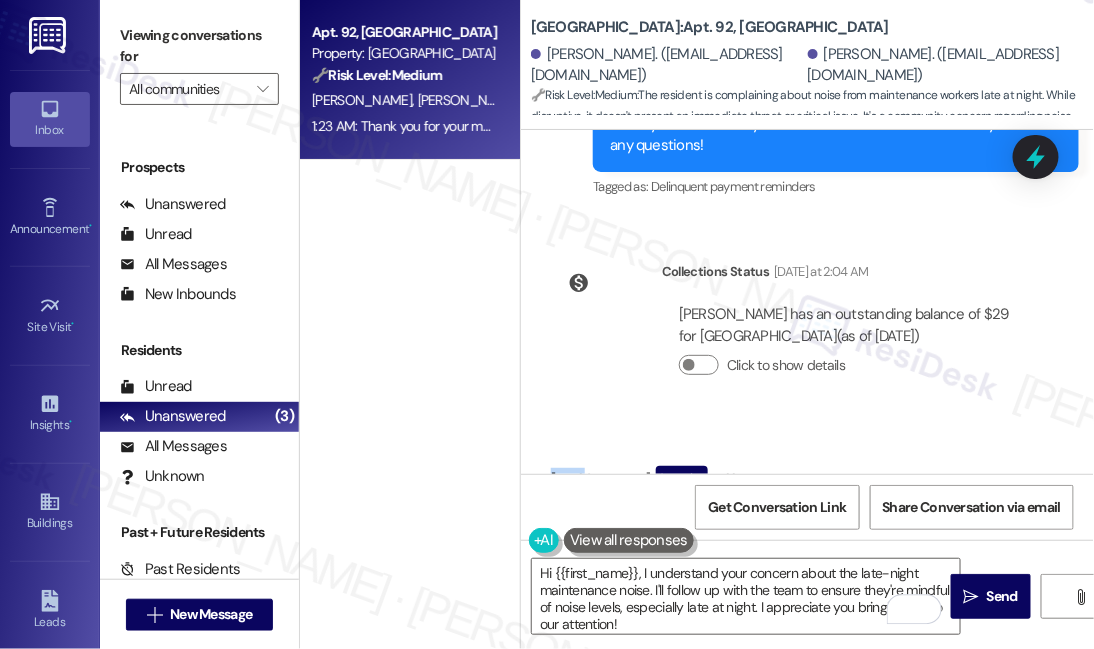 copy on "[PERSON_NAME]" 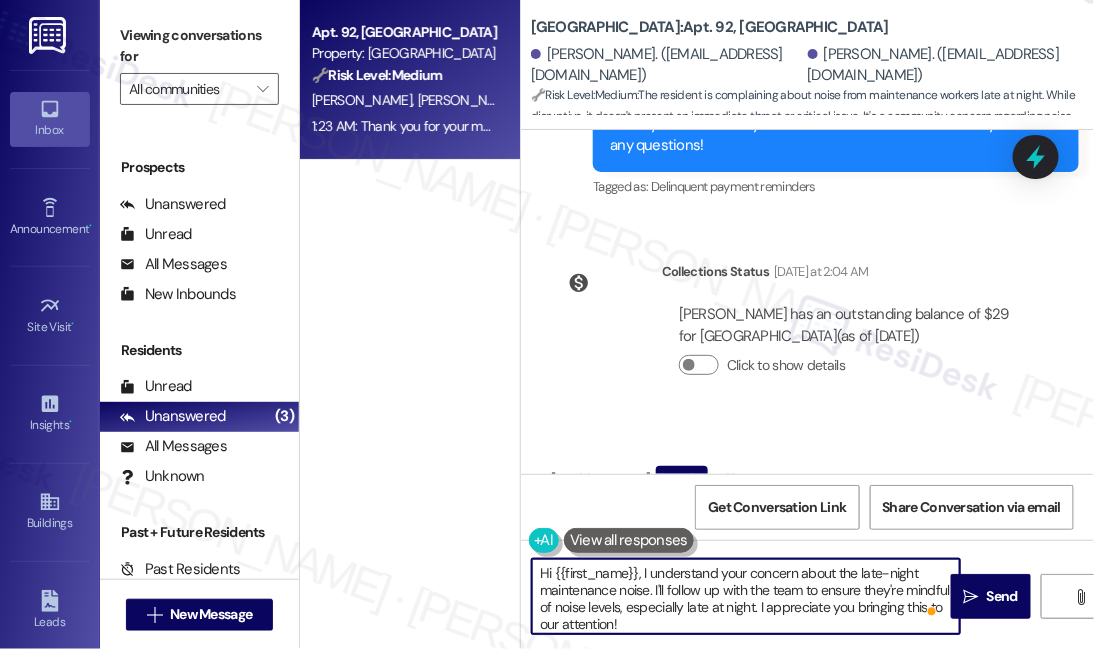 drag, startPoint x: 557, startPoint y: 574, endPoint x: 637, endPoint y: 557, distance: 81.78631 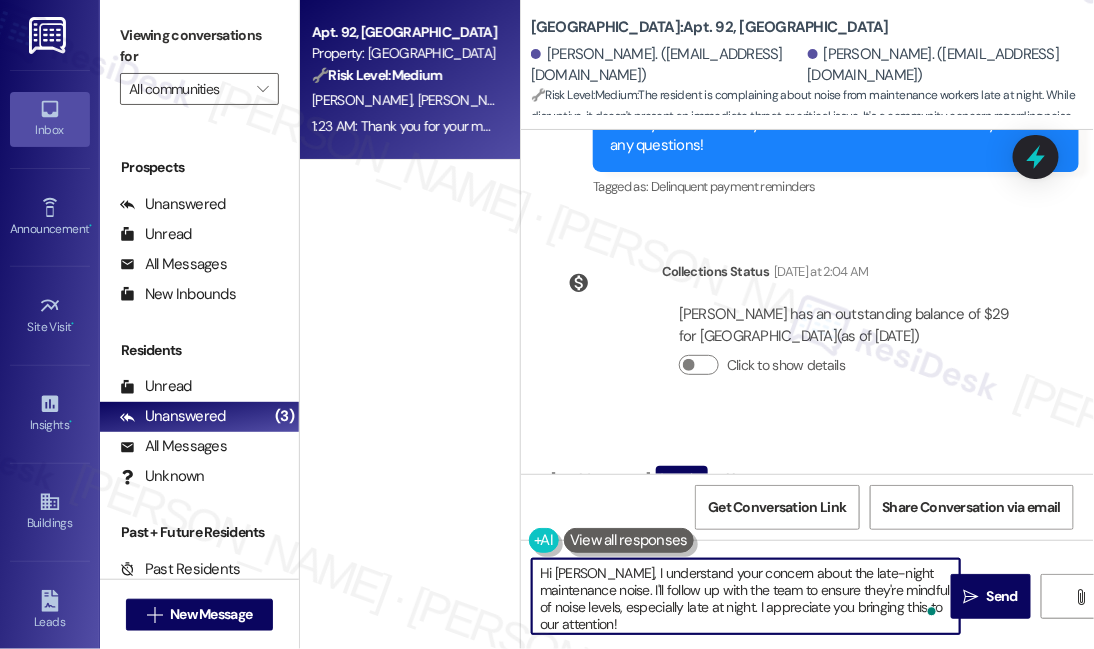 click on "Hi [PERSON_NAME], I understand your concern about the late-night maintenance noise. I'll follow up with the team to ensure they're mindful of noise levels, especially late at night. I appreciate you bringing this to our attention!" at bounding box center (746, 596) 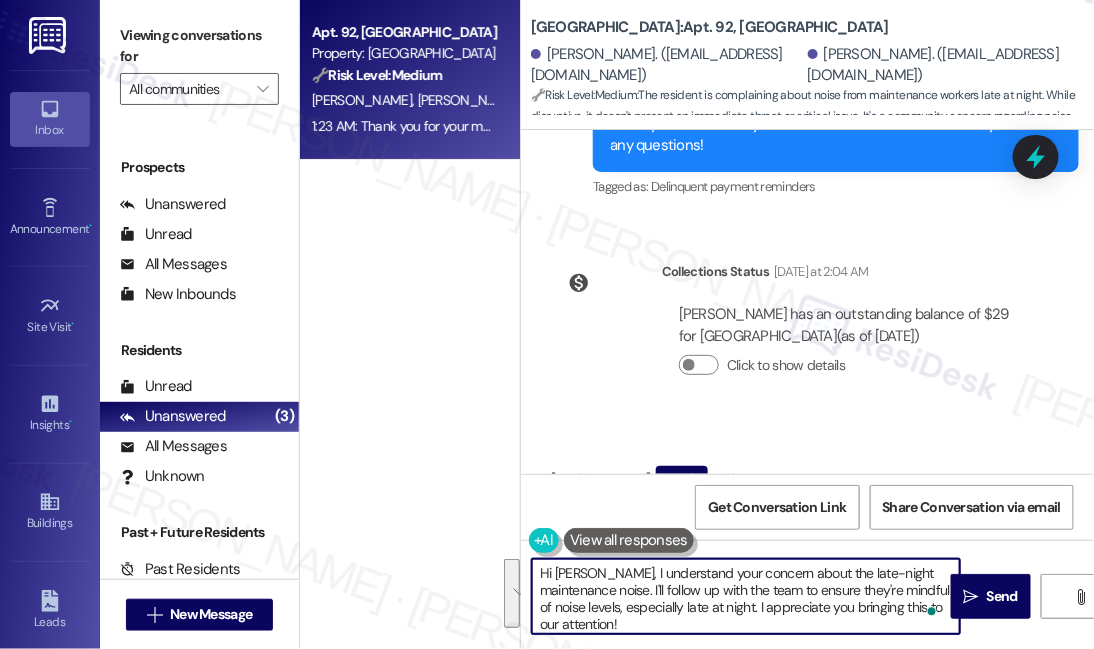 click on "Hi [PERSON_NAME], I understand your concern about the late-night maintenance noise. I'll follow up with the team to ensure they're mindful of noise levels, especially late at night. I appreciate you bringing this to our attention!" at bounding box center [746, 596] 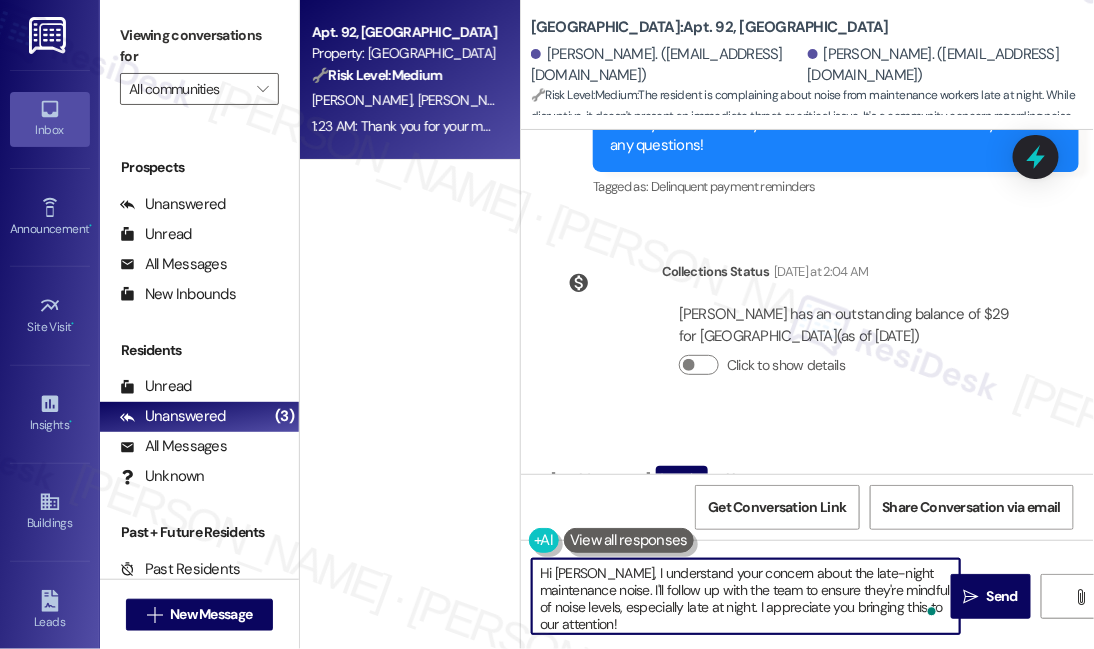 click on "Hi [PERSON_NAME], I understand your concern about the late-night maintenance noise. I'll follow up with the team to ensure they're mindful of noise levels, especially late at night. I appreciate you bringing this to our attention!" at bounding box center [746, 596] 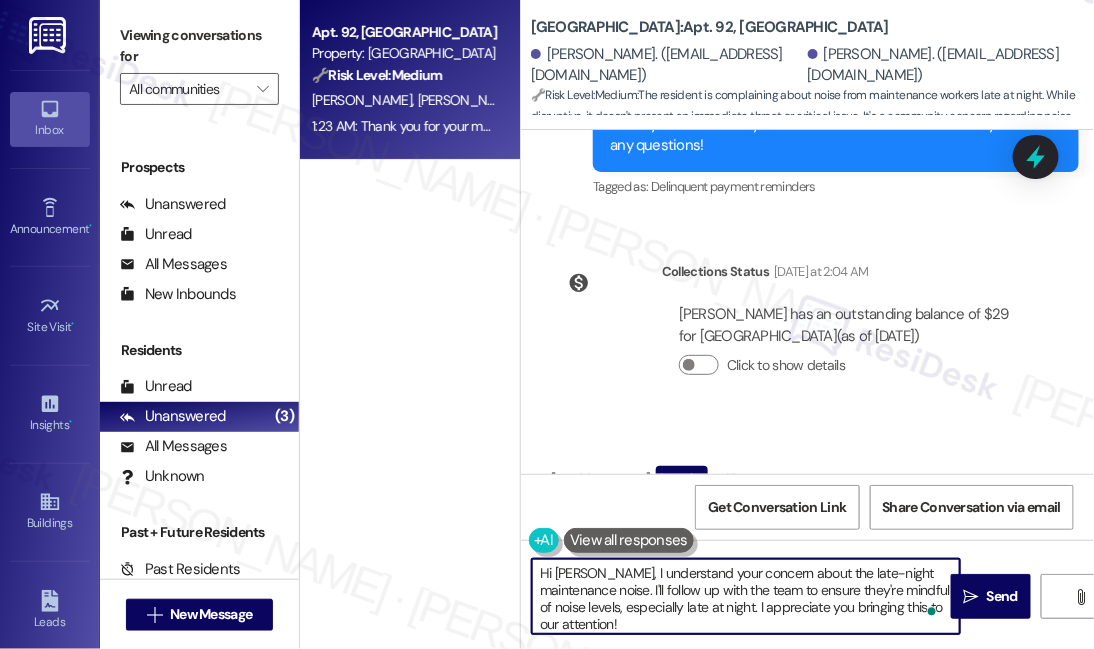click on "Hi [PERSON_NAME], I understand your concern about the late-night maintenance noise. I'll follow up with the team to ensure they're mindful of noise levels, especially late at night. I appreciate you bringing this to our attention!" at bounding box center [746, 596] 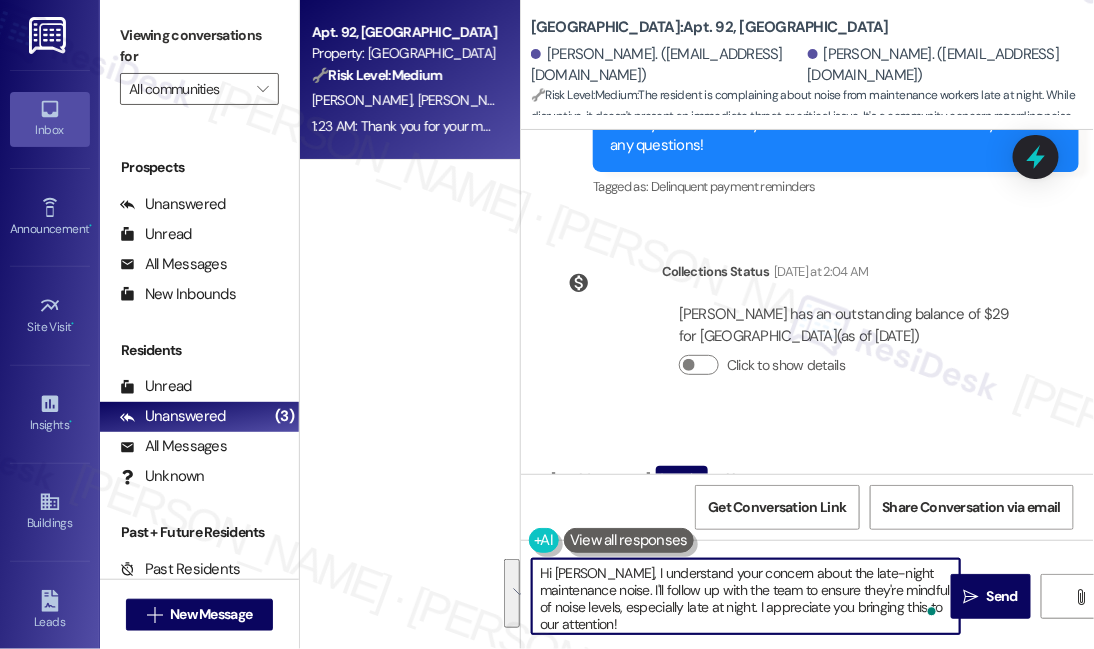 click on "Hi [PERSON_NAME], I understand your concern about the late-night maintenance noise. I'll follow up with the team to ensure they're mindful of noise levels, especially late at night. I appreciate you bringing this to our attention!" at bounding box center [746, 596] 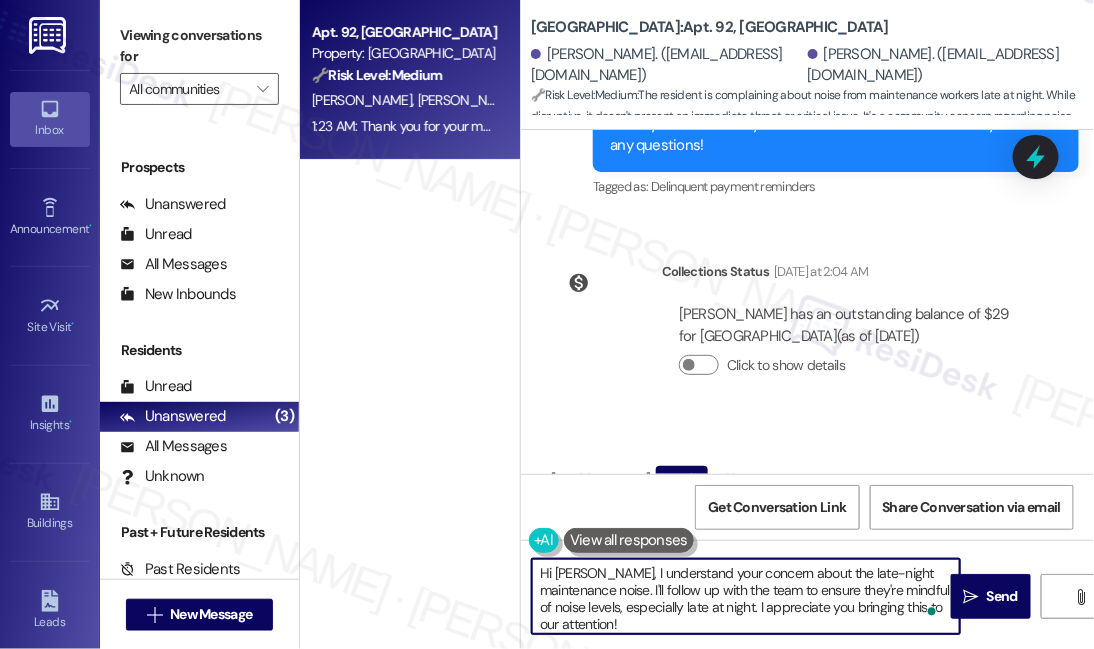 drag, startPoint x: 666, startPoint y: 628, endPoint x: 661, endPoint y: 593, distance: 35.35534 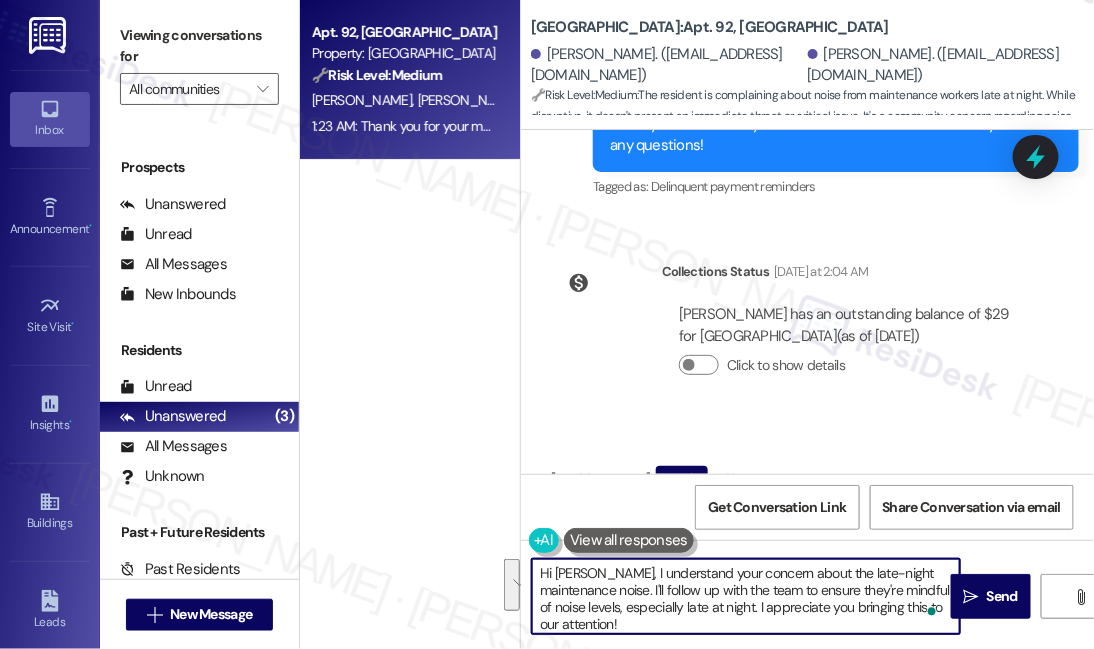click on "Hi [PERSON_NAME], I understand your concern about the late-night maintenance noise. I'll follow up with the team to ensure they're mindful of noise levels, especially late at night. I appreciate you bringing this to our attention!" at bounding box center [746, 596] 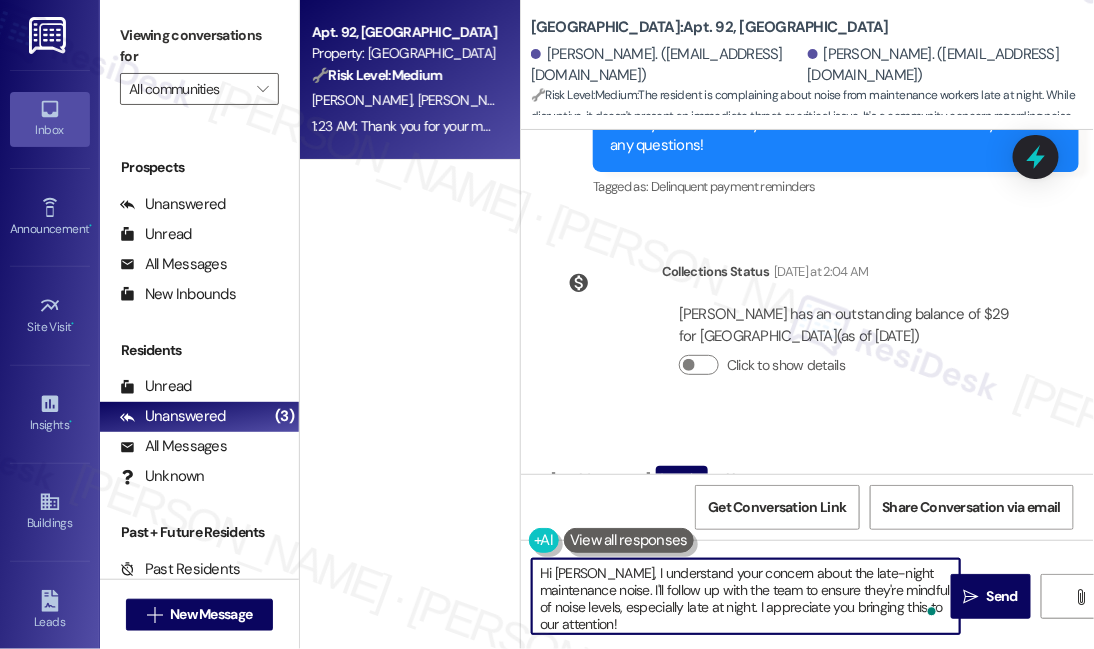 click on "[PERSON_NAME] Question 1:23 AM" at bounding box center [794, 482] 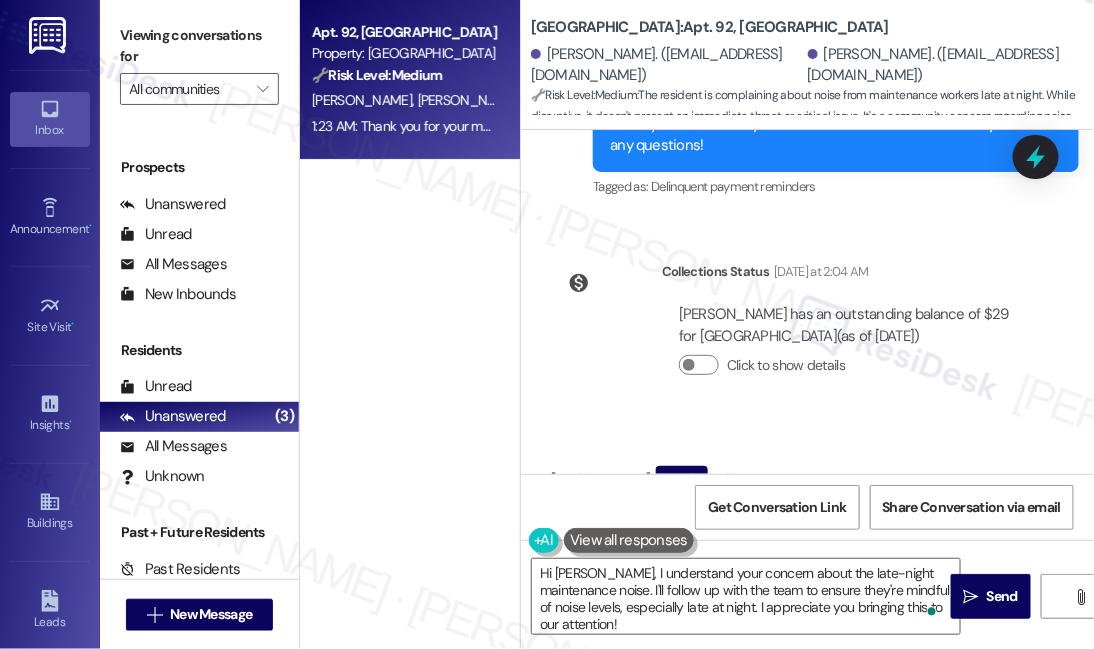 click on "Since when does maintenance work at 10:30 at night listening to  music when people have to work early the next day?" at bounding box center [786, 534] 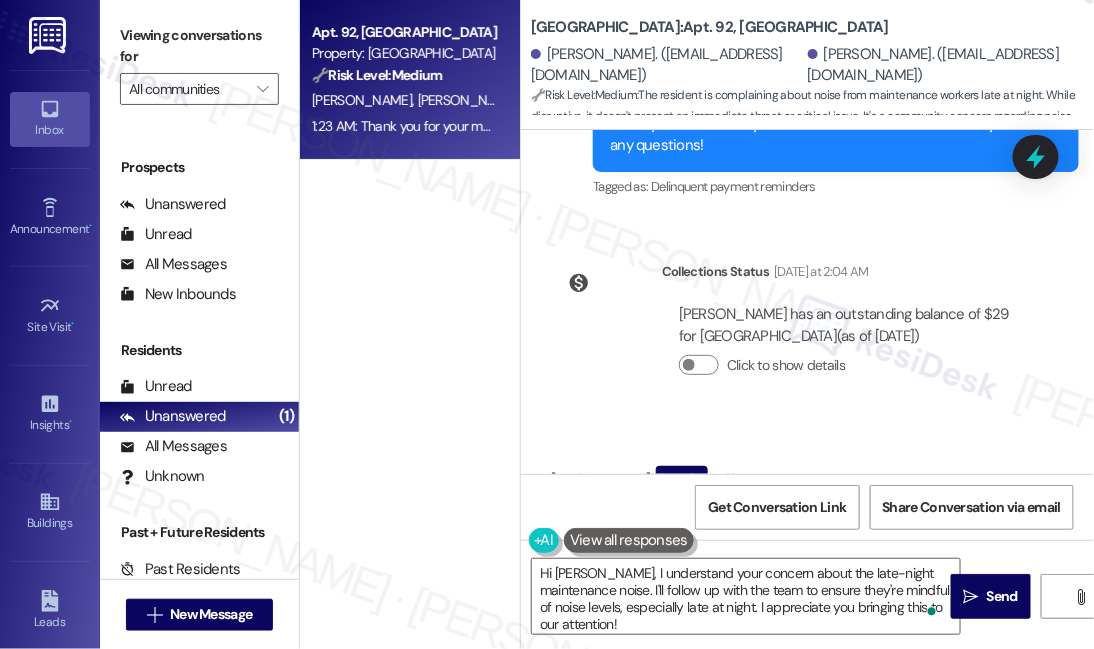 click on "Viewing conversations for" at bounding box center (199, 46) 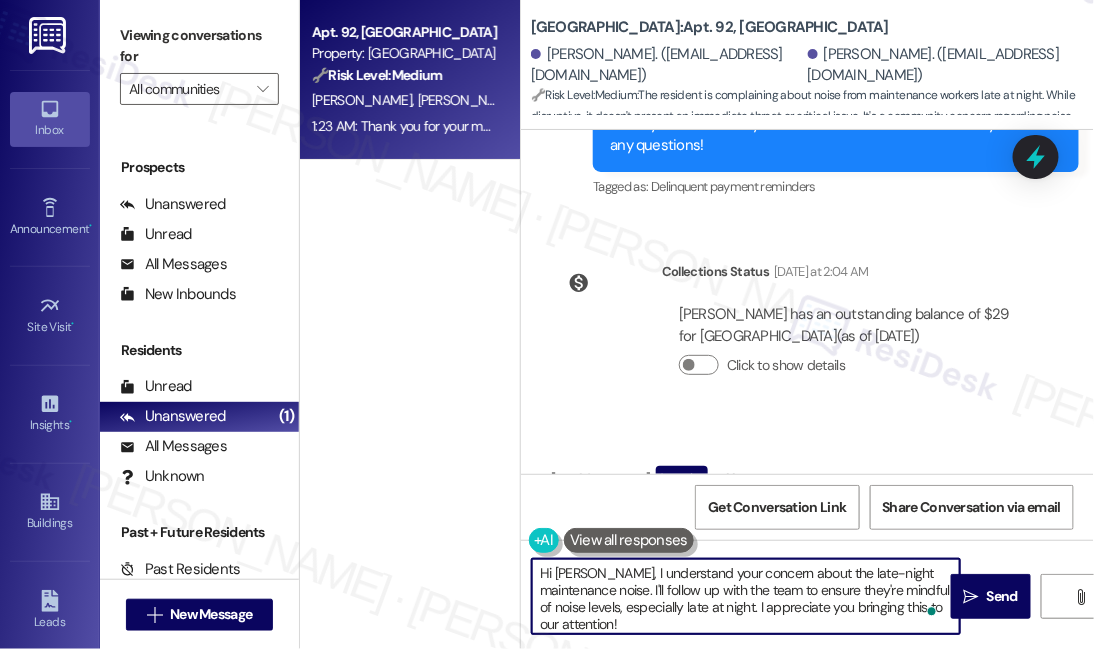 click on "Hi [PERSON_NAME], I understand your concern about the late-night maintenance noise. I'll follow up with the team to ensure they're mindful of noise levels, especially late at night. I appreciate you bringing this to our attention!" at bounding box center (746, 596) 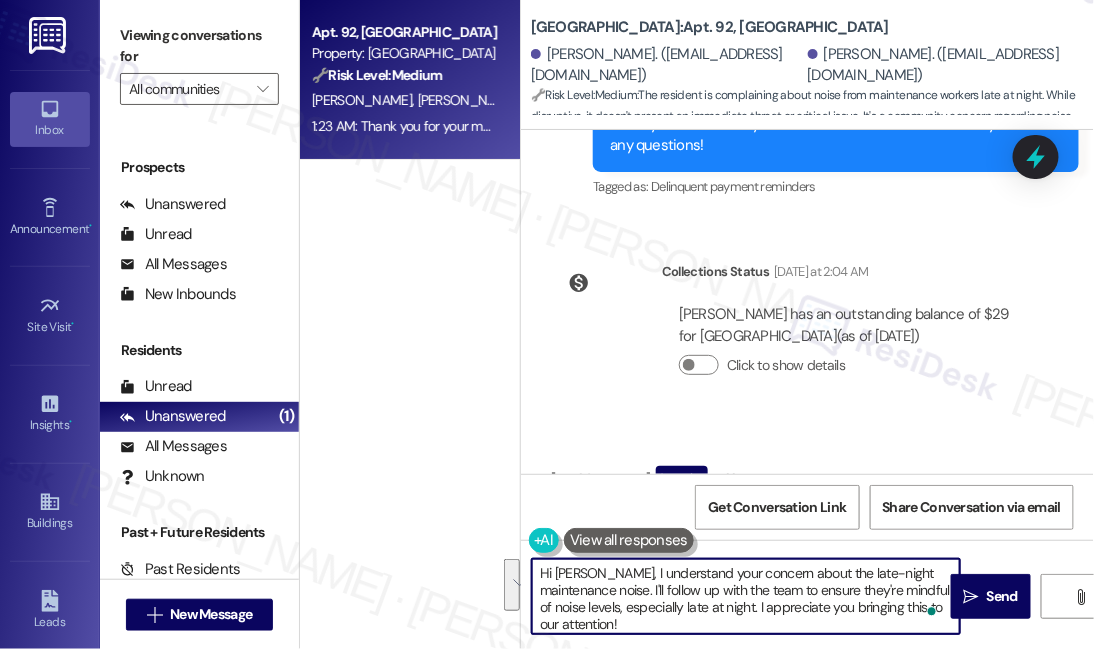 drag, startPoint x: 690, startPoint y: 617, endPoint x: 576, endPoint y: 587, distance: 117.881294 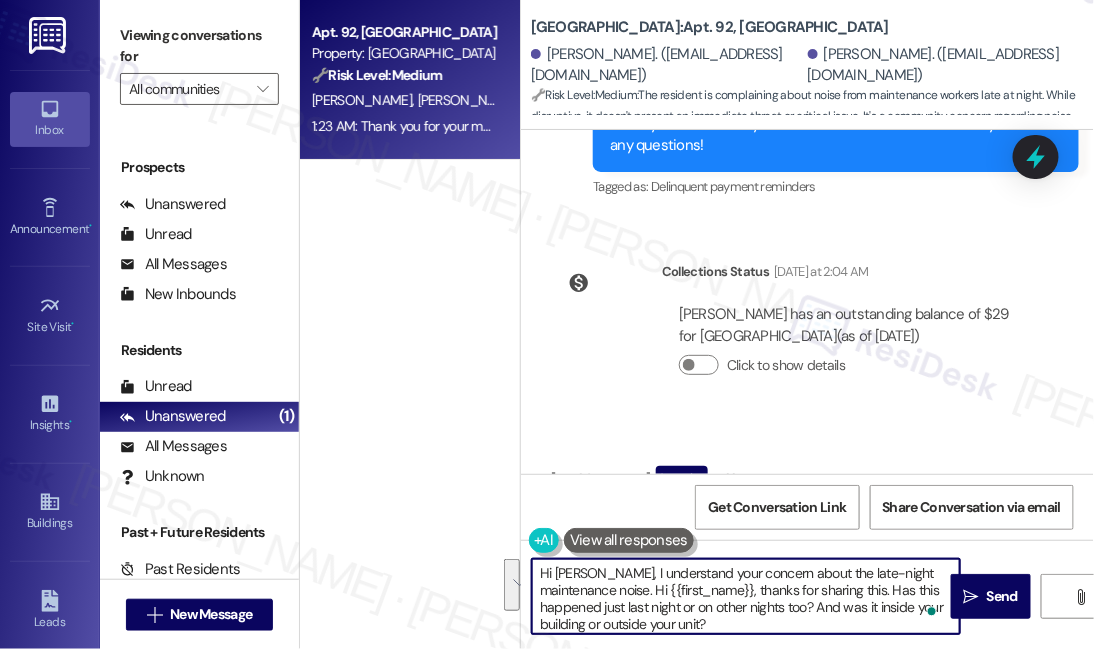 scroll, scrollTop: 34, scrollLeft: 0, axis: vertical 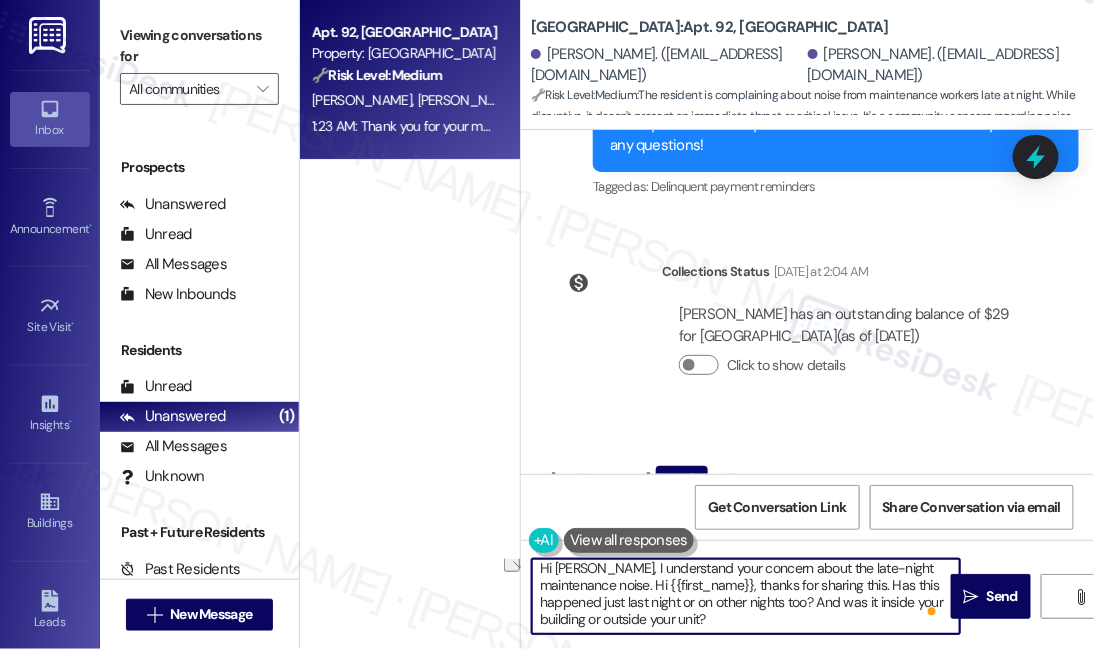 drag, startPoint x: 575, startPoint y: 586, endPoint x: 808, endPoint y: 588, distance: 233.00859 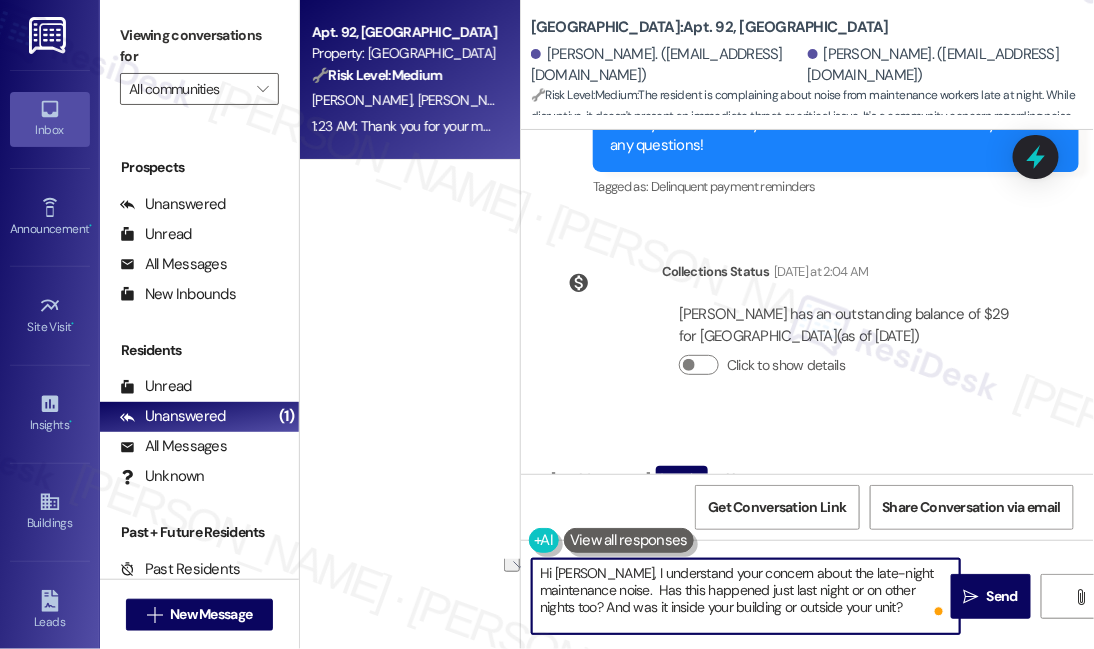 scroll, scrollTop: 0, scrollLeft: 0, axis: both 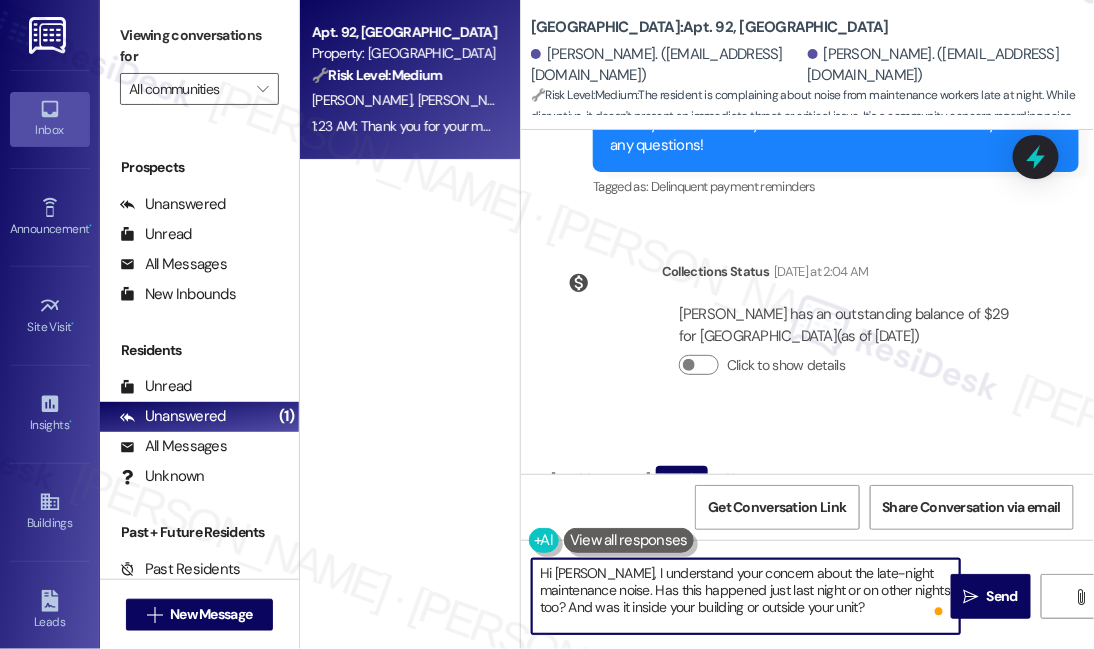 click on "Hi [PERSON_NAME], I understand your concern about the late-night maintenance noise. Has this happened just last night or on other nights too? And was it inside your building or outside your unit?" at bounding box center [746, 596] 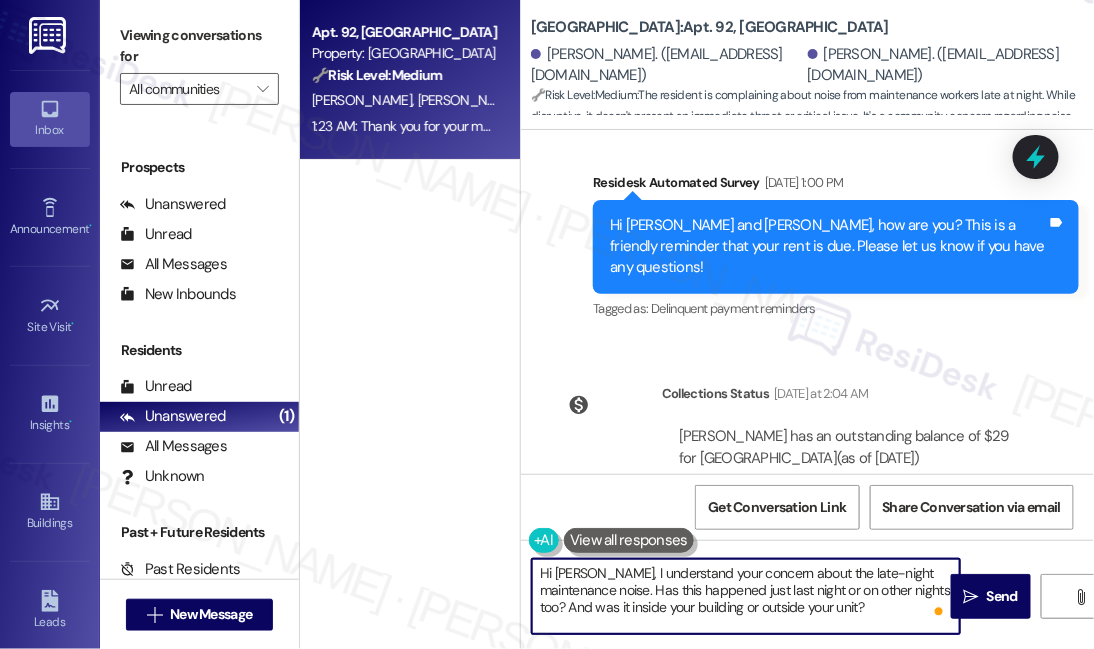 scroll, scrollTop: 5876, scrollLeft: 0, axis: vertical 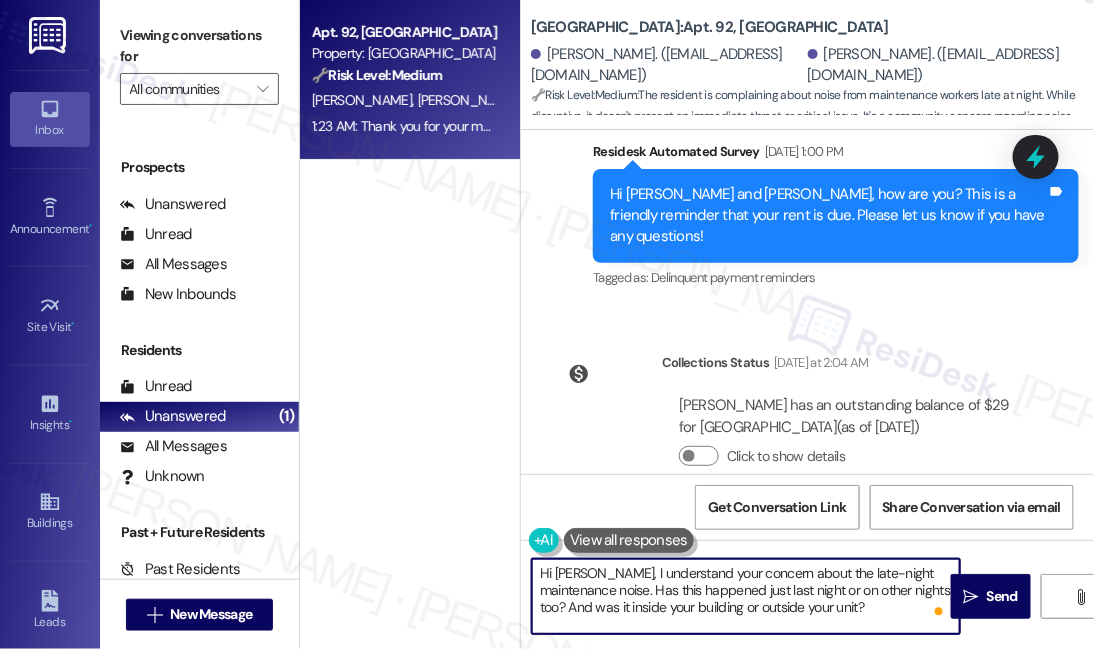 click on "Since when does maintenance work at 10:30 at night listening to  music when people have to work early the next day?" at bounding box center (786, 625) 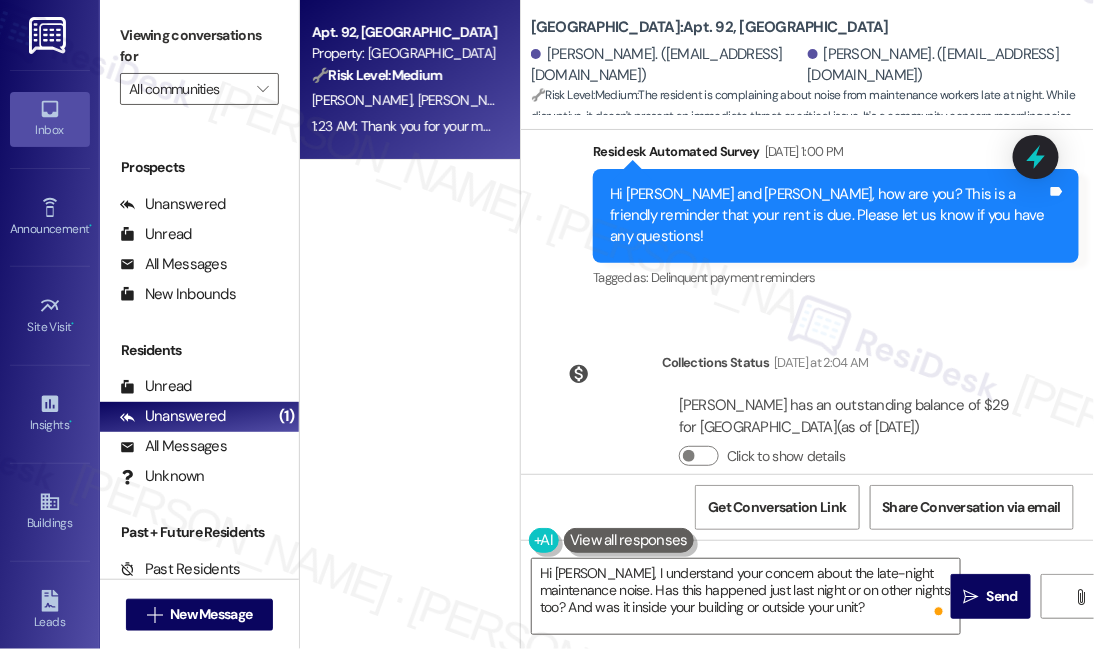 click on "Since when does maintenance work at 10:30 at night listening to  music when people have to work early the next day?" at bounding box center [786, 625] 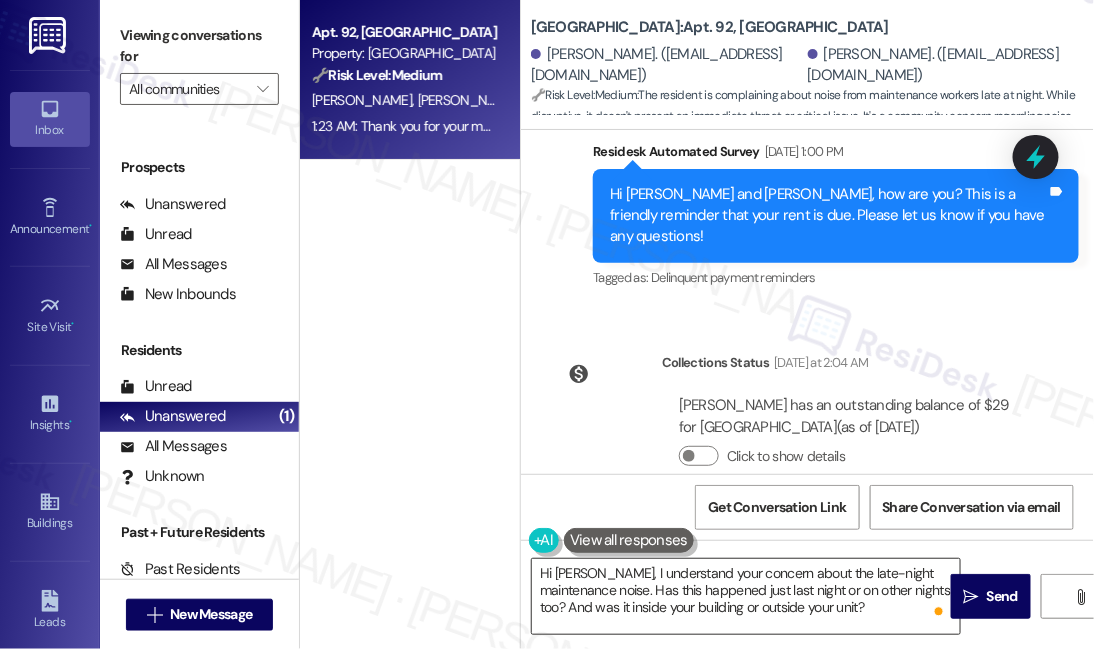 click on "Hi [PERSON_NAME], I understand your concern about the late-night maintenance noise. Has this happened just last night or on other nights too? And was it inside your building or outside your unit?" at bounding box center (746, 596) 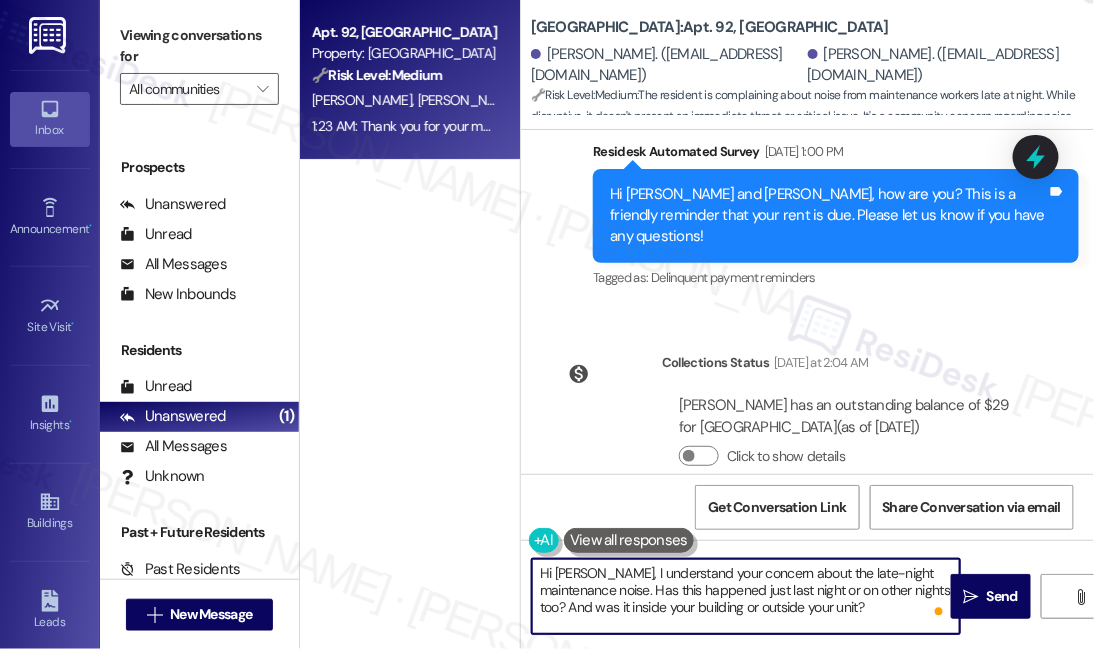 click on "Hi [PERSON_NAME], I understand your concern about the late-night maintenance noise. Has this happened just last night or on other nights too? And was it inside your building or outside your unit?" at bounding box center [746, 596] 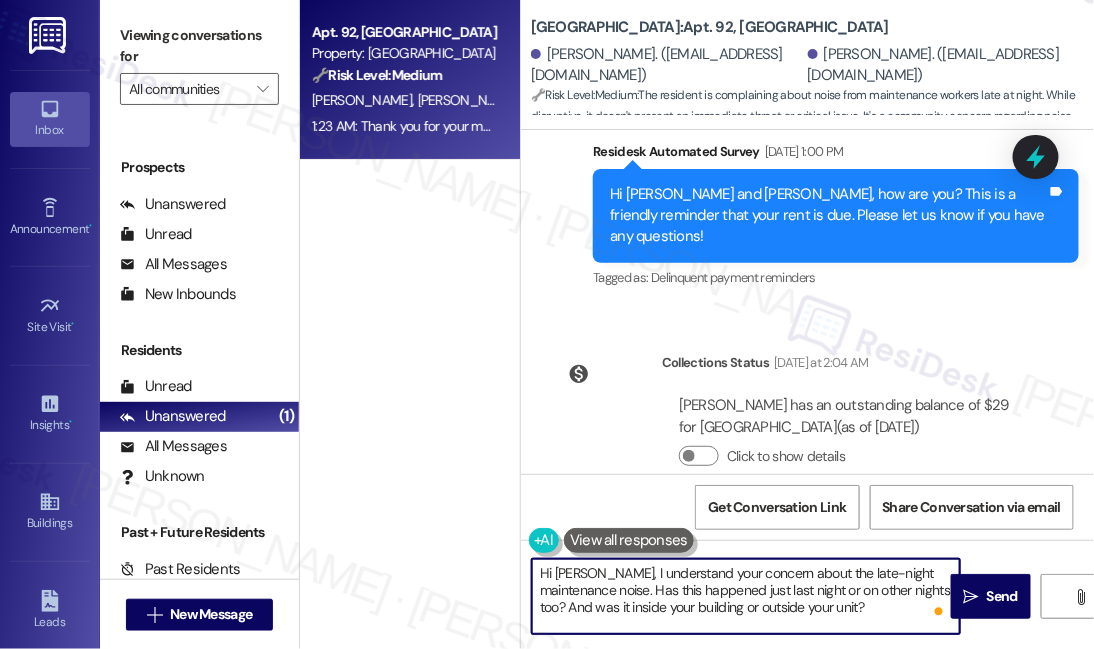 click on "Hi [PERSON_NAME], I understand your concern about the late-night maintenance noise. Has this happened just last night or on other nights too? And was it inside your building or outside your unit?" at bounding box center (746, 596) 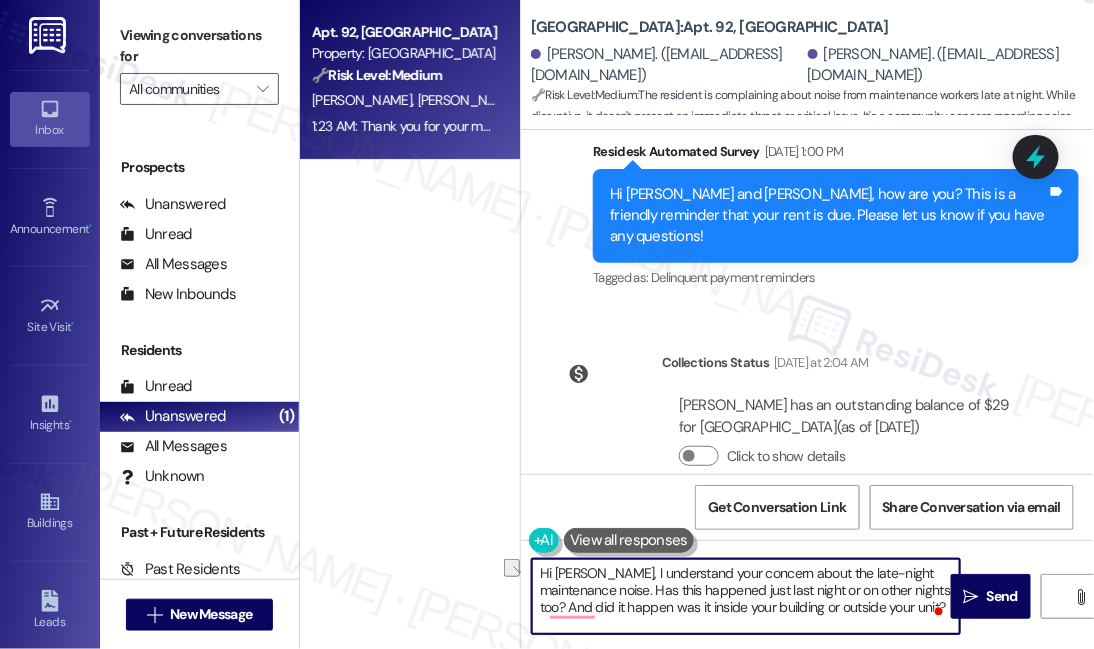 drag, startPoint x: 635, startPoint y: 603, endPoint x: 600, endPoint y: 605, distance: 35.057095 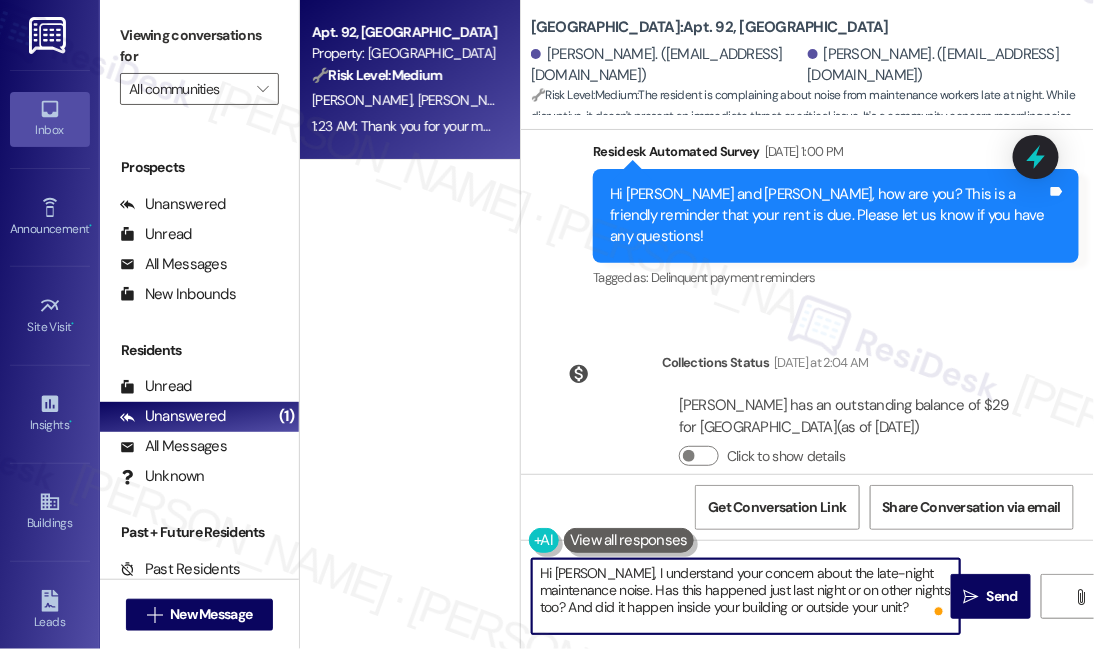 click on "Hi [PERSON_NAME], I understand your concern about the late-night maintenance noise. Has this happened just last night or on other nights too? And did it happen inside your building or outside your unit?" at bounding box center (746, 596) 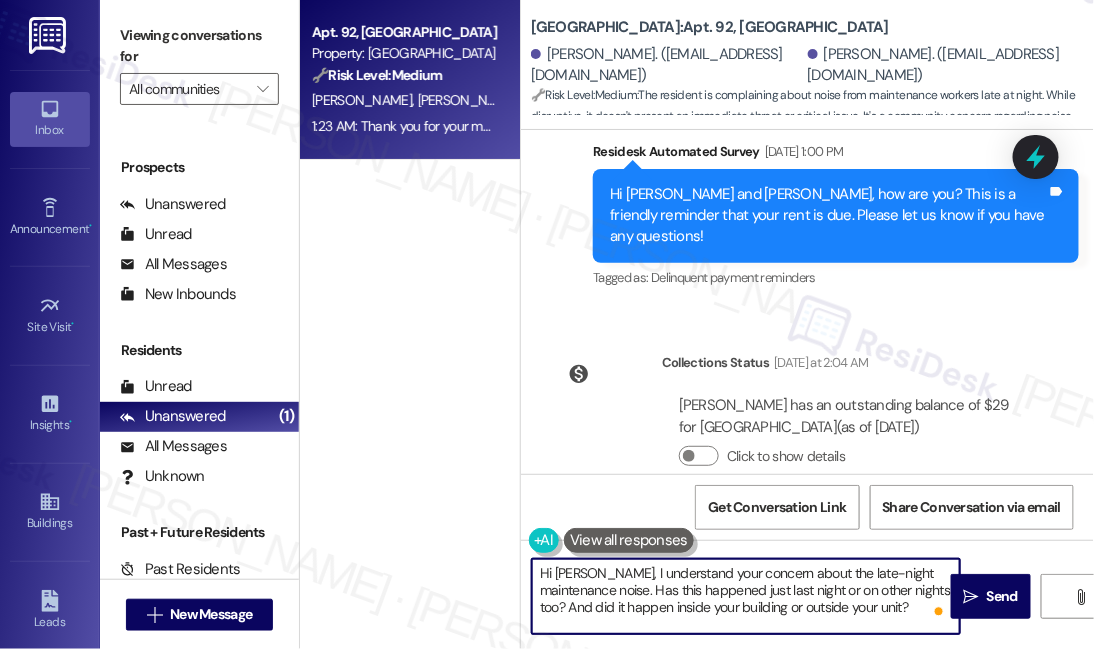 click on "Hi [PERSON_NAME], I understand your concern about the late-night maintenance noise. Has this happened just last night or on other nights too? And did it happen inside your building or outside your unit?" at bounding box center (746, 596) 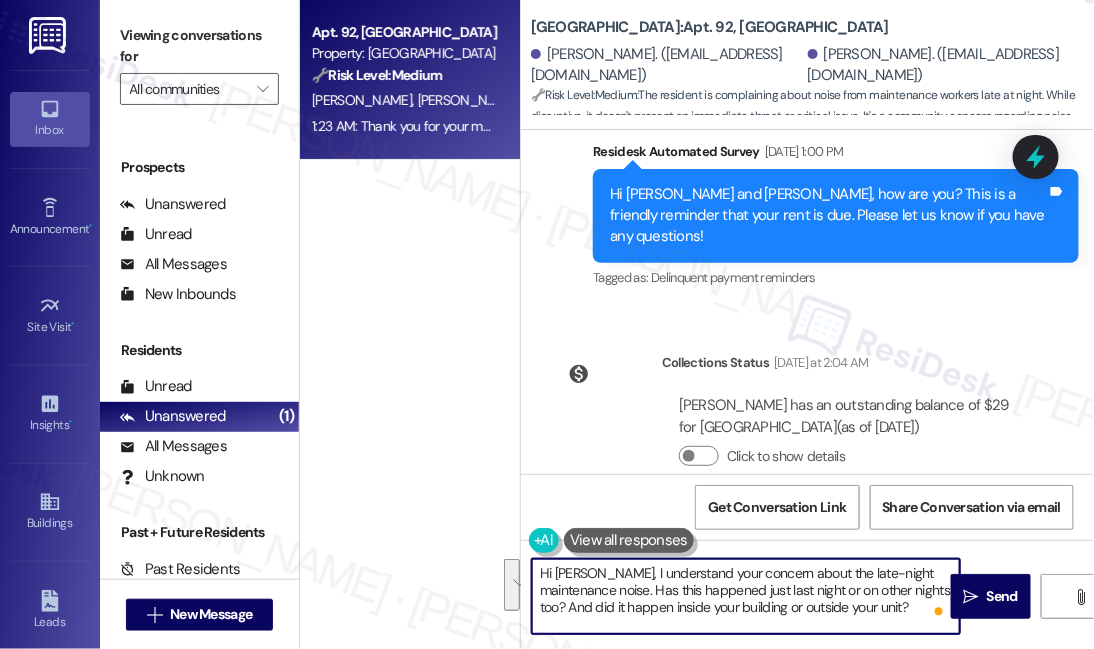 click on "Hi [PERSON_NAME], I understand your concern about the late-night maintenance noise. Has this happened just last night or on other nights too? And did it happen inside your building or outside your unit?" at bounding box center (746, 596) 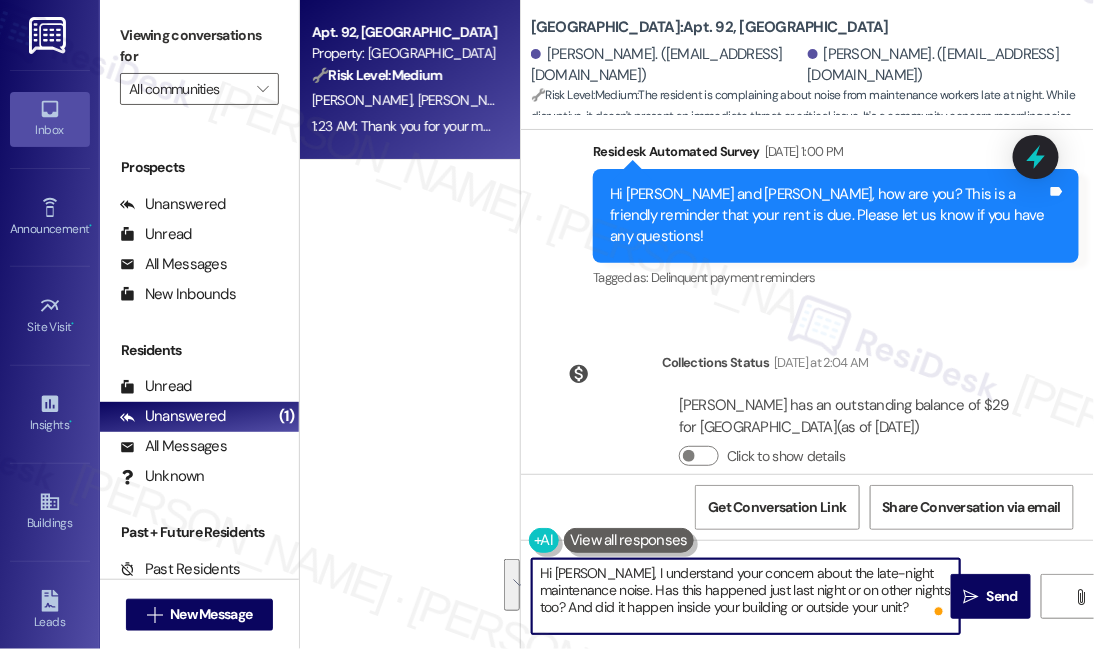 click on "Hi [PERSON_NAME], I understand your concern about the late-night maintenance noise. Has this happened just last night or on other nights too? And did it happen inside your building or outside your unit?" at bounding box center (746, 596) 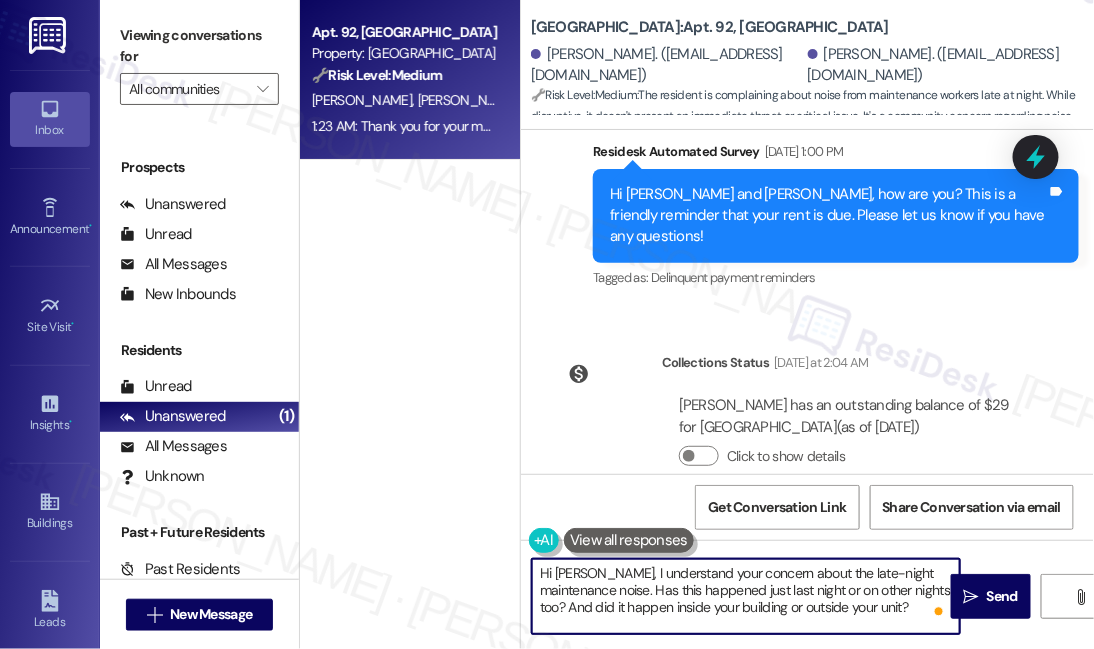 click on "Hi [PERSON_NAME], I understand your concern about the late-night maintenance noise. Has this happened just last night or on other nights too? And did it happen inside your building or outside your unit?" at bounding box center [746, 596] 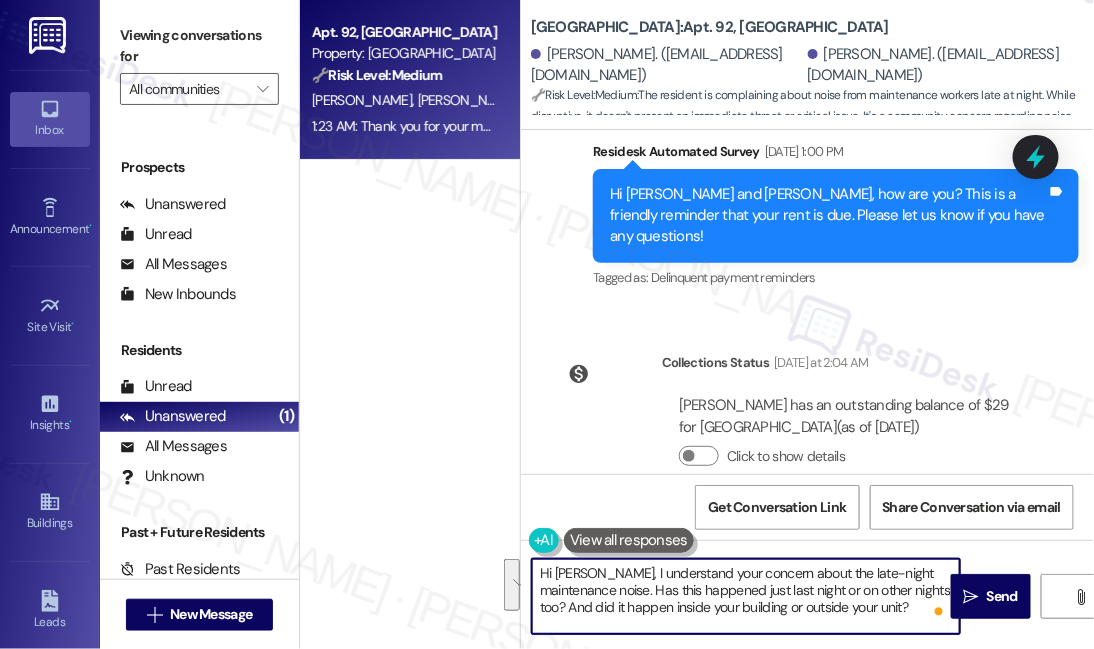 click on "Hi [PERSON_NAME], I understand your concern about the late-night maintenance noise. Has this happened just last night or on other nights too? And did it happen inside your building or outside your unit?" at bounding box center [746, 596] 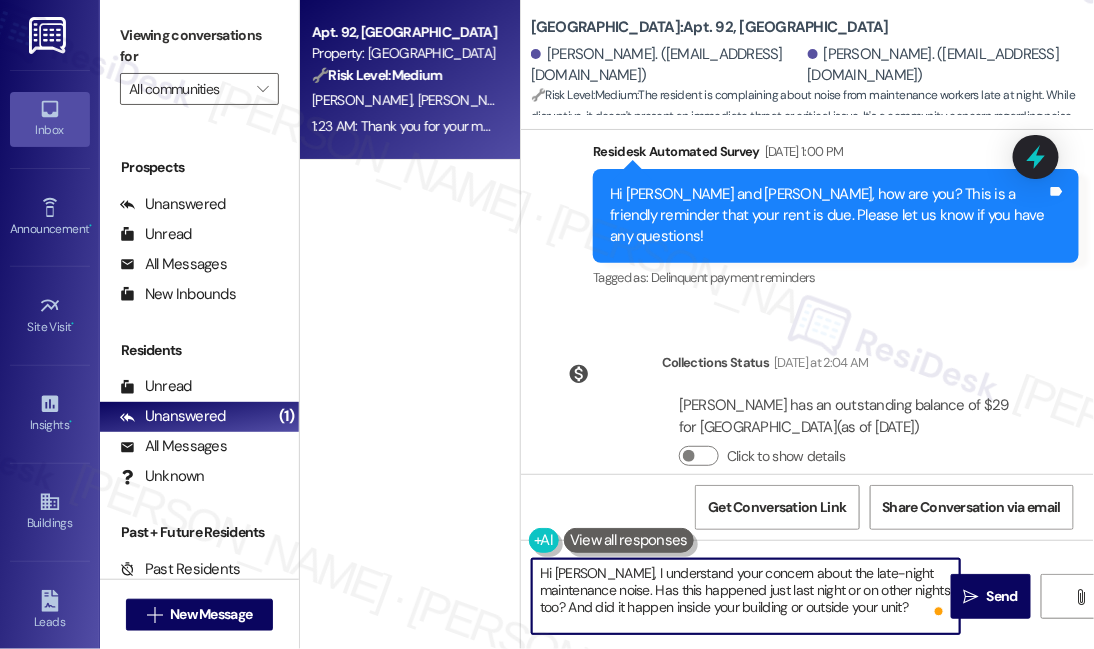 click on "Hi [PERSON_NAME], I understand your concern about the late-night maintenance noise. Has this happened just last night or on other nights too? And did it happen inside your building or outside your unit?" at bounding box center [746, 596] 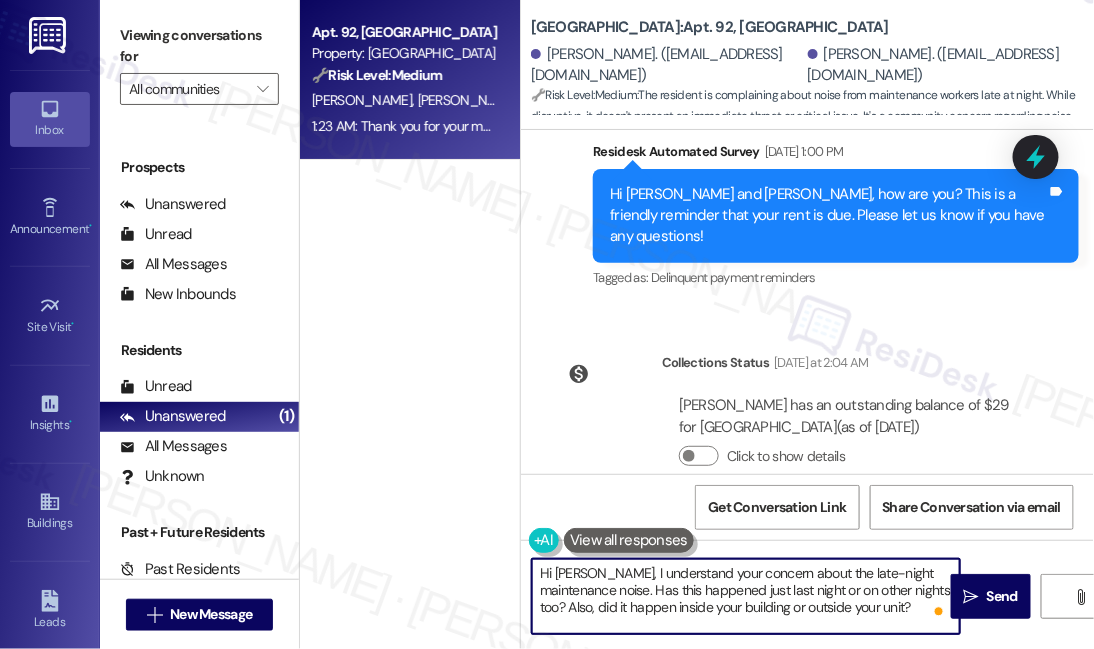 click on "Hi [PERSON_NAME], I understand your concern about the late-night maintenance noise. Has this happened just last night or on other nights too? Also, did it happen inside your building or outside your unit?" at bounding box center [746, 596] 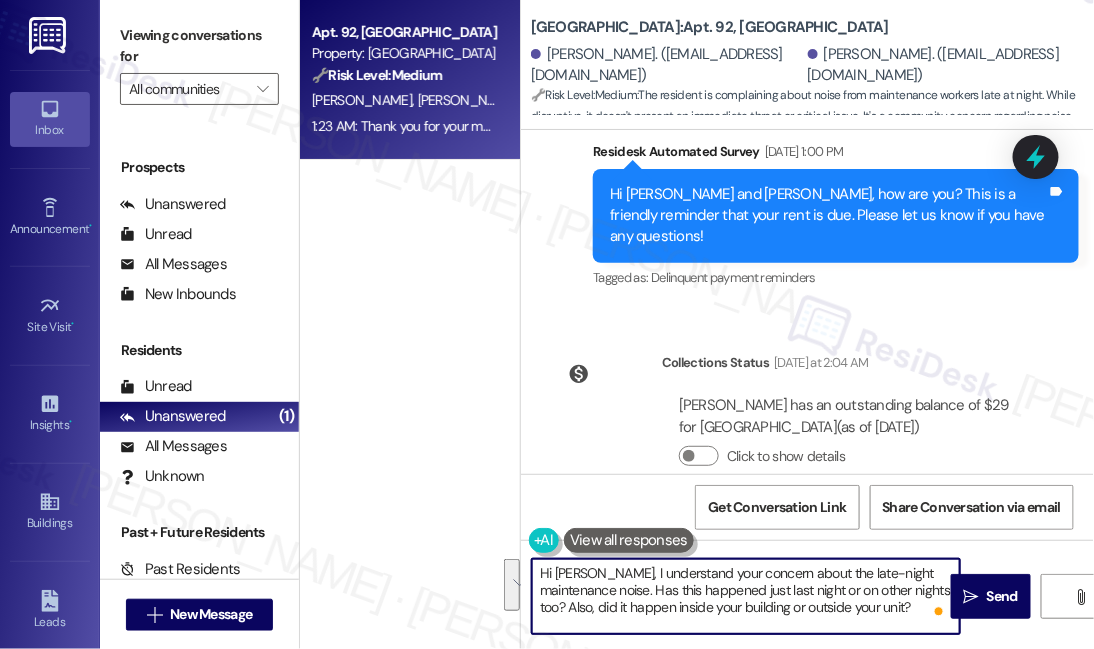 click on "Hi [PERSON_NAME], I understand your concern about the late-night maintenance noise. Has this happened just last night or on other nights too? Also, did it happen inside your building or outside your unit?" at bounding box center [746, 596] 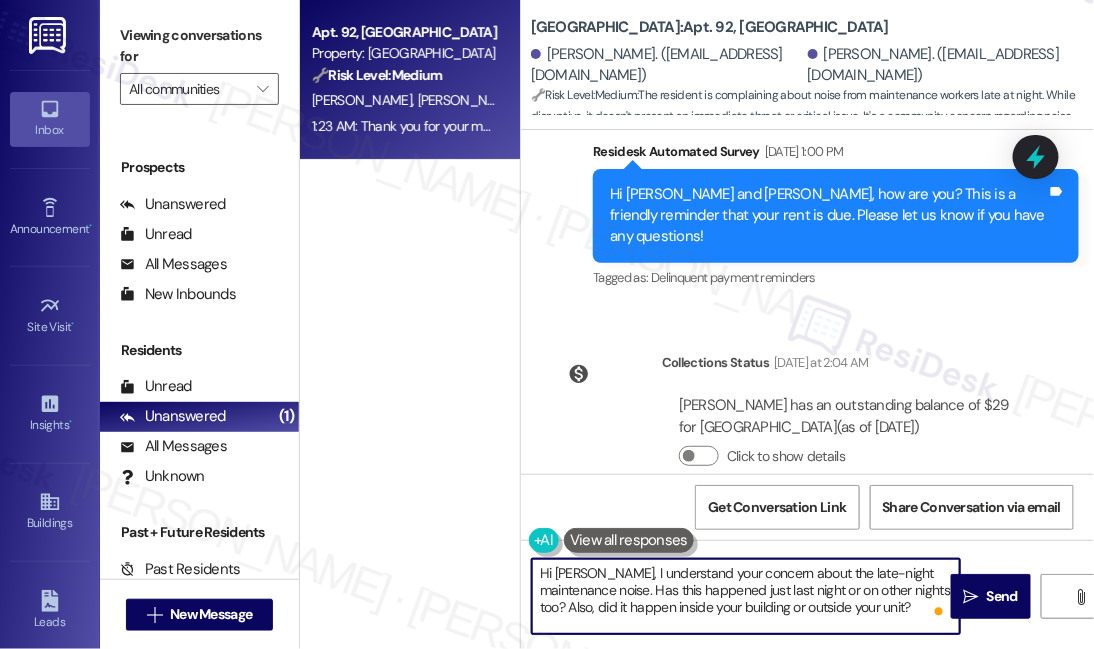 click on "Hi [PERSON_NAME], I understand your concern about the late-night maintenance noise. Has this happened just last night or on other nights too? Also, did it happen inside your building or outside your unit?" at bounding box center (746, 596) 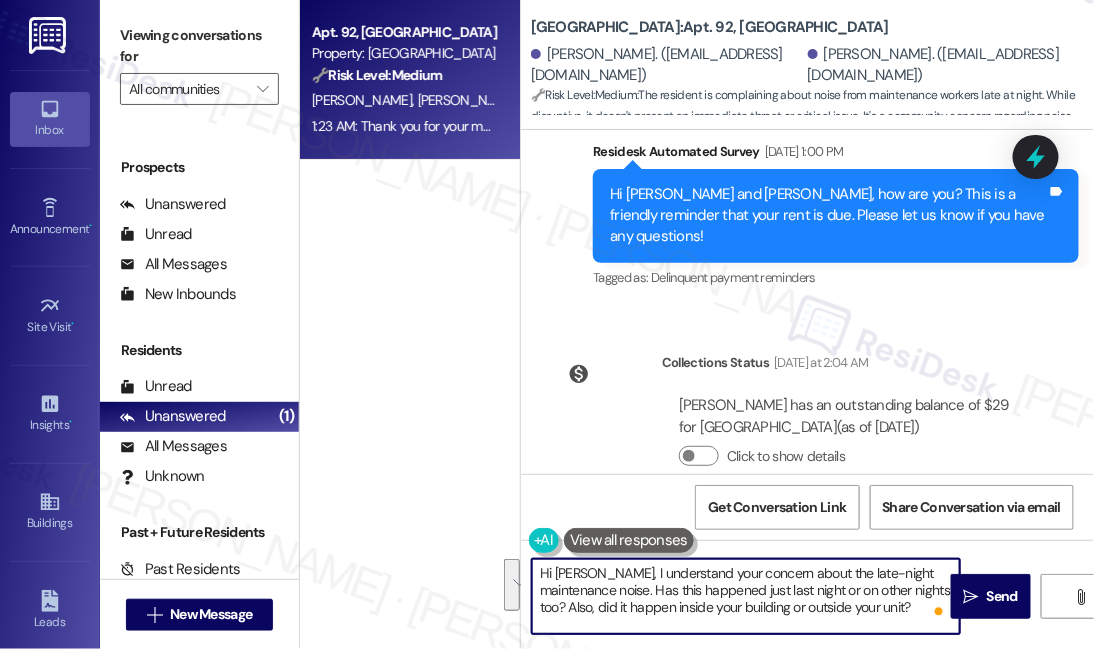 click on "Hi [PERSON_NAME], I understand your concern about the late-night maintenance noise. Has this happened just last night or on other nights too? Also, did it happen inside your building or outside your unit?" at bounding box center [746, 596] 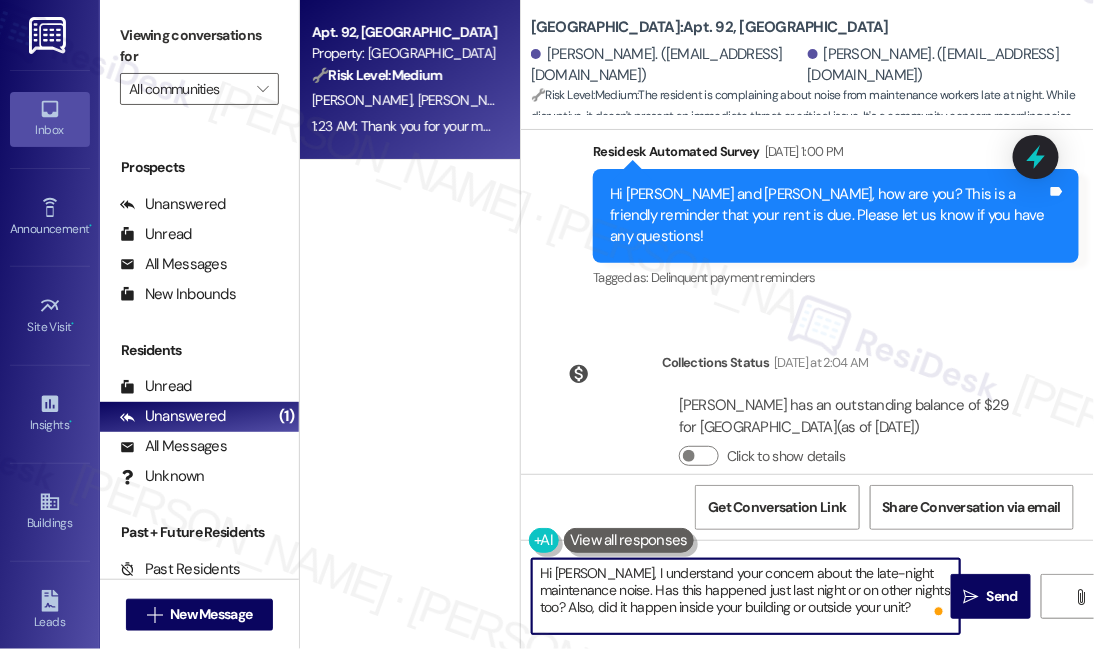 click on "Hi [PERSON_NAME], I understand your concern about the late-night maintenance noise. Has this happened just last night or on other nights too? Also, did it happen inside your building or outside your unit?" at bounding box center [746, 596] 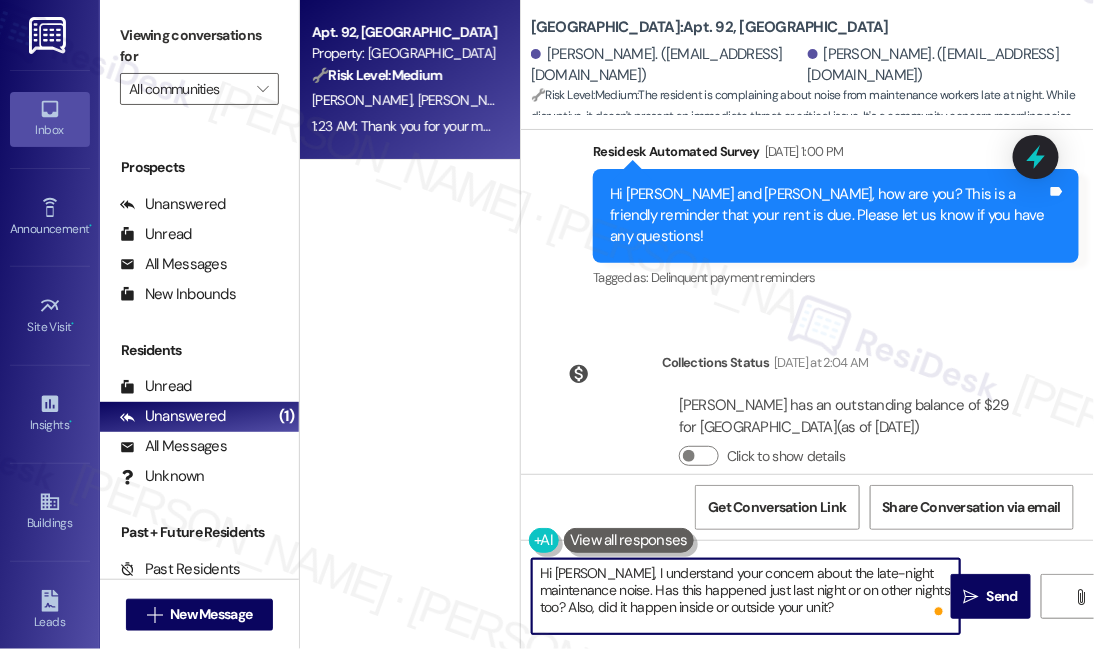 click on "Since when does maintenance work at 10:30 at night listening to  music when people have to work early the next day?" at bounding box center [786, 625] 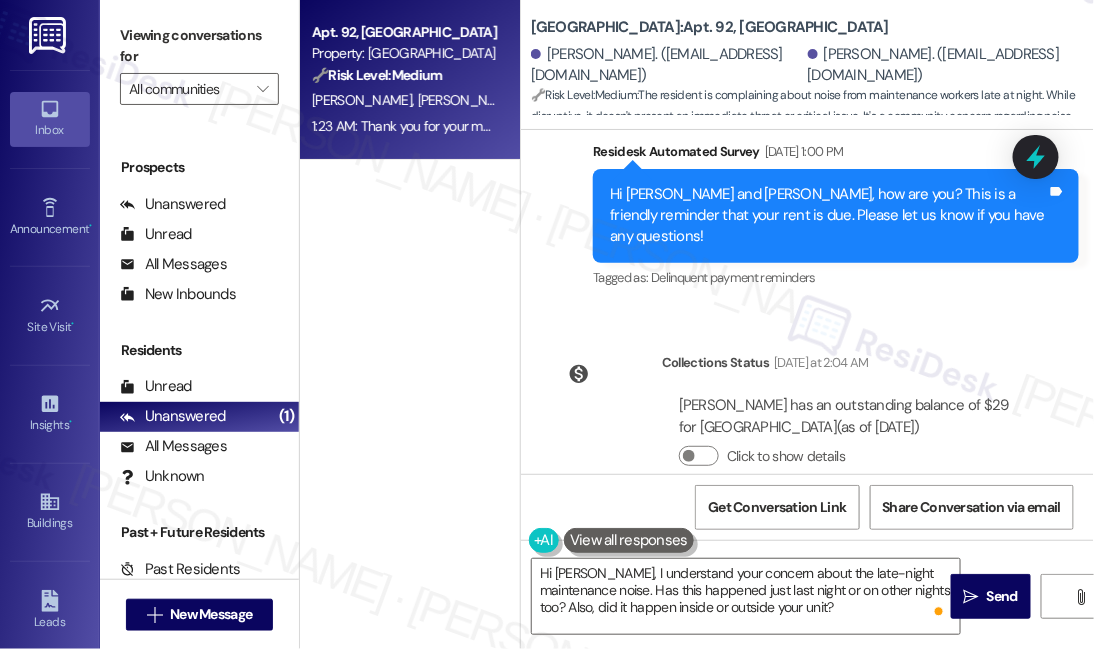 click on "Since when does maintenance work at 10:30 at night listening to  music when people have to work early the next day?" at bounding box center (786, 625) 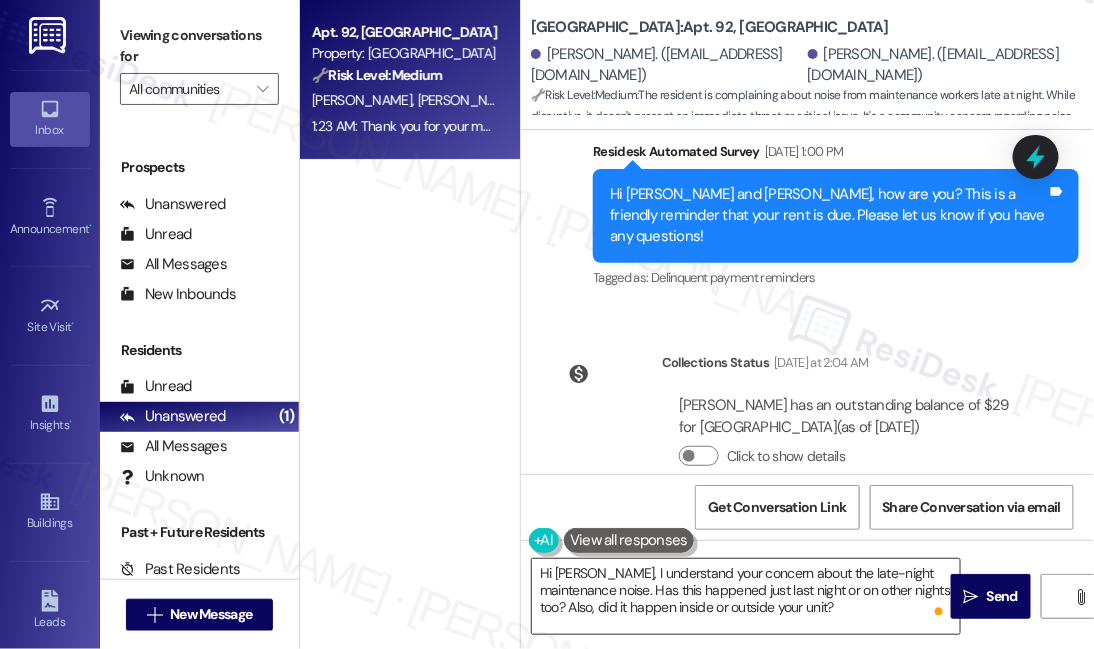 click on "Hi [PERSON_NAME], I understand your concern about the late-night maintenance noise. Has this happened just last night or on other nights too? Also, did it happen inside or outside your unit?" at bounding box center [746, 596] 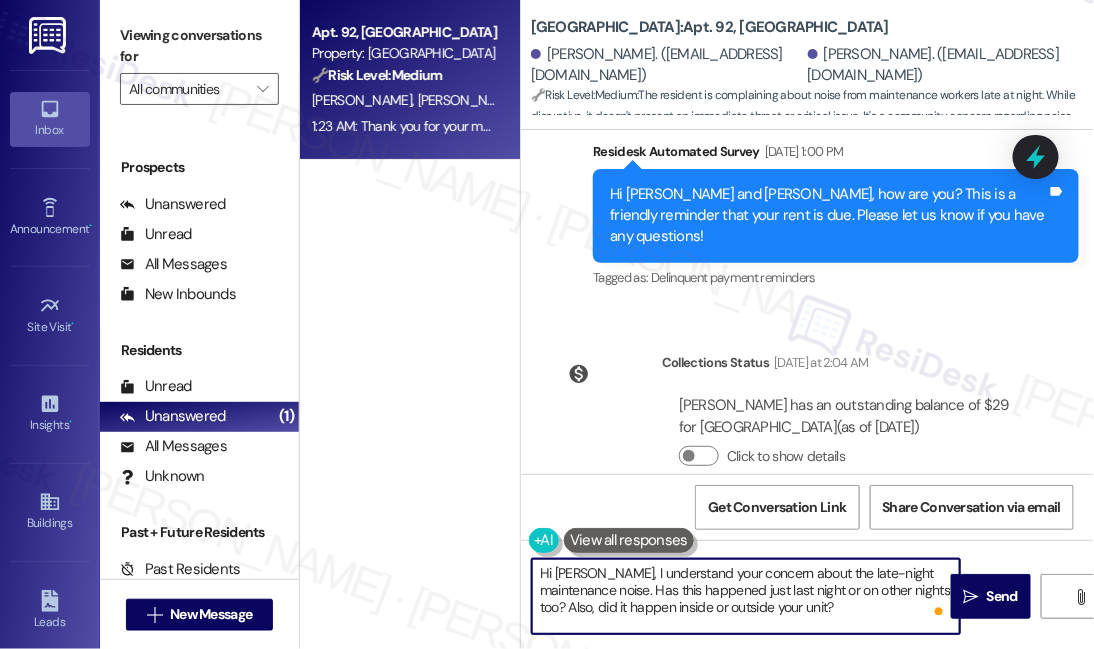 click on "Hi [PERSON_NAME], I understand your concern about the late-night maintenance noise. Has this happened just last night or on other nights too? Also, did it happen inside or outside your unit?" at bounding box center (746, 596) 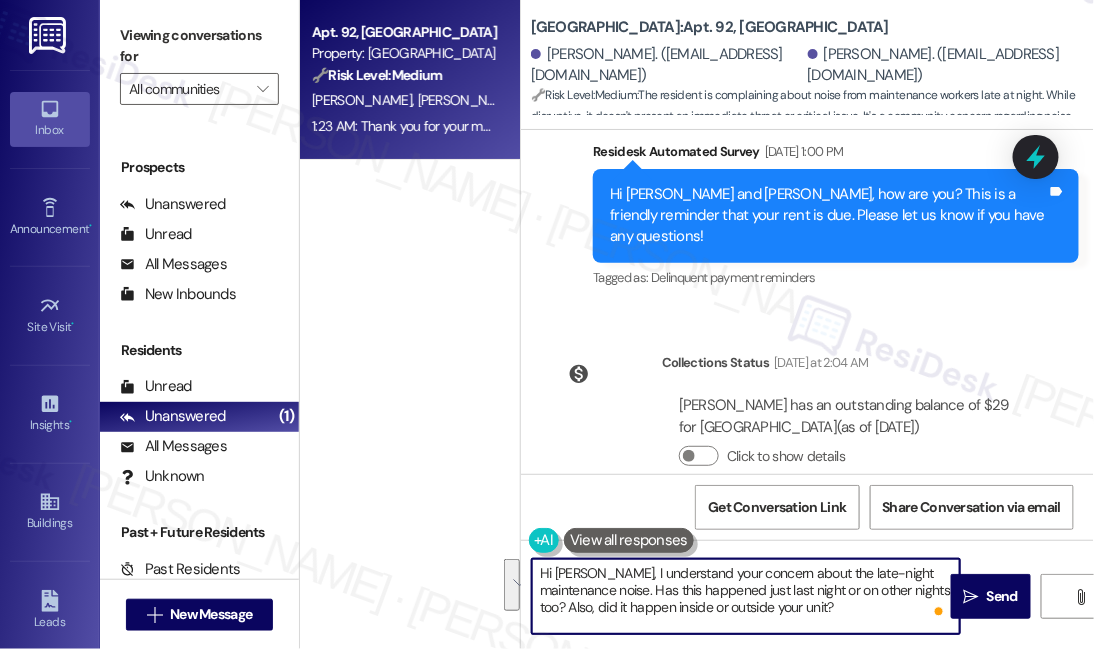 click on "Hi [PERSON_NAME], I understand your concern about the late-night maintenance noise. Has this happened just last night or on other nights too? Also, did it happen inside or outside your unit?" at bounding box center [746, 596] 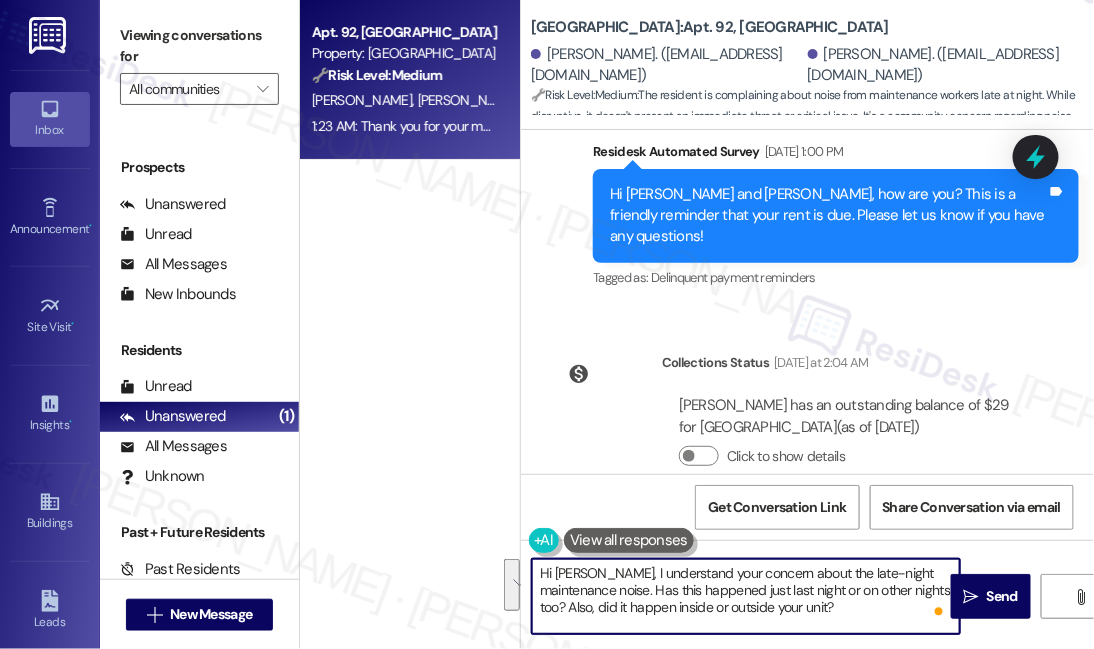 click on "Hi [PERSON_NAME], I understand your concern about the late-night maintenance noise. Has this happened just last night or on other nights too? Also, did it happen inside or outside your unit?" at bounding box center [746, 596] 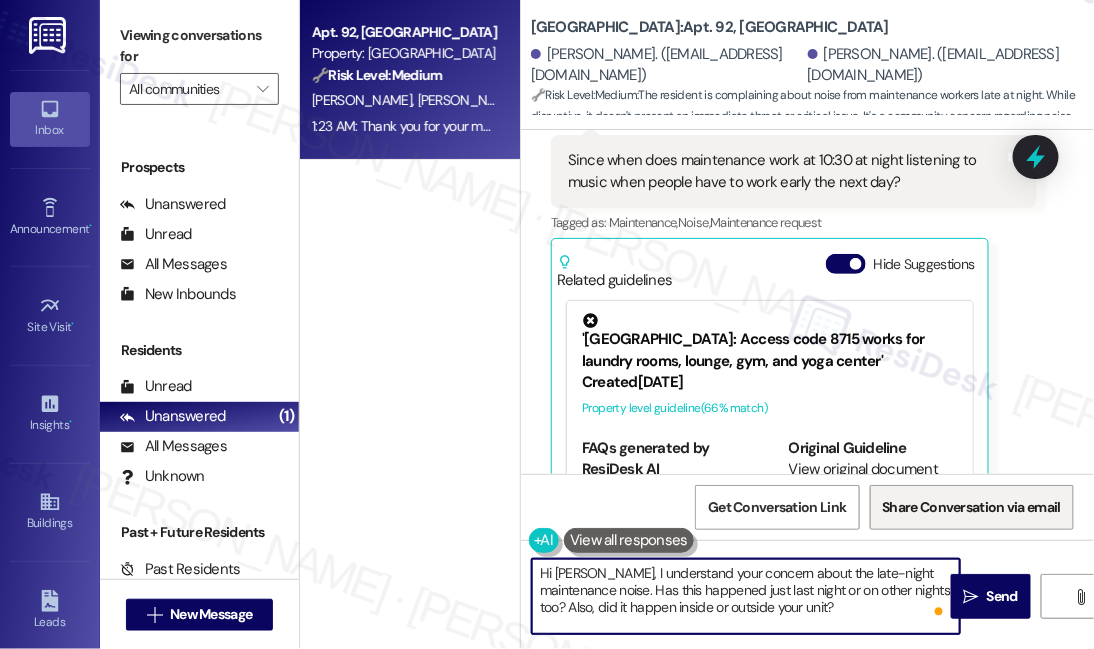 scroll, scrollTop: 6566, scrollLeft: 0, axis: vertical 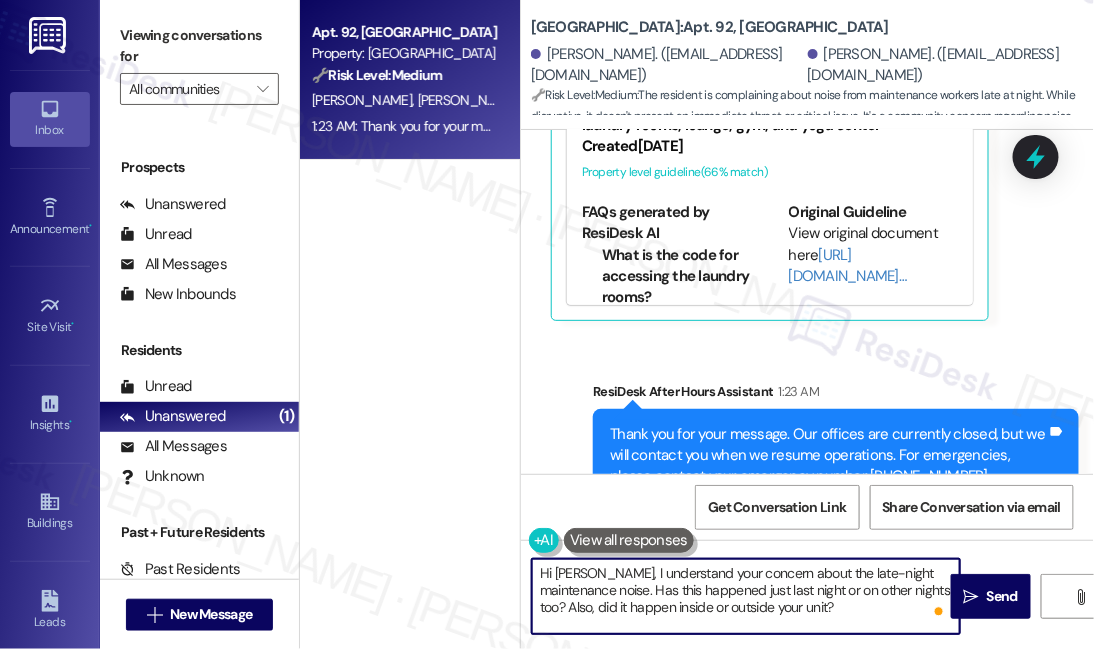 drag, startPoint x: 577, startPoint y: 591, endPoint x: 599, endPoint y: 590, distance: 22.022715 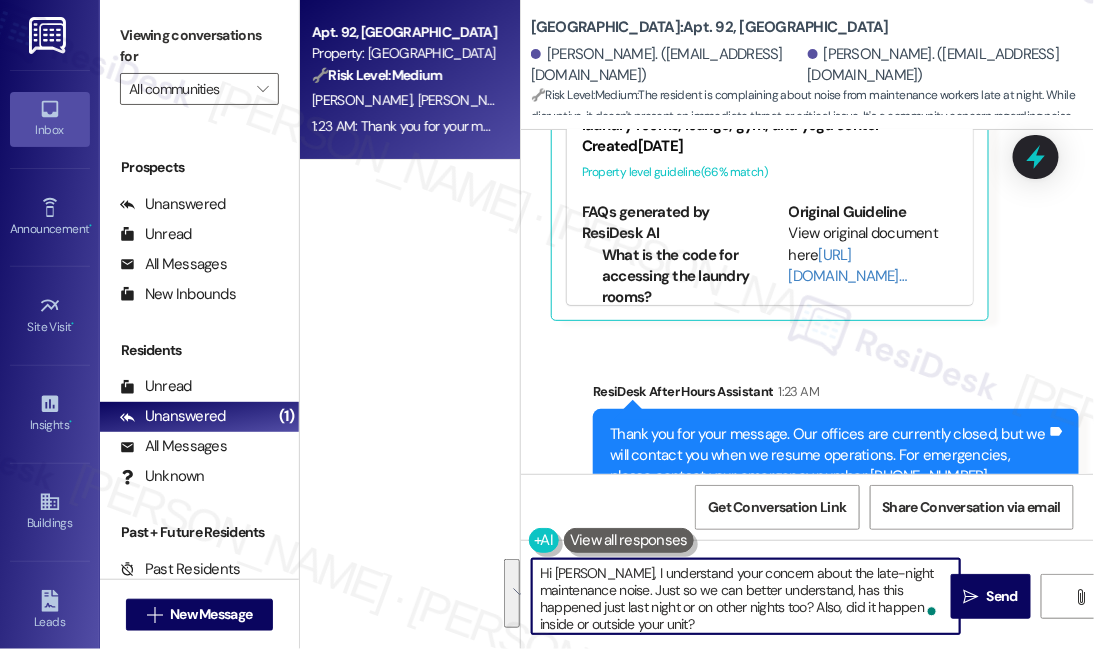 click on "Hi [PERSON_NAME], I understand your concern about the late-night maintenance noise. Just so we can better understand, has this happened just last night or on other nights too? Also, did it happen inside or outside your unit?" at bounding box center [746, 596] 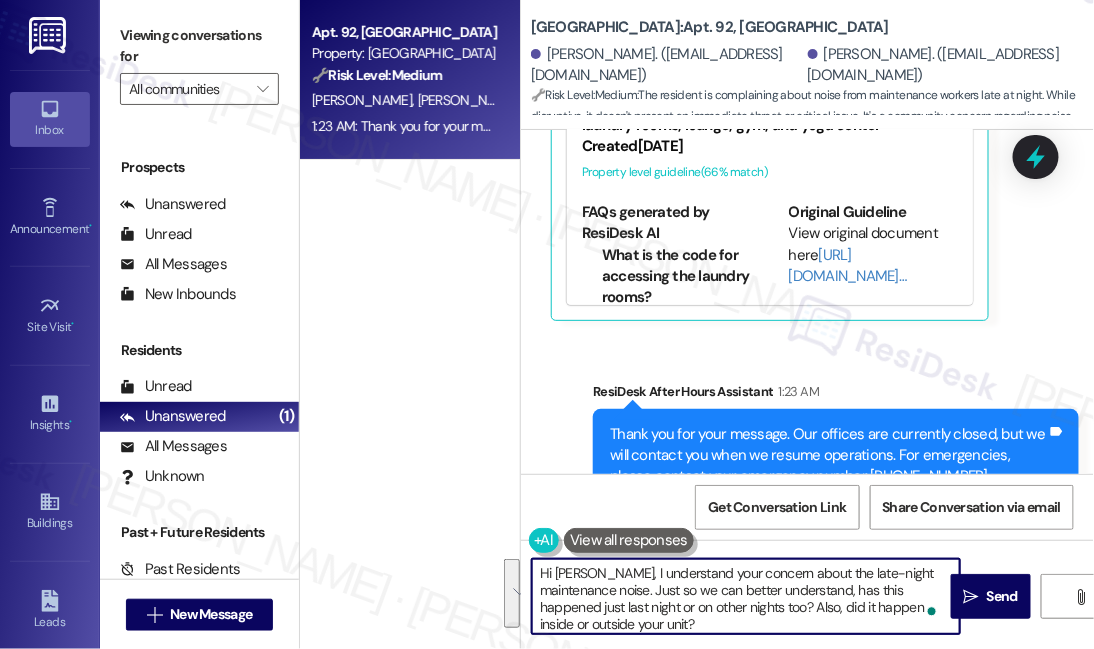 paste on "‑night maintenance noise. To help us look into it, can you let me know if this happened only last night or on other nights too? Also, was it inside your building or right outside your unit?" 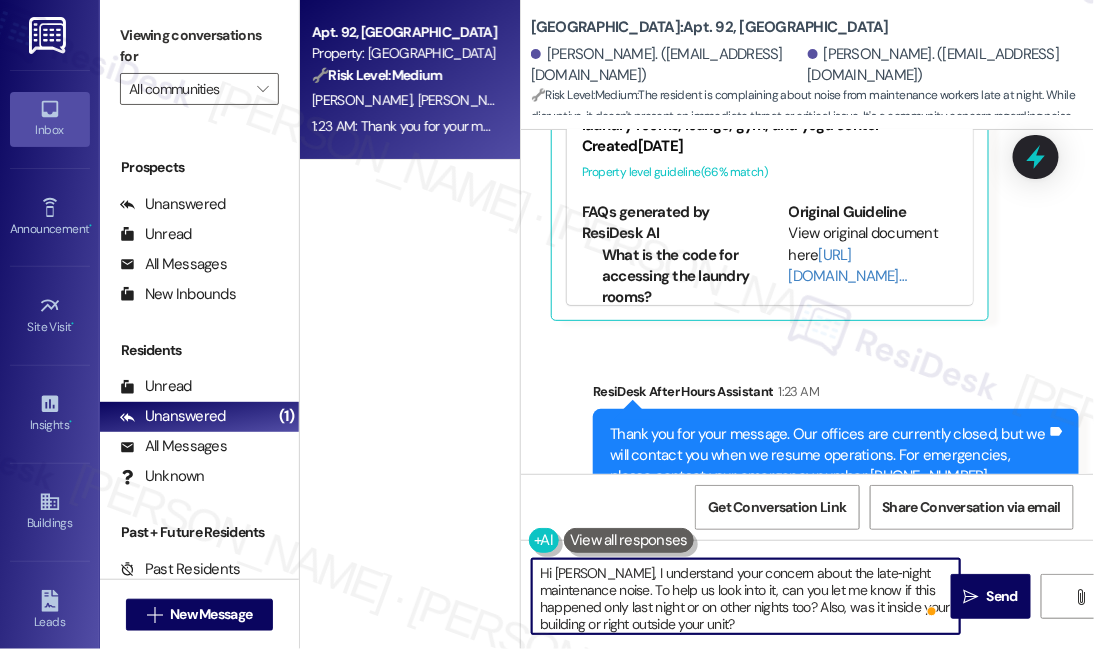 click on "Hi [PERSON_NAME], I understand your concern about the late‑night maintenance noise. To help us look into it, can you let me know if this happened only last night or on other nights too? Also, was it inside your building or right outside your unit?" at bounding box center (746, 596) 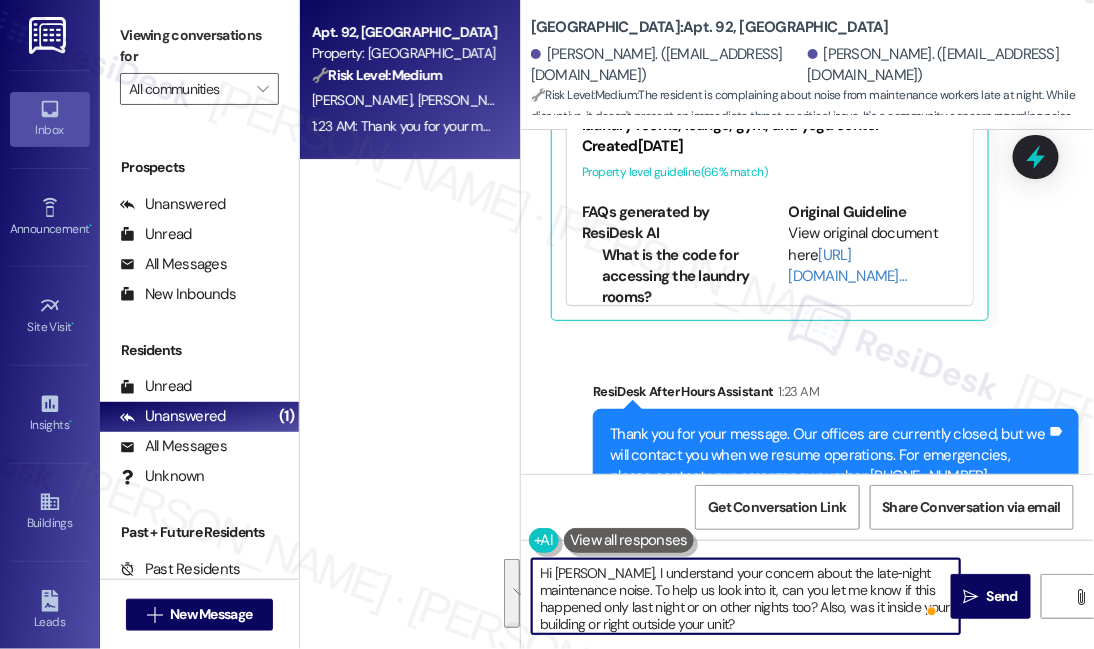 click on "Hi [PERSON_NAME], I understand your concern about the late‑night maintenance noise. To help us look into it, can you let me know if this happened only last night or on other nights too? Also, was it inside your building or right outside your unit?" at bounding box center (746, 596) 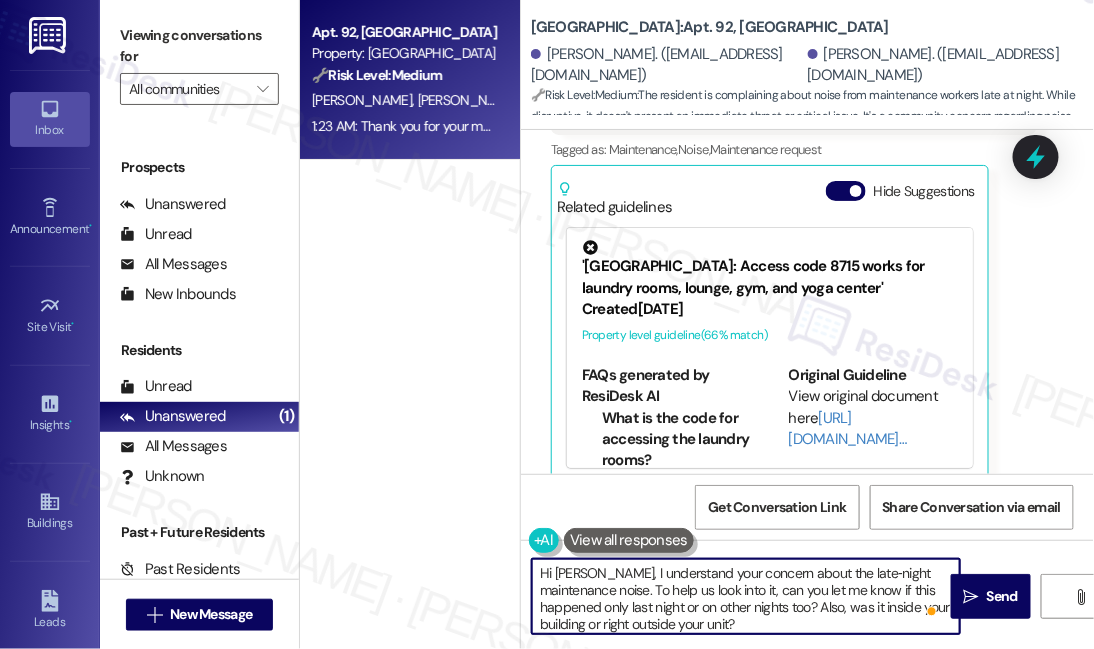 scroll, scrollTop: 6566, scrollLeft: 0, axis: vertical 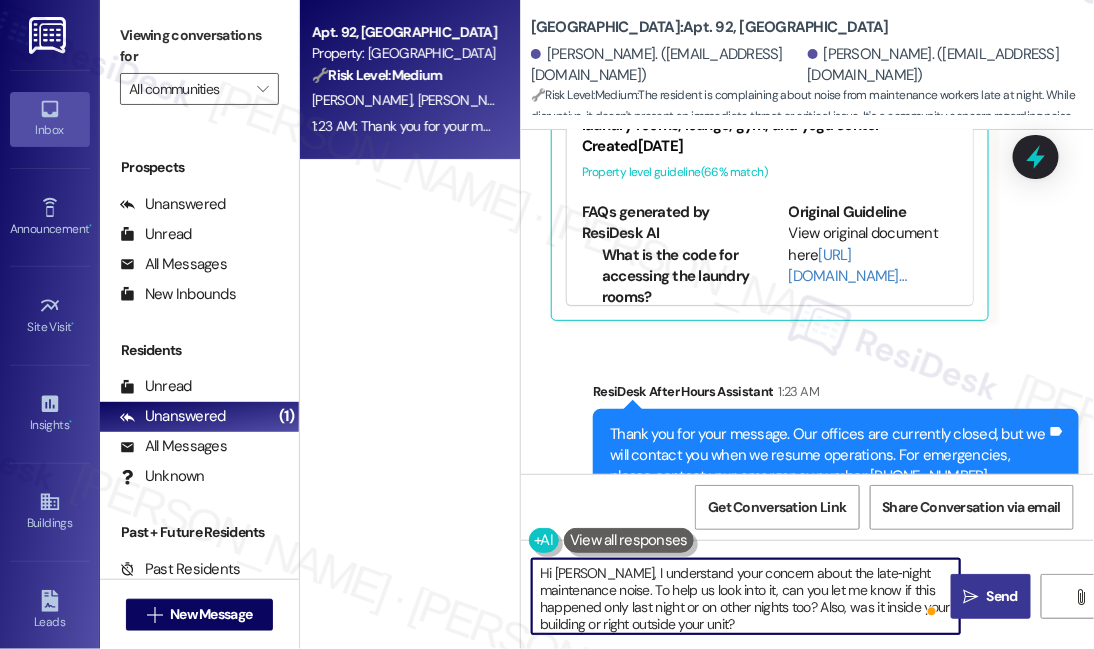 type on "Hi [PERSON_NAME], I understand your concern about the late‑night maintenance noise. To help us look into it, can you let me know if this happened only last night or on other nights too? Also, was it inside your building or right outside your unit?" 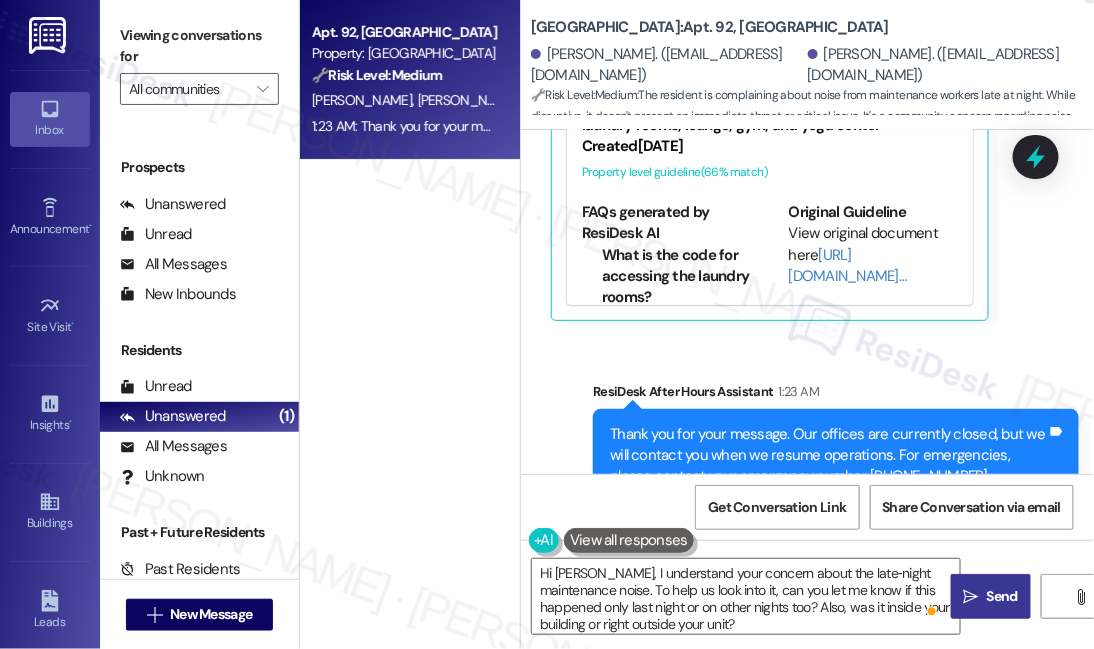 click on " Send" at bounding box center (991, 596) 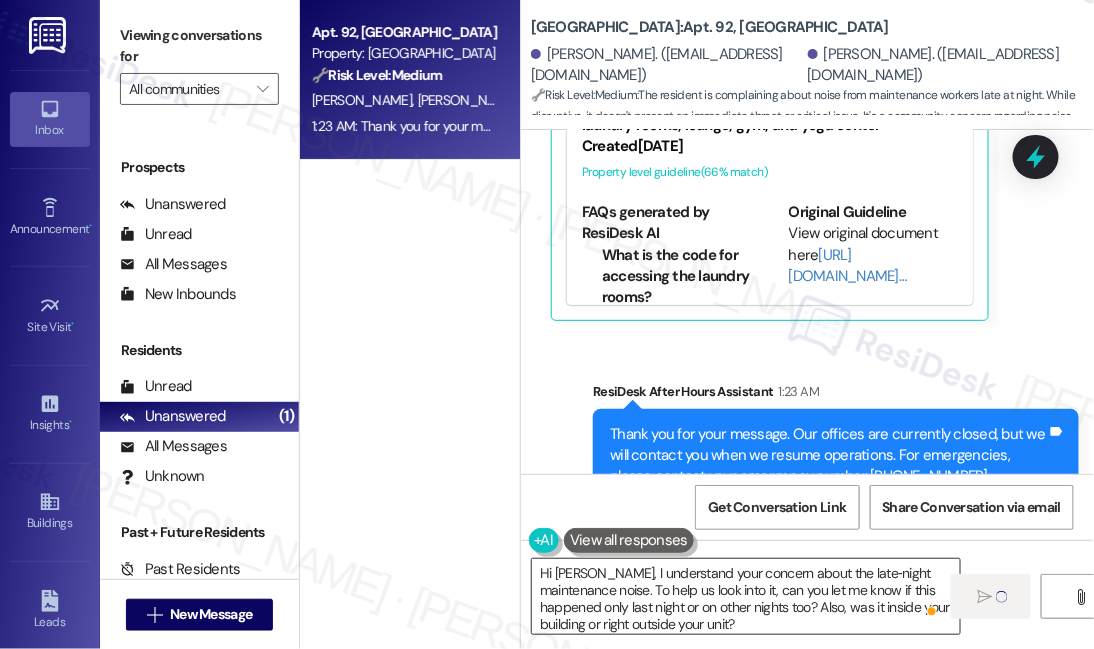 type 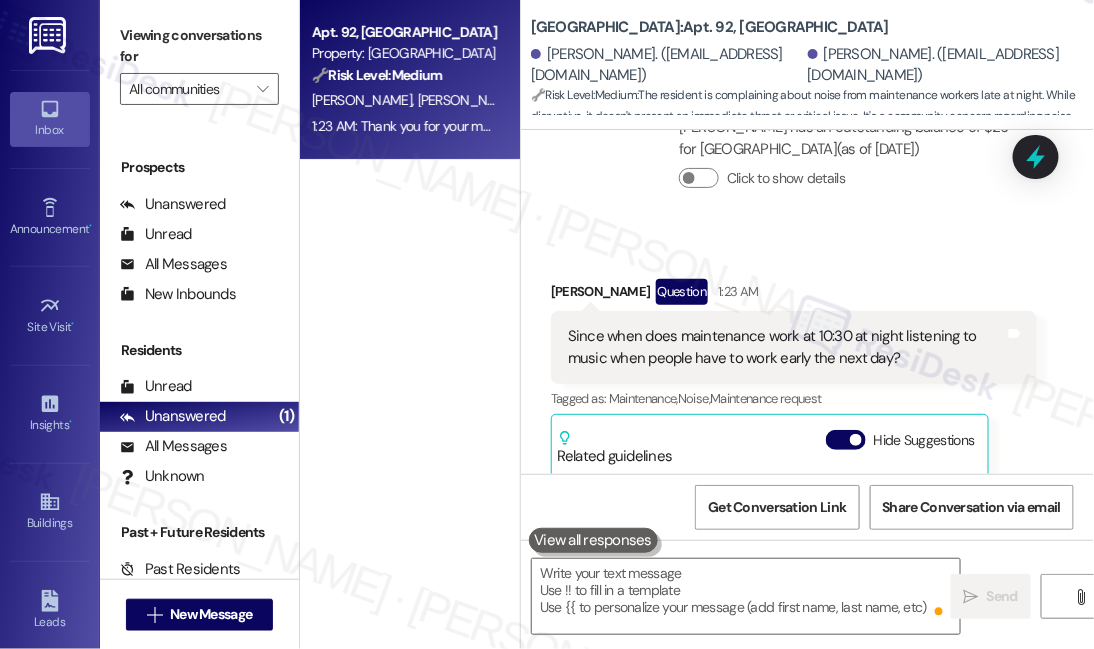 scroll, scrollTop: 6149, scrollLeft: 0, axis: vertical 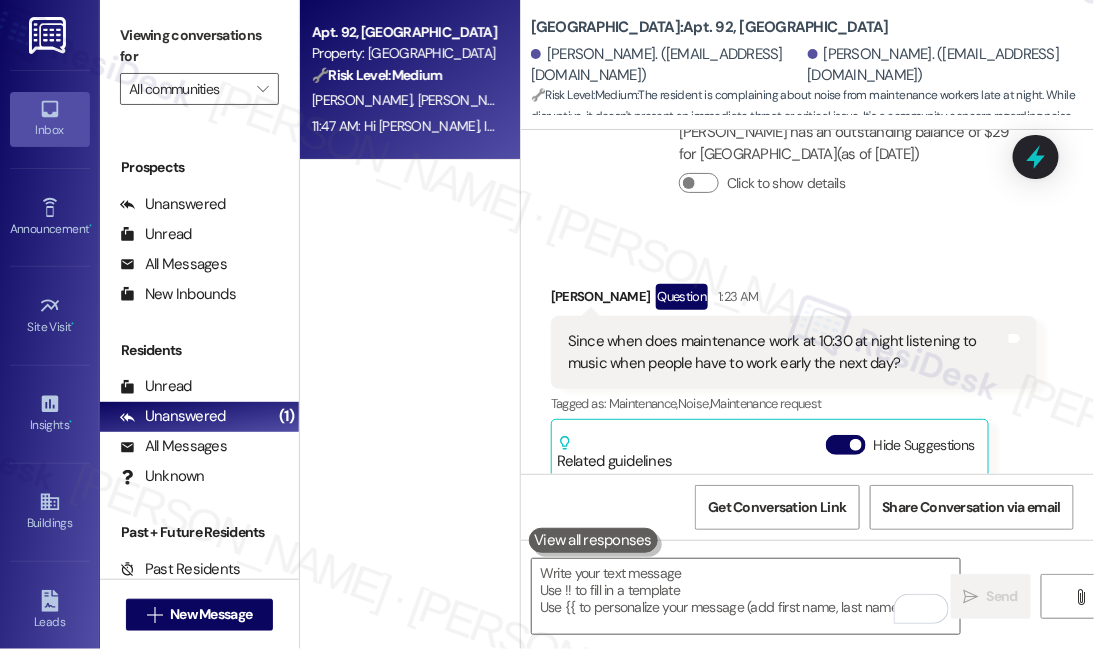 click on "Viewing conversations for" at bounding box center [199, 46] 